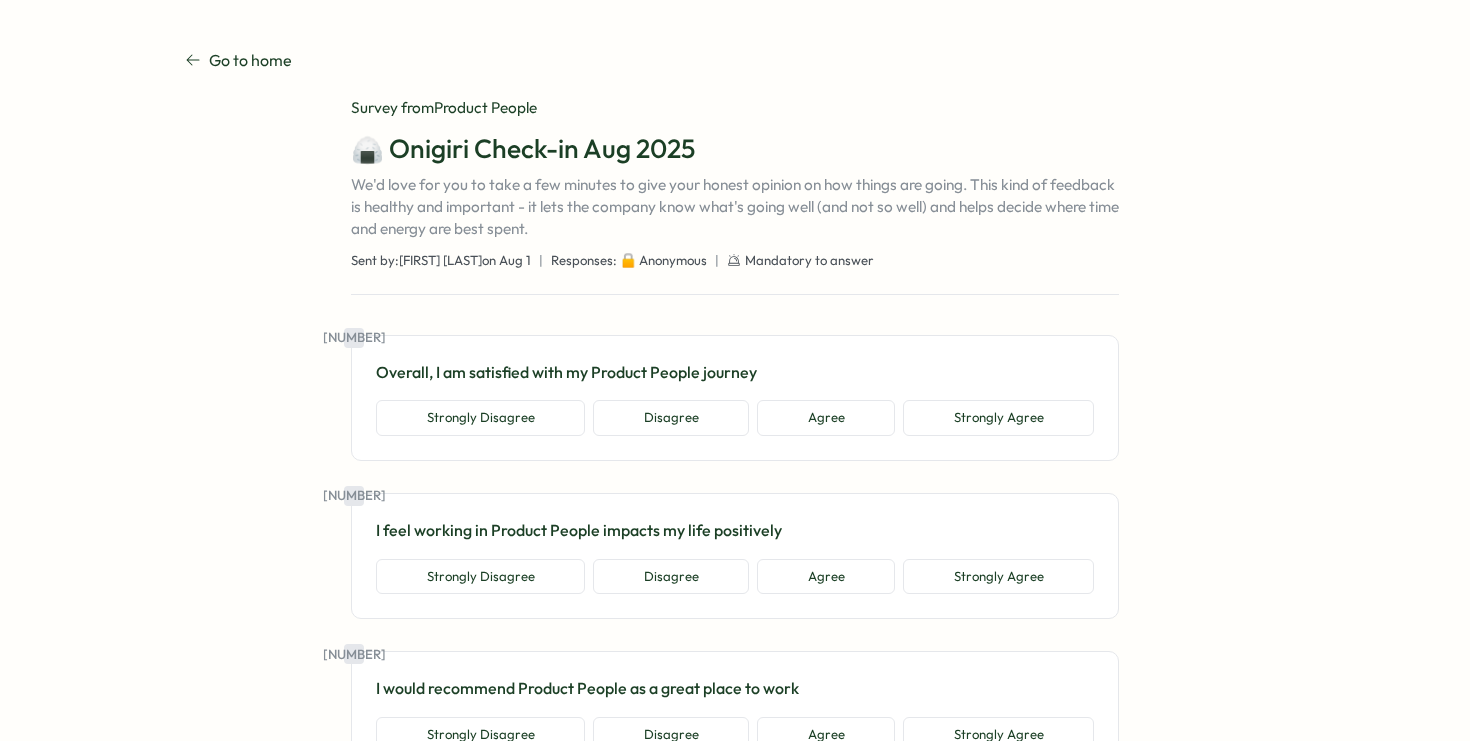 scroll, scrollTop: 0, scrollLeft: 0, axis: both 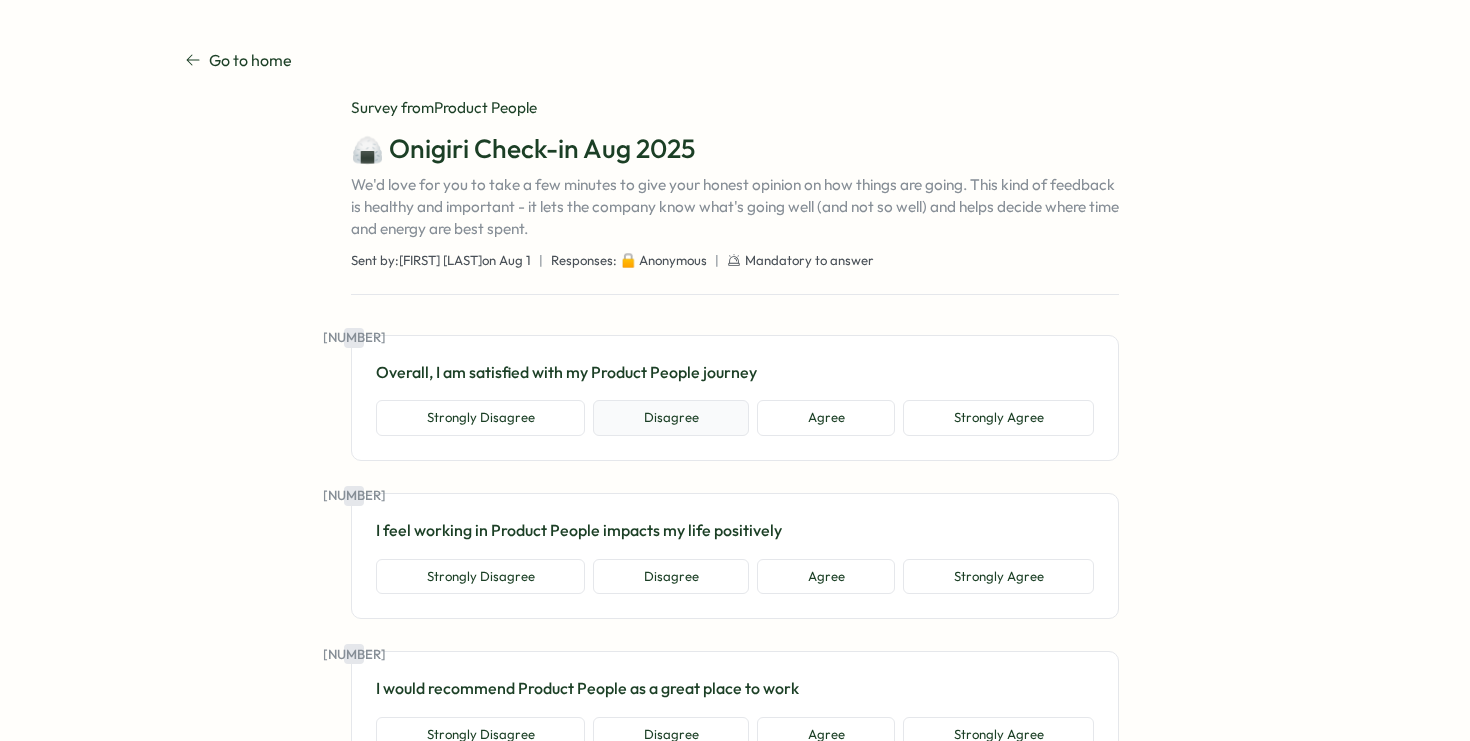 click on "Disagree" at bounding box center [671, 418] 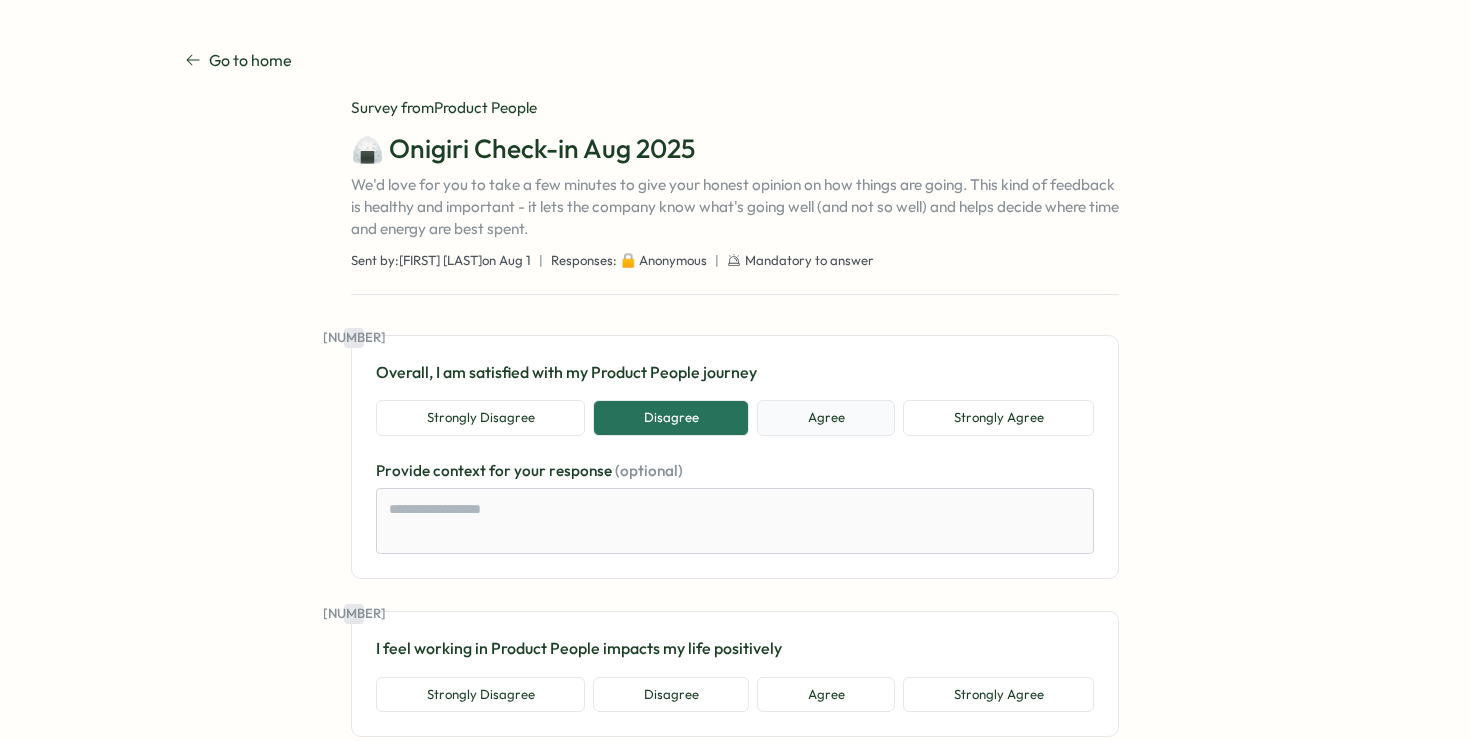 click on "Agree" at bounding box center (826, 418) 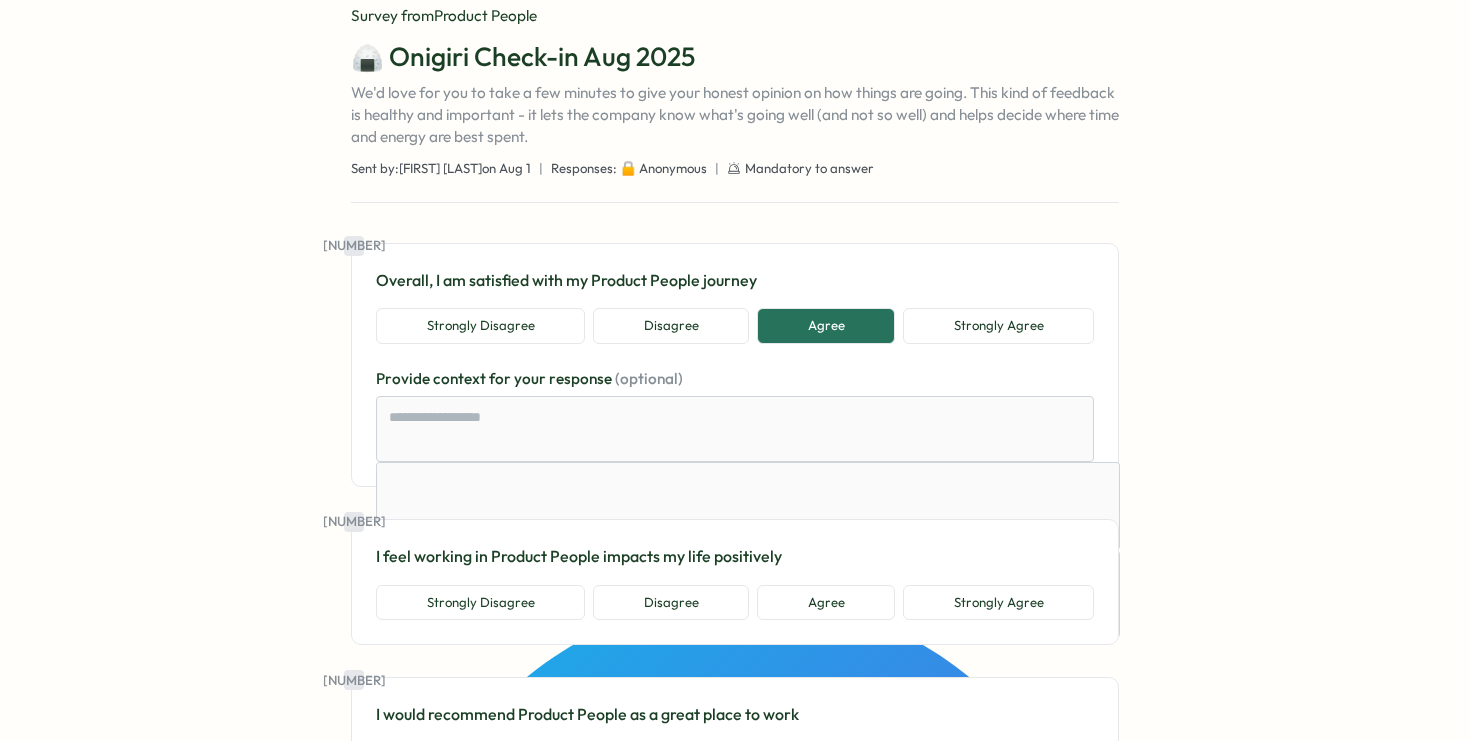 scroll, scrollTop: 342, scrollLeft: 0, axis: vertical 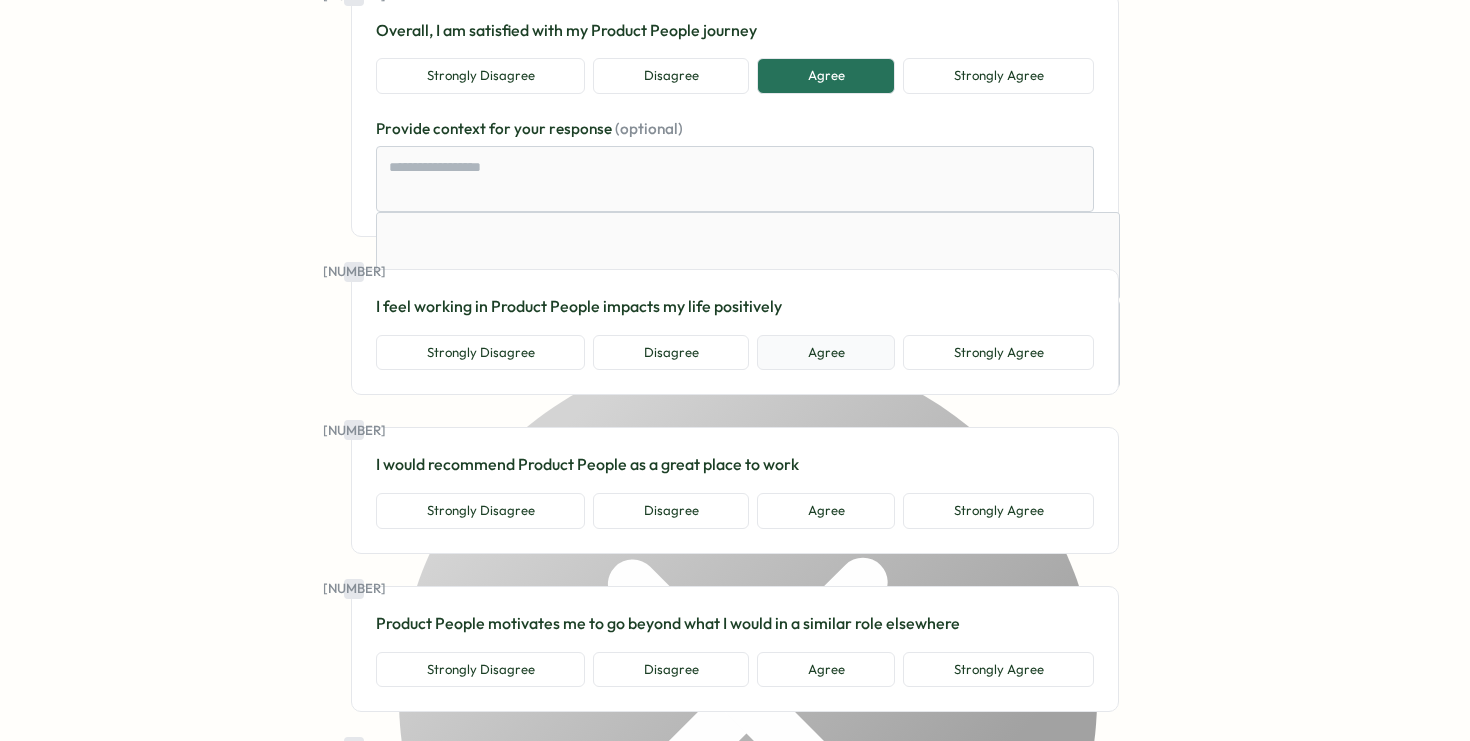 click on "Agree" at bounding box center [826, 353] 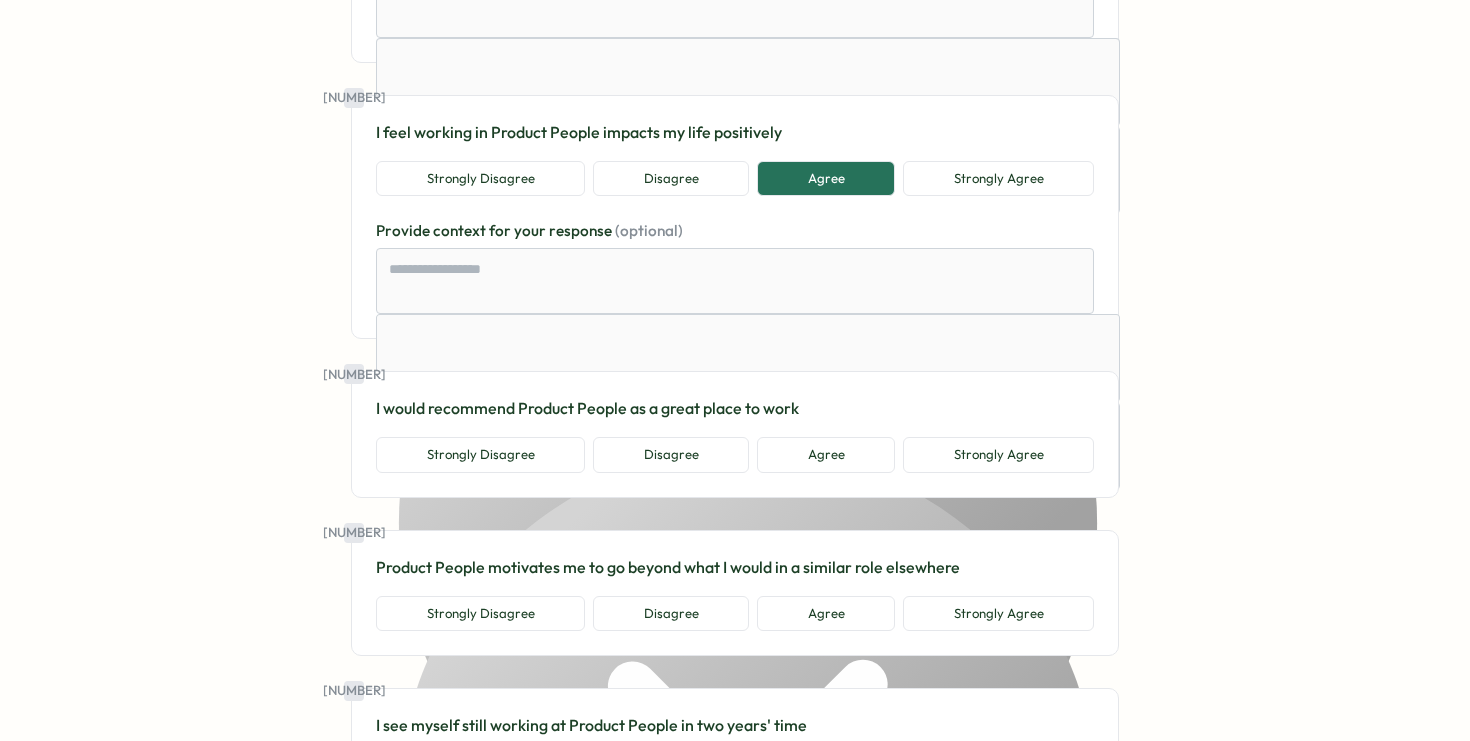 scroll, scrollTop: 517, scrollLeft: 0, axis: vertical 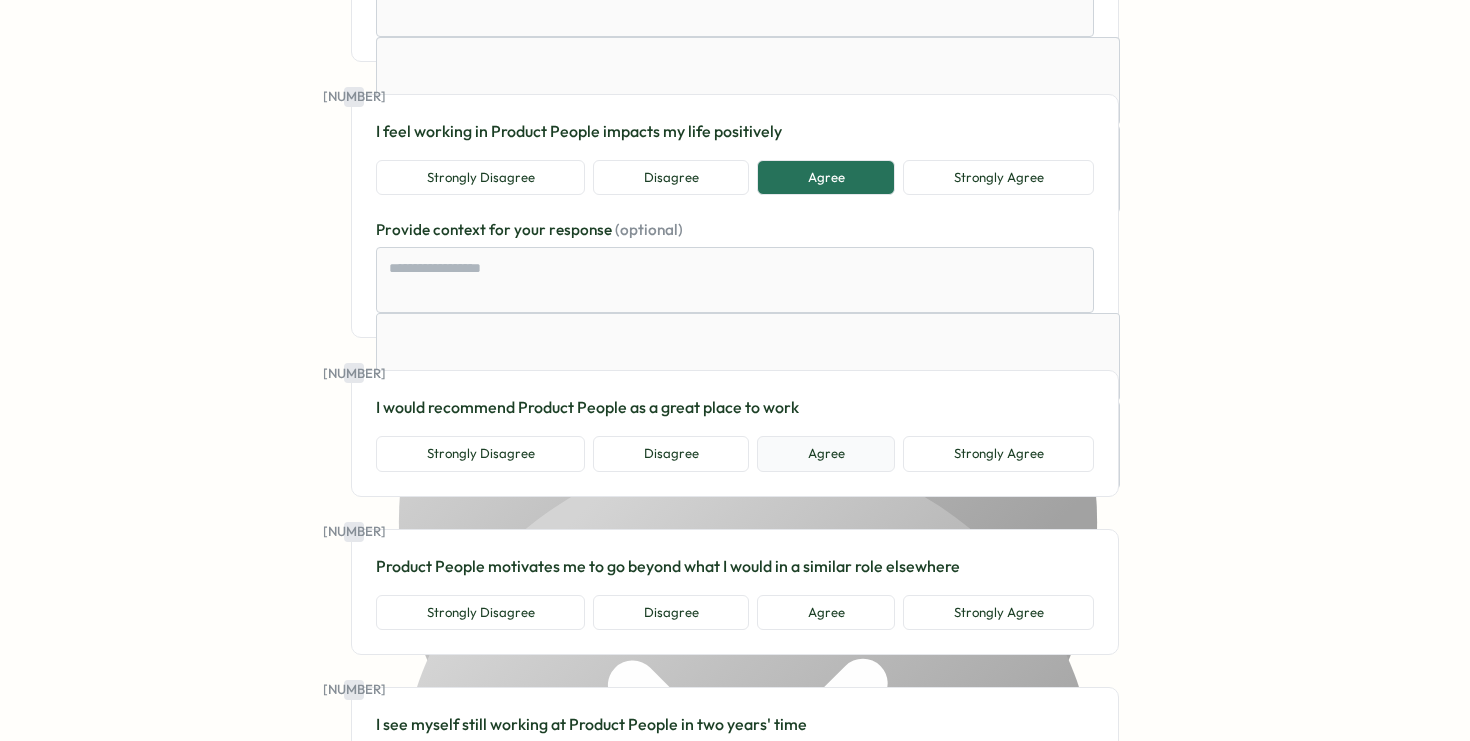 click on "Agree" at bounding box center [826, 454] 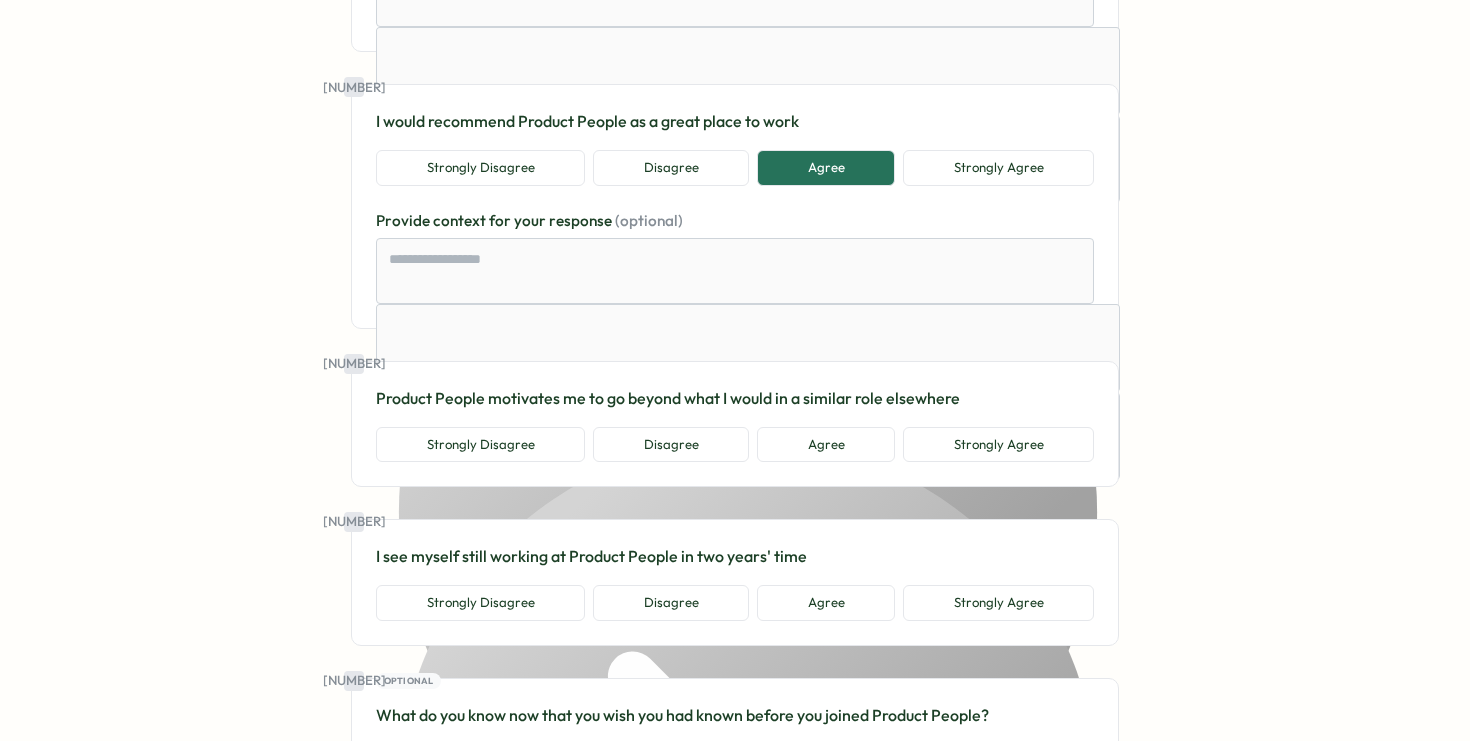 scroll, scrollTop: 897, scrollLeft: 0, axis: vertical 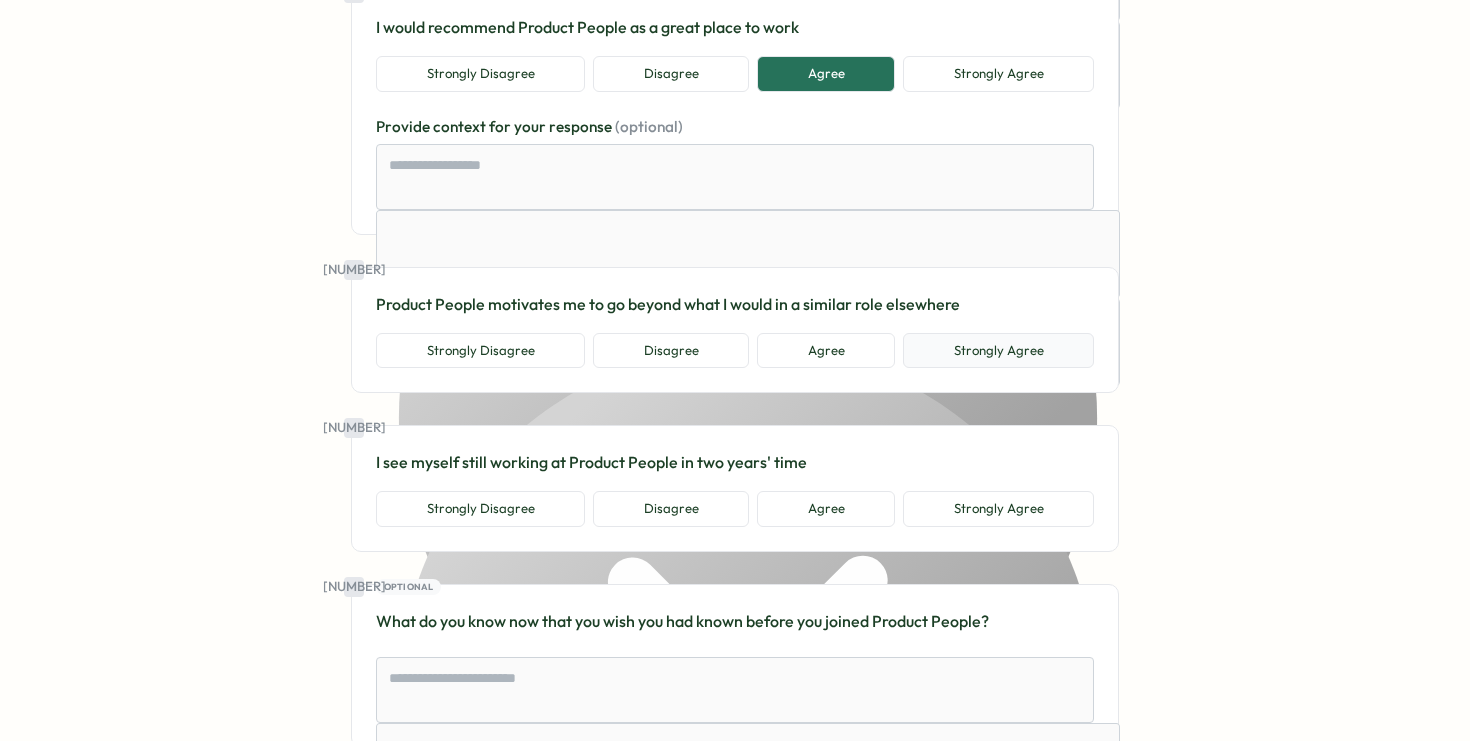 click on "Strongly Agree" at bounding box center [998, 351] 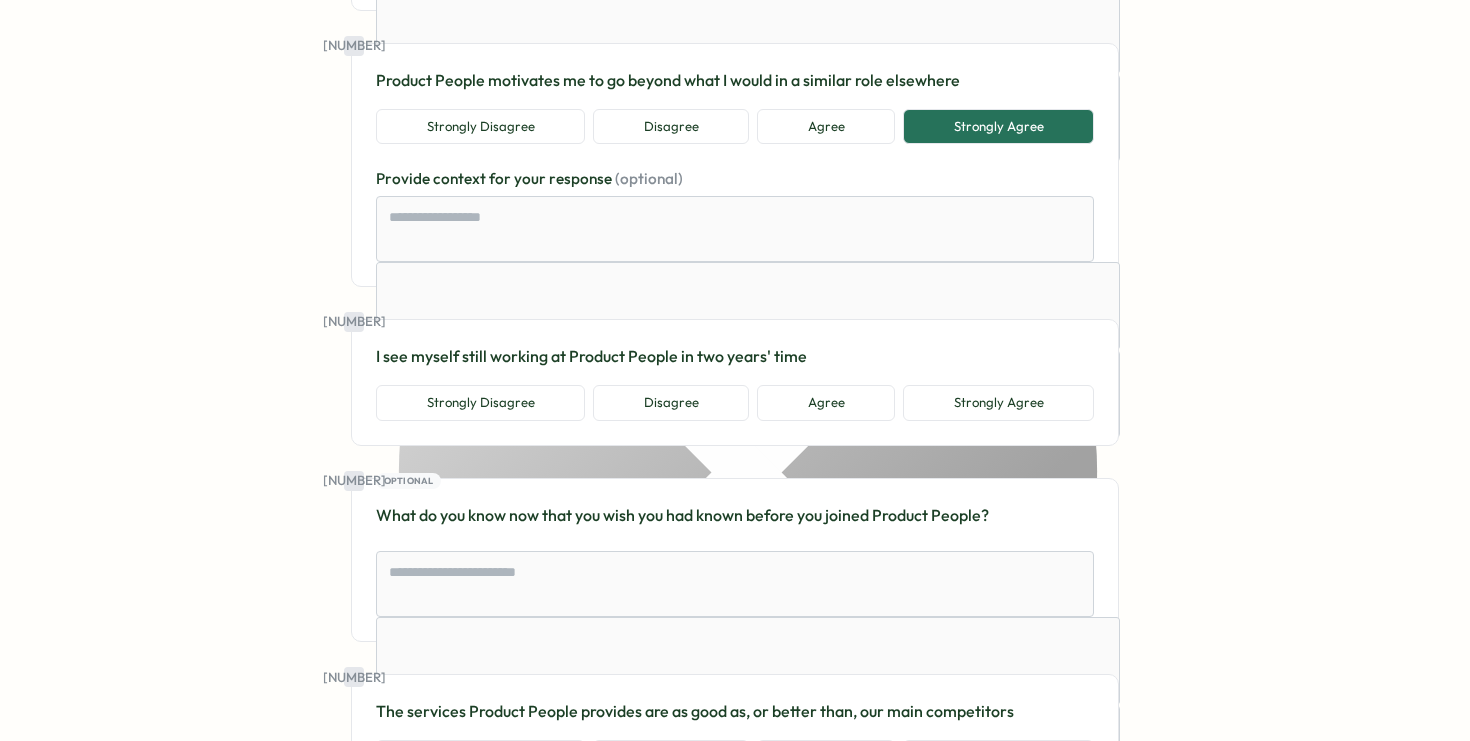 scroll, scrollTop: 1144, scrollLeft: 0, axis: vertical 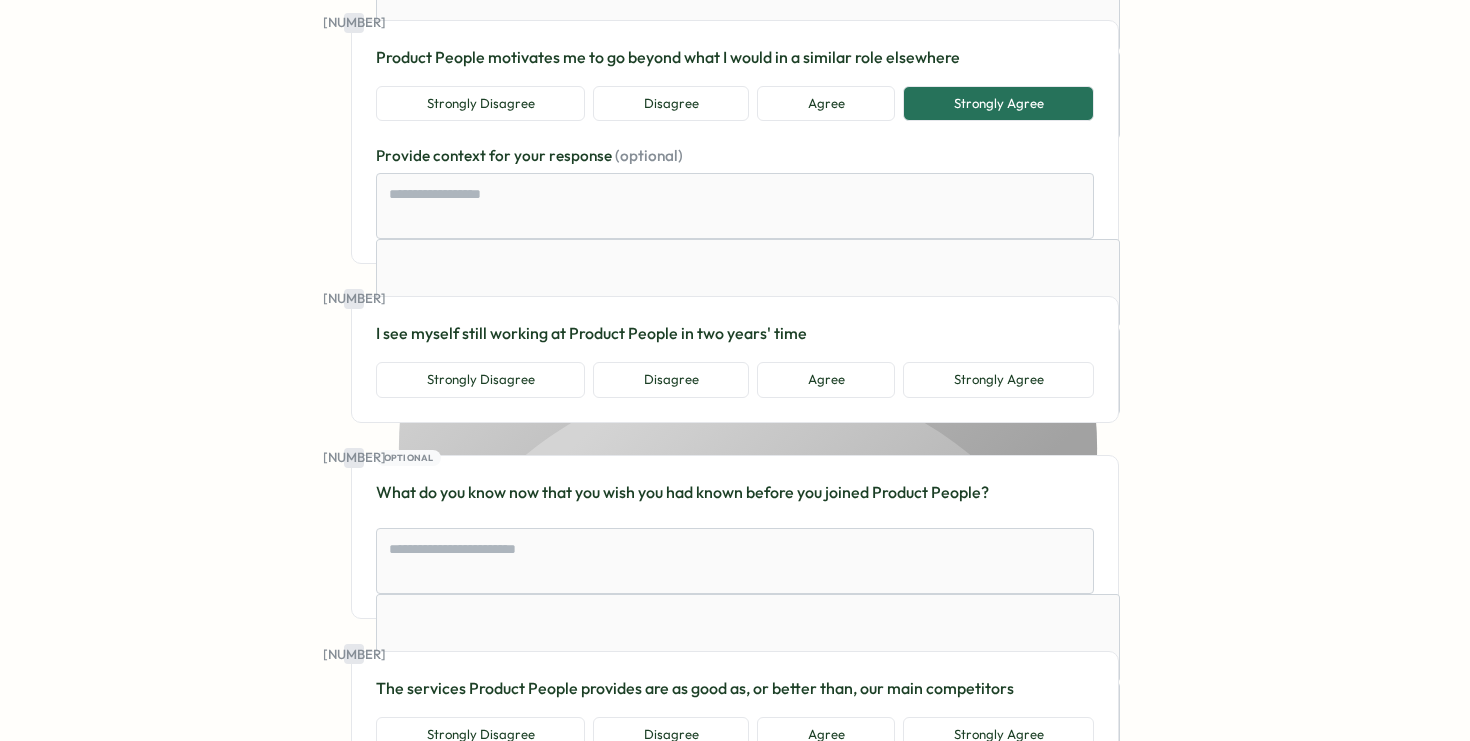 click on "[NUMBER] I see myself still working at Product People in two years' time Strongly Disagree Disagree Agree Strongly Agree" at bounding box center [735, 359] 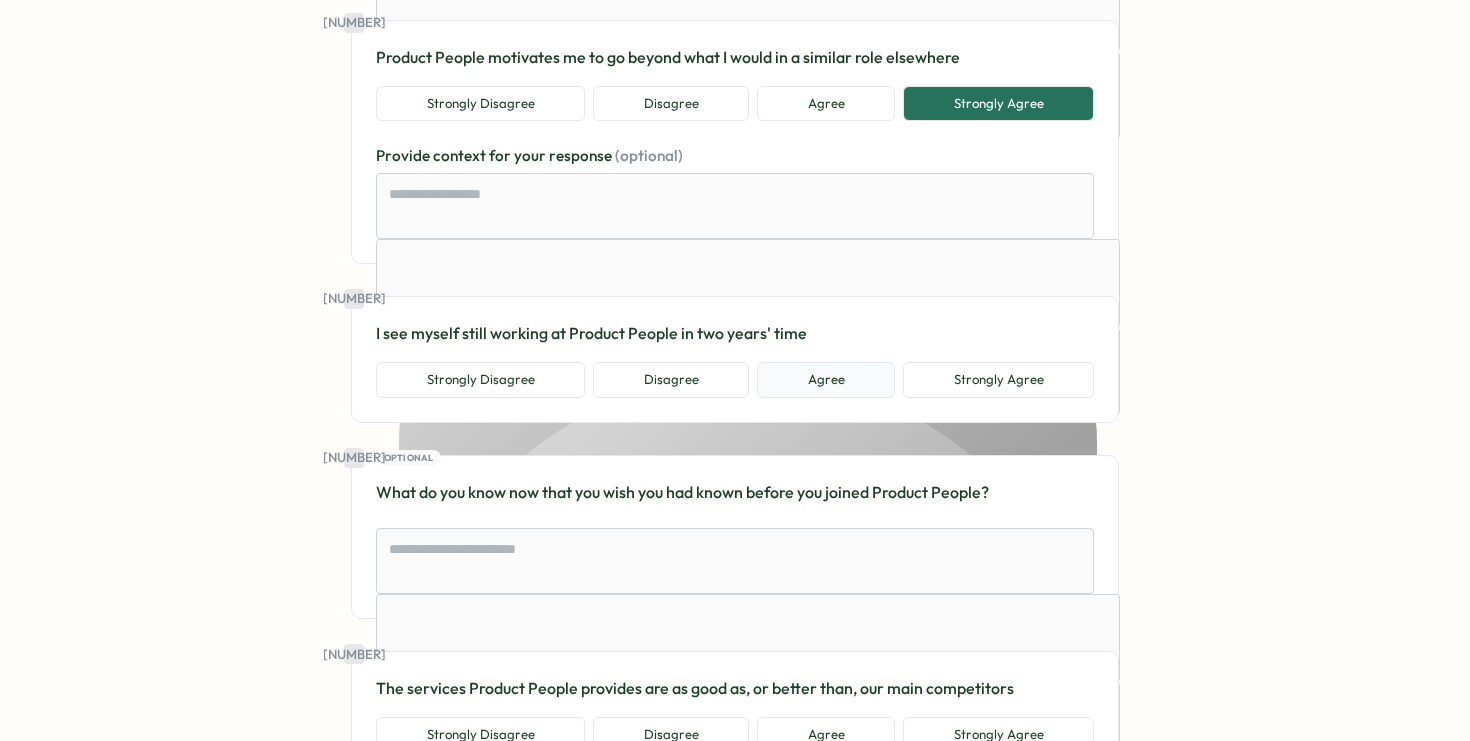 click on "Agree" at bounding box center (826, 380) 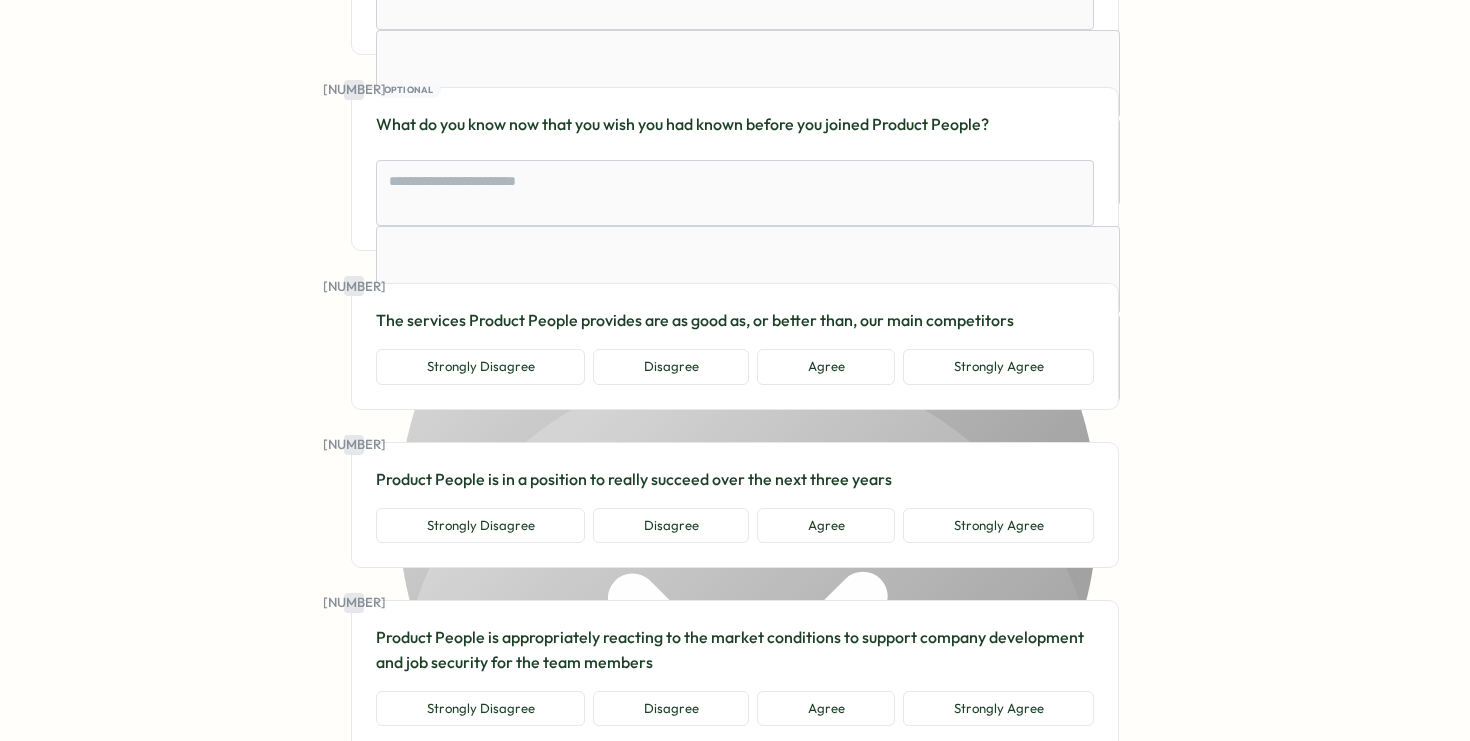 scroll, scrollTop: 1649, scrollLeft: 0, axis: vertical 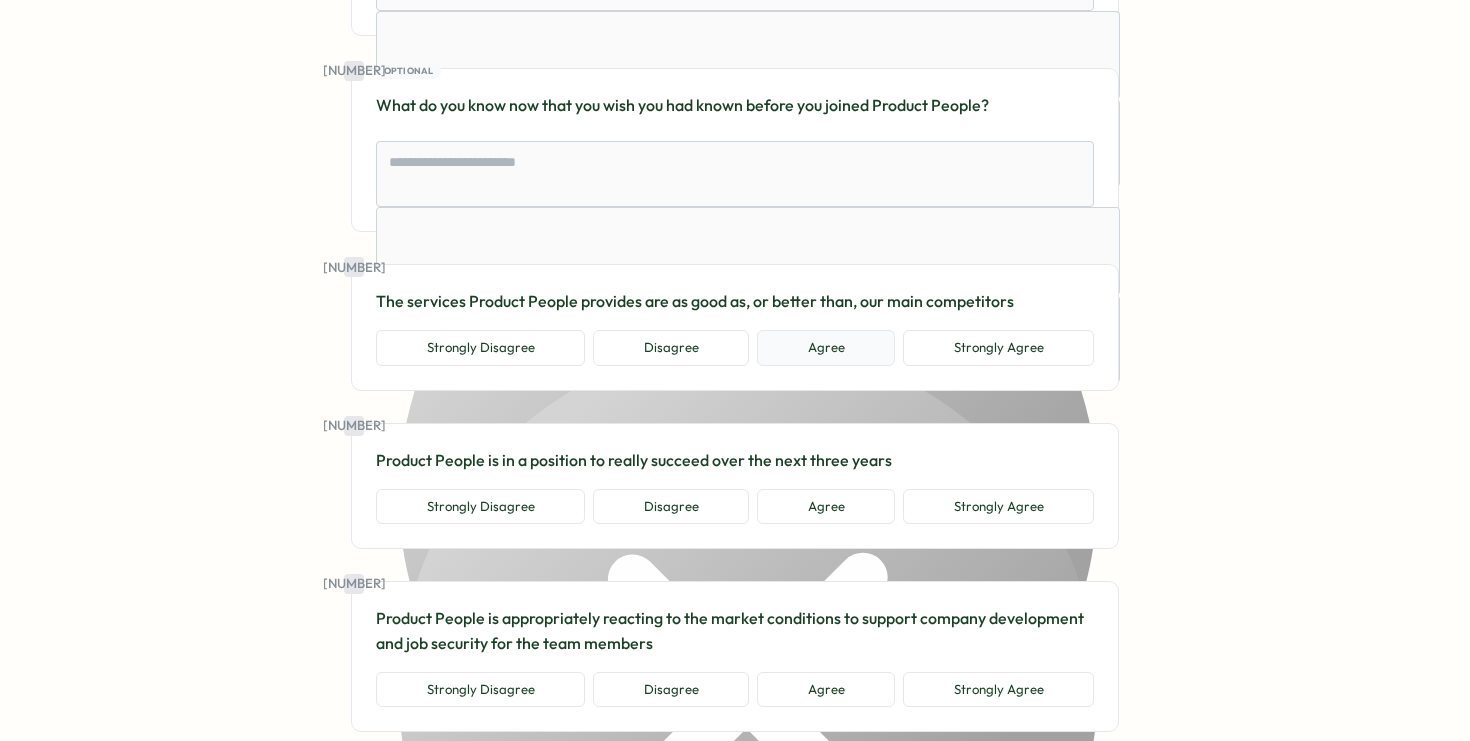 click on "Agree" at bounding box center [826, 348] 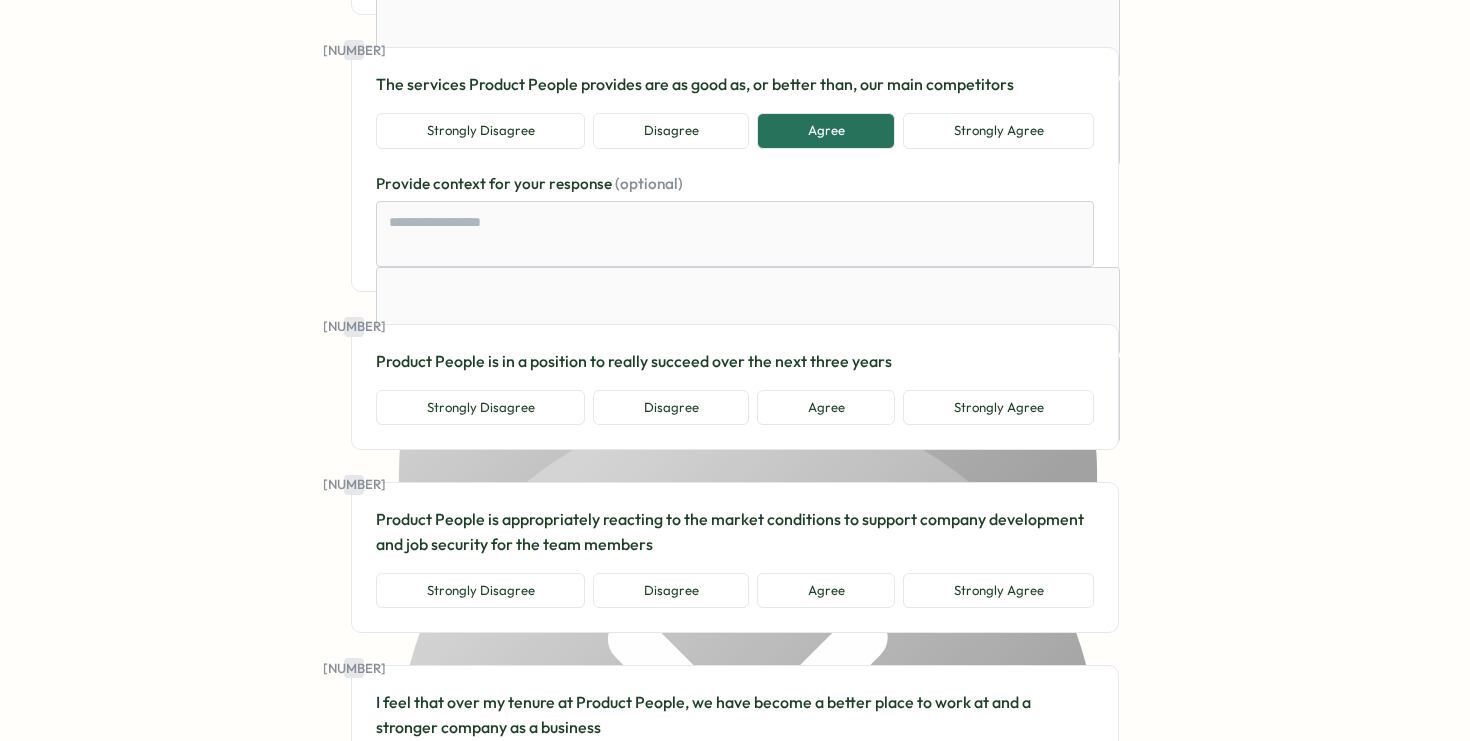 scroll, scrollTop: 1957, scrollLeft: 0, axis: vertical 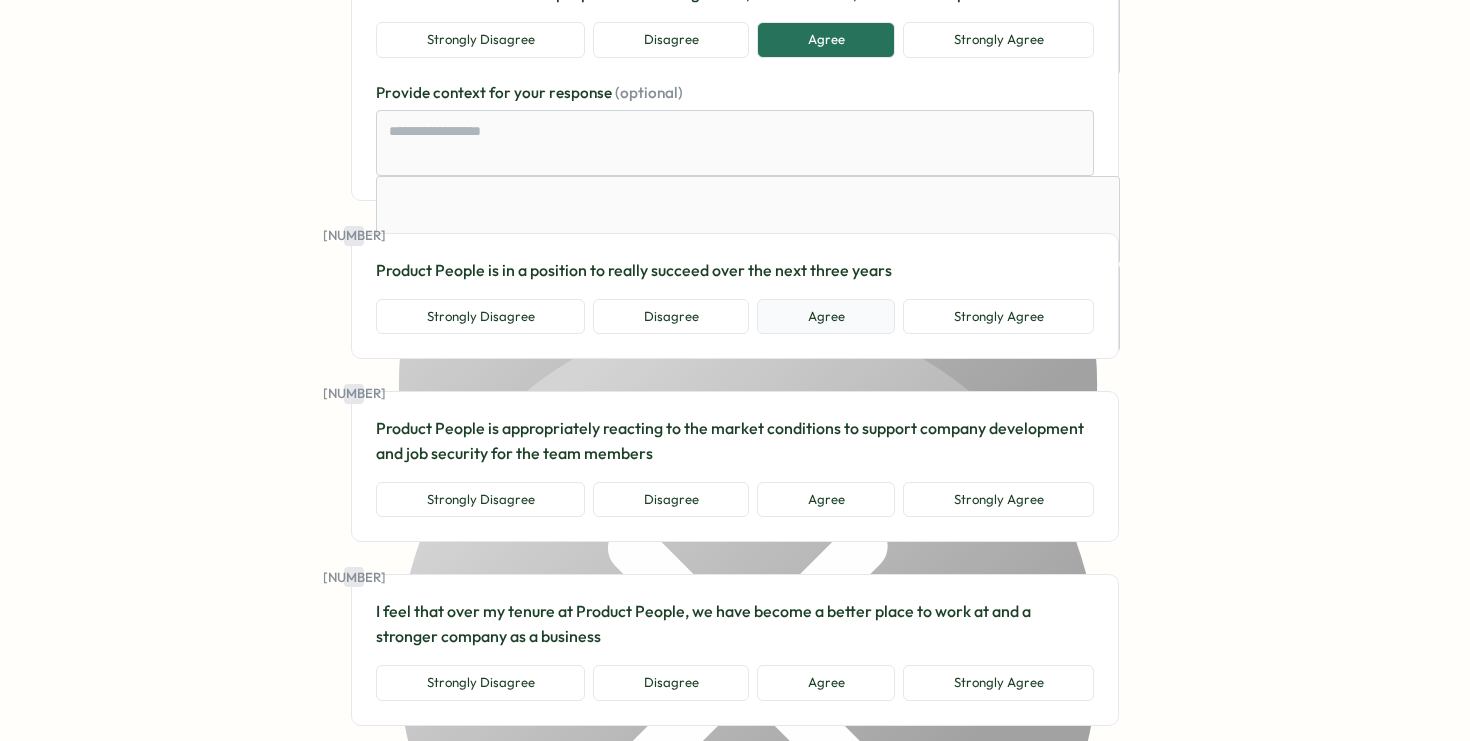click on "Agree" at bounding box center [826, 317] 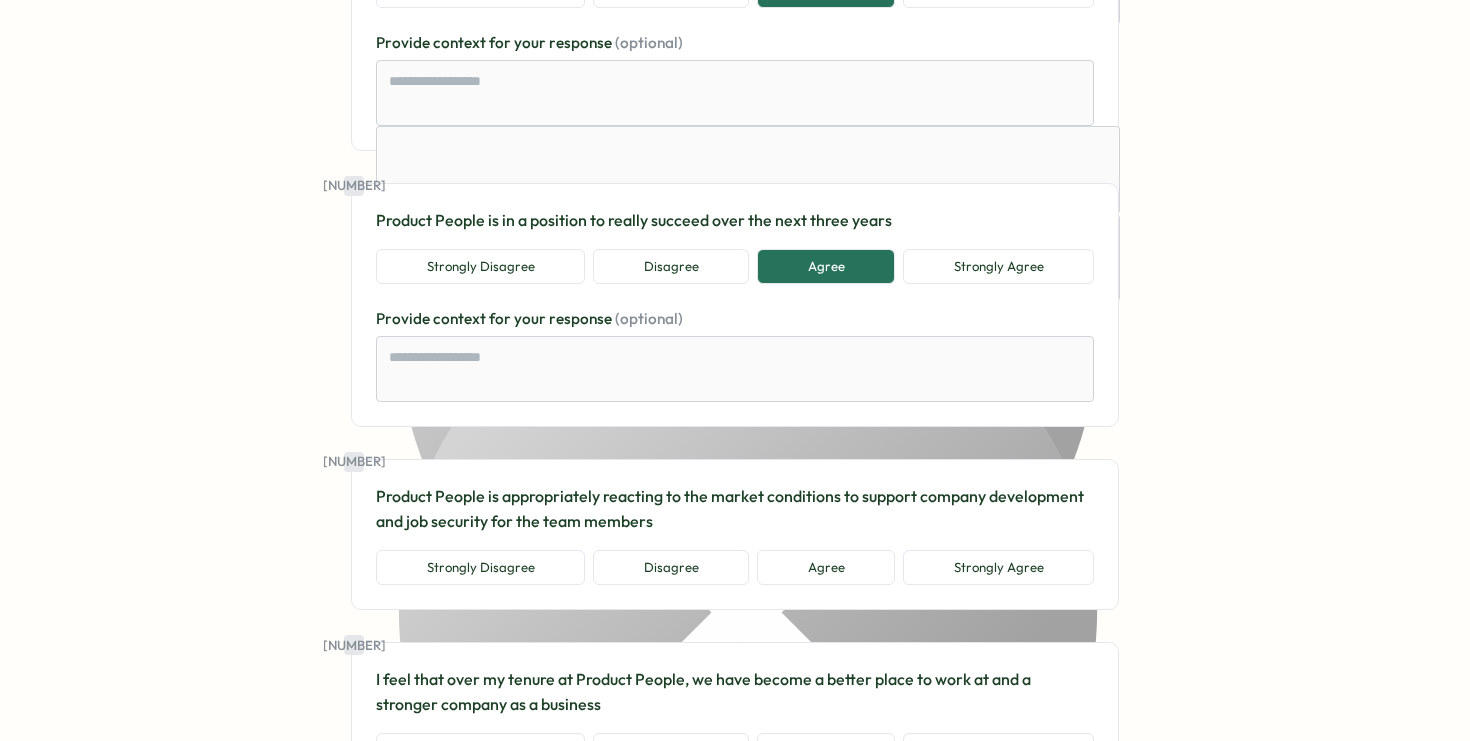 scroll, scrollTop: 2084, scrollLeft: 0, axis: vertical 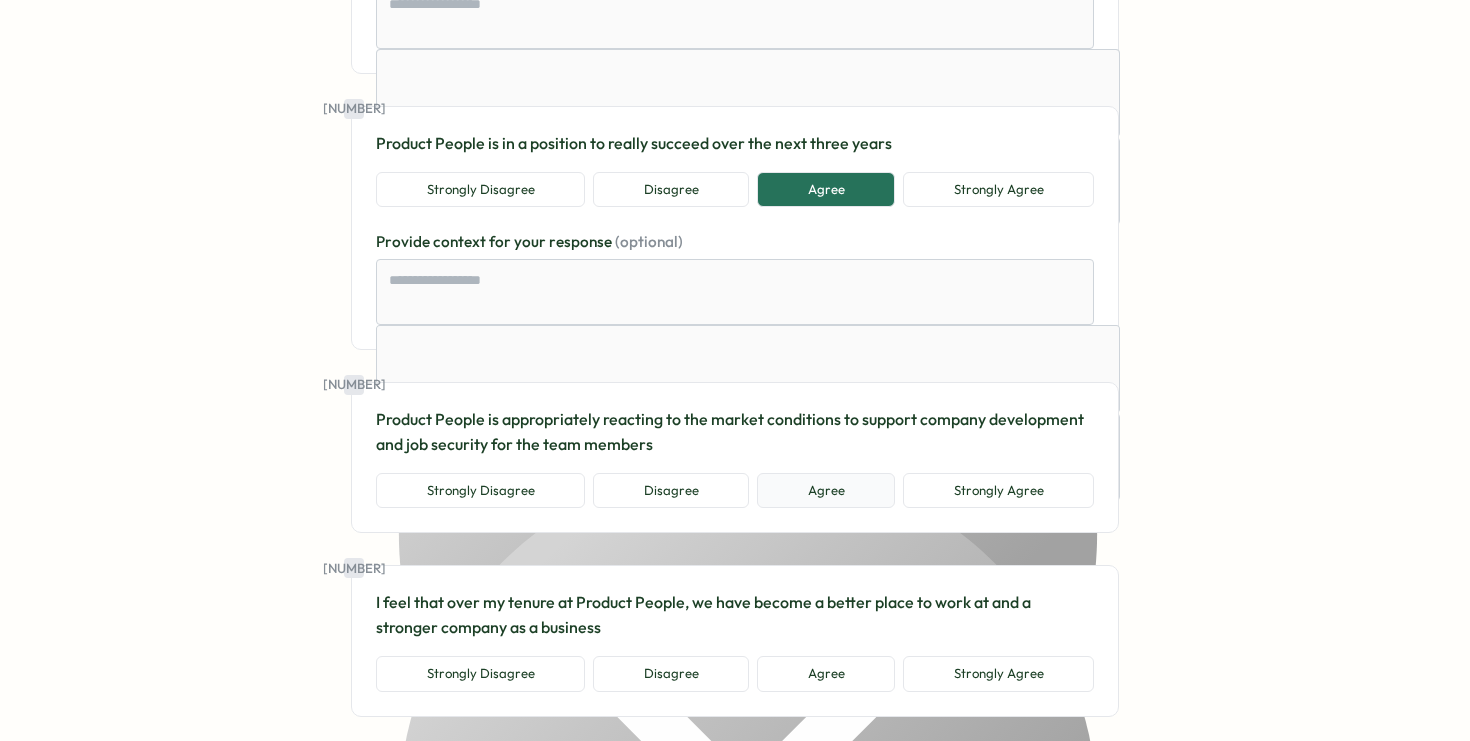 click on "Agree" at bounding box center [826, 491] 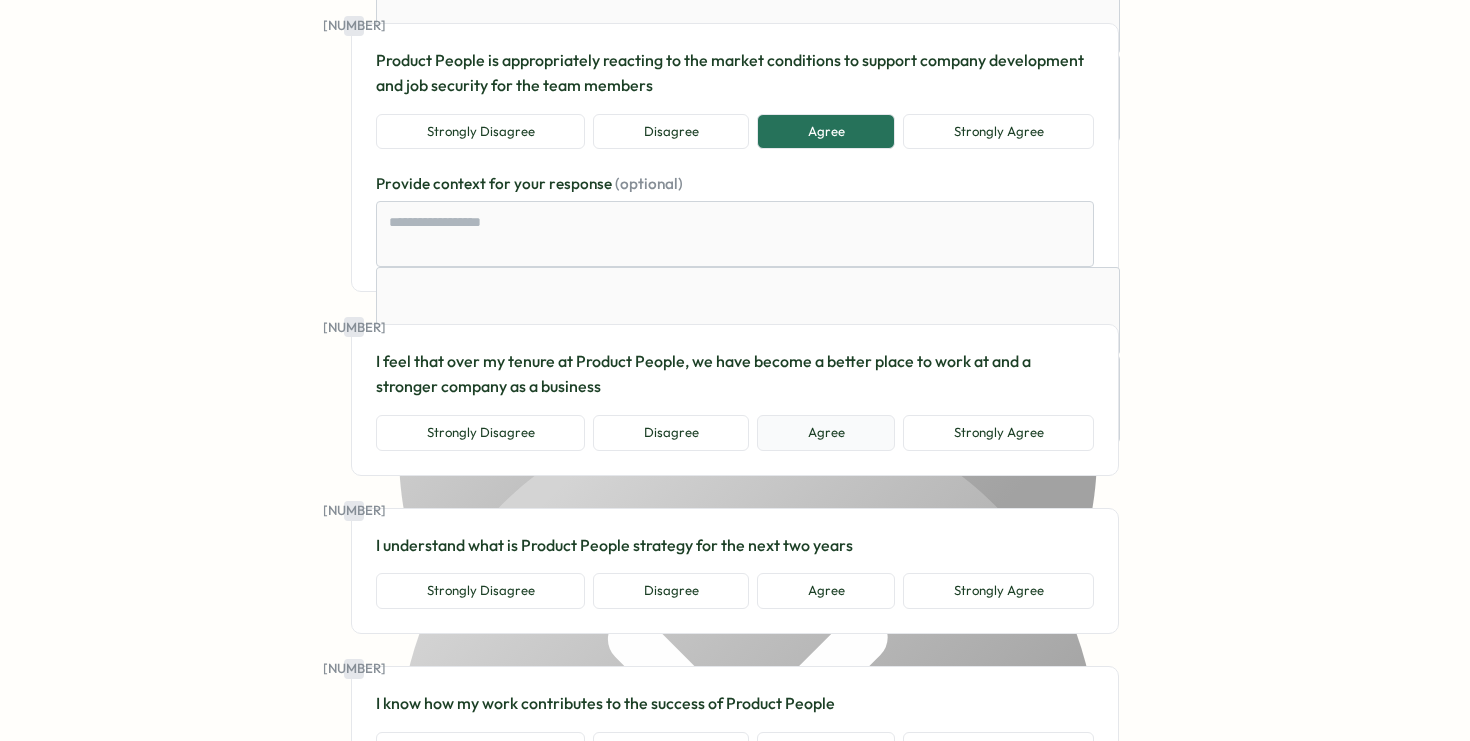 click on "Agree" at bounding box center (826, 433) 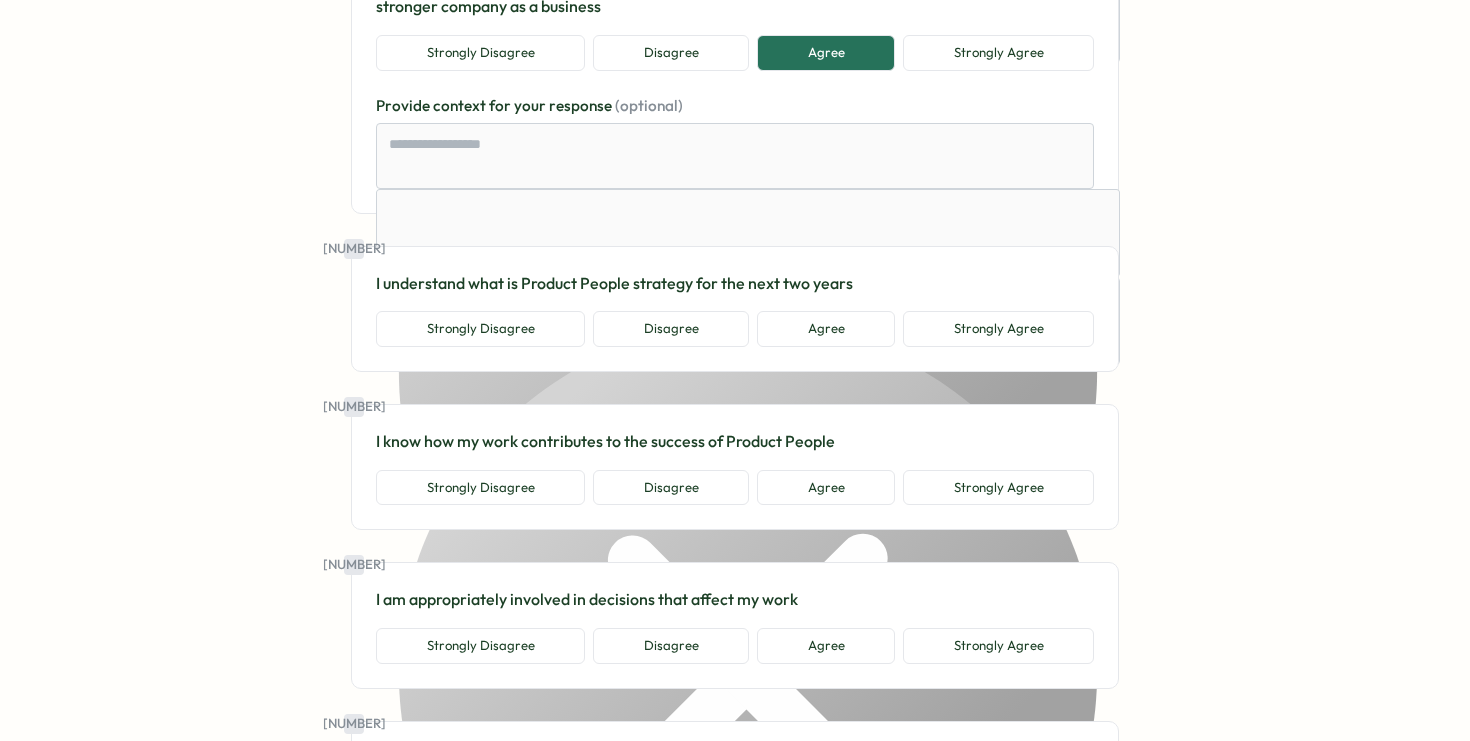 scroll, scrollTop: 2914, scrollLeft: 0, axis: vertical 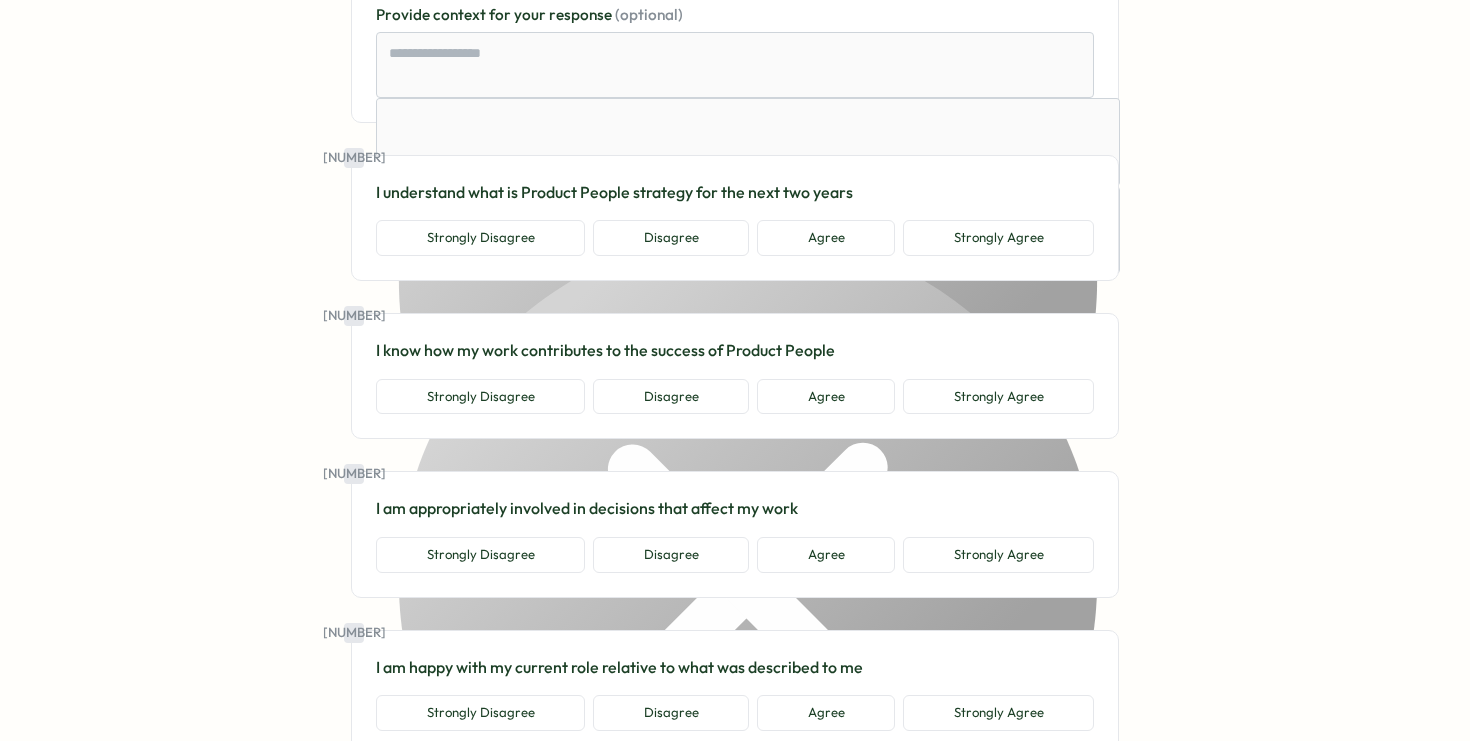 click on "[NUMBER] I understand what is Product People strategy for the next two years Strongly Disagree Disagree Agree Strongly Agree" at bounding box center (735, 218) 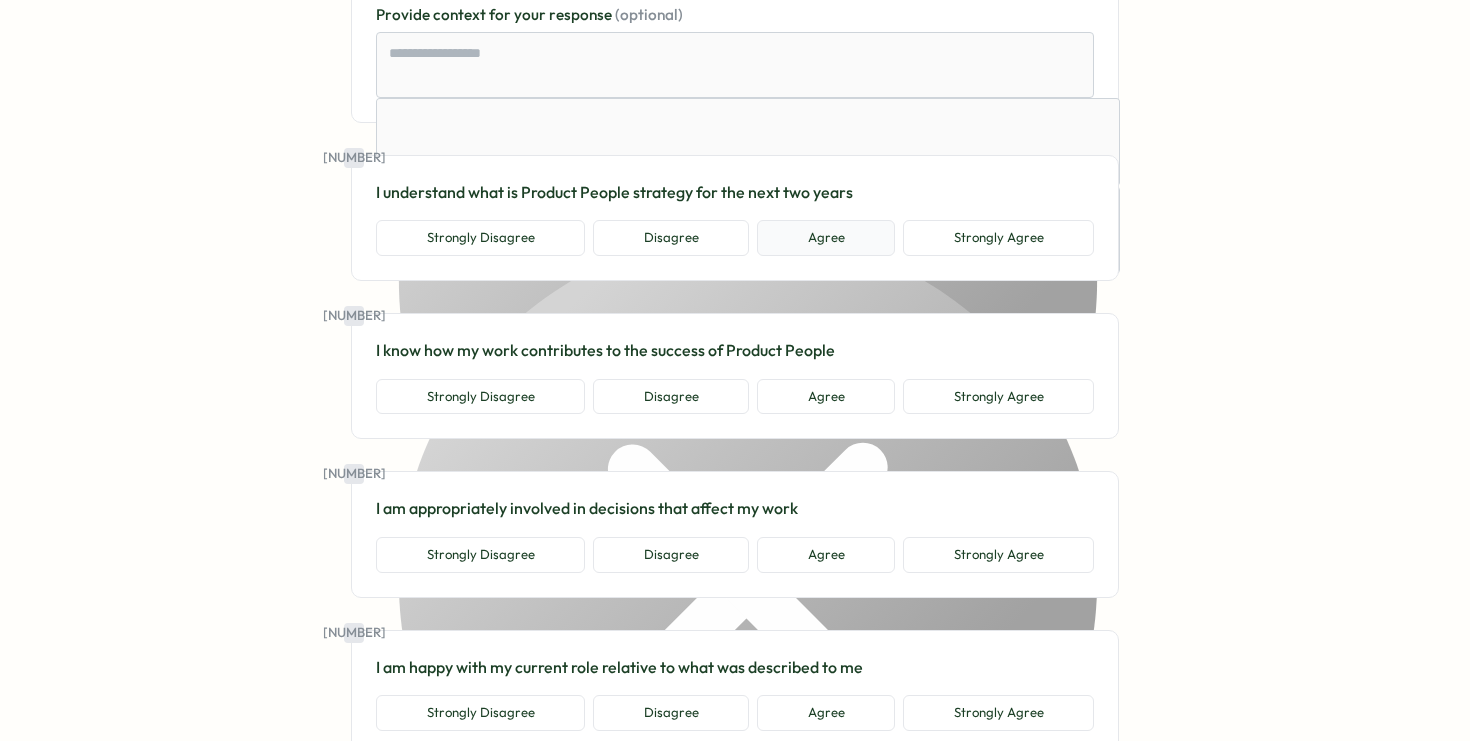 click on "Agree" at bounding box center (826, 238) 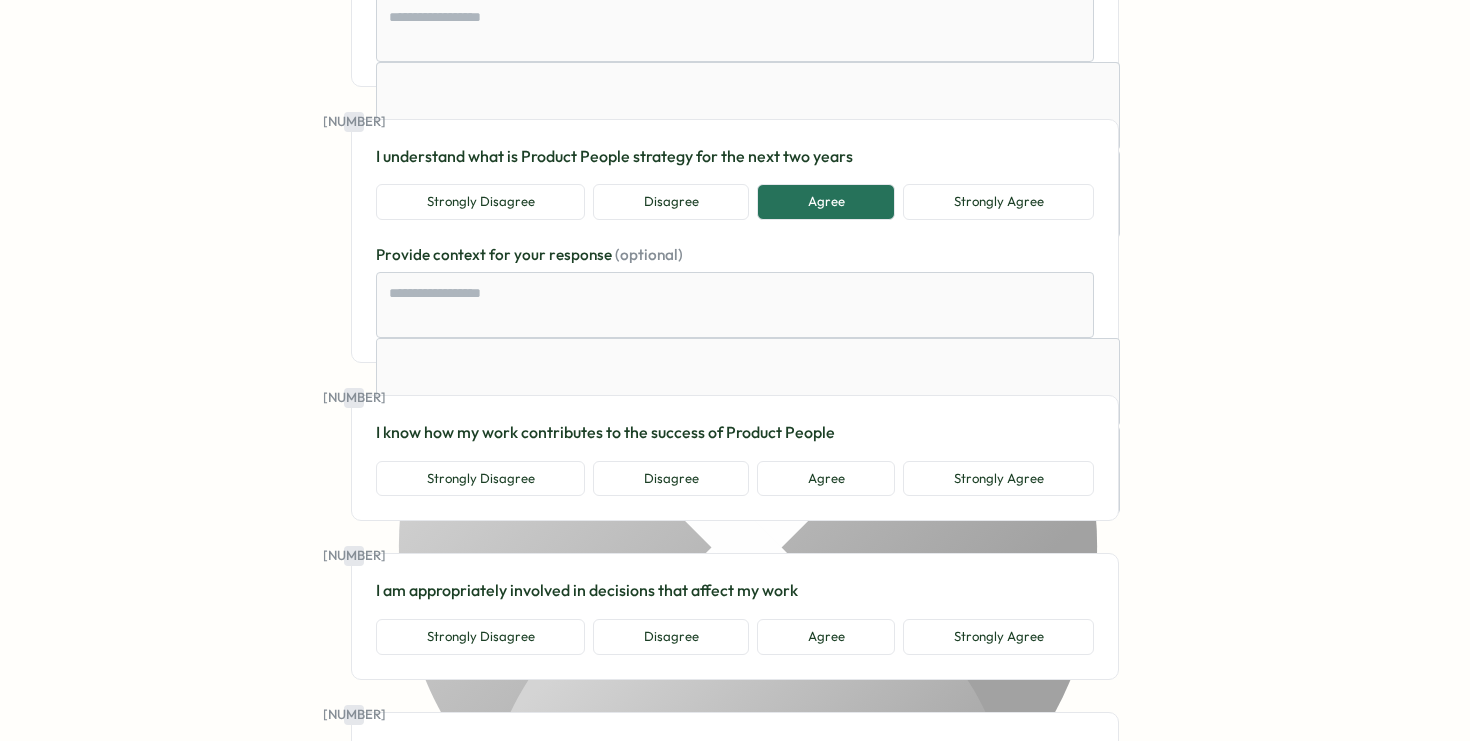 scroll, scrollTop: 3205, scrollLeft: 0, axis: vertical 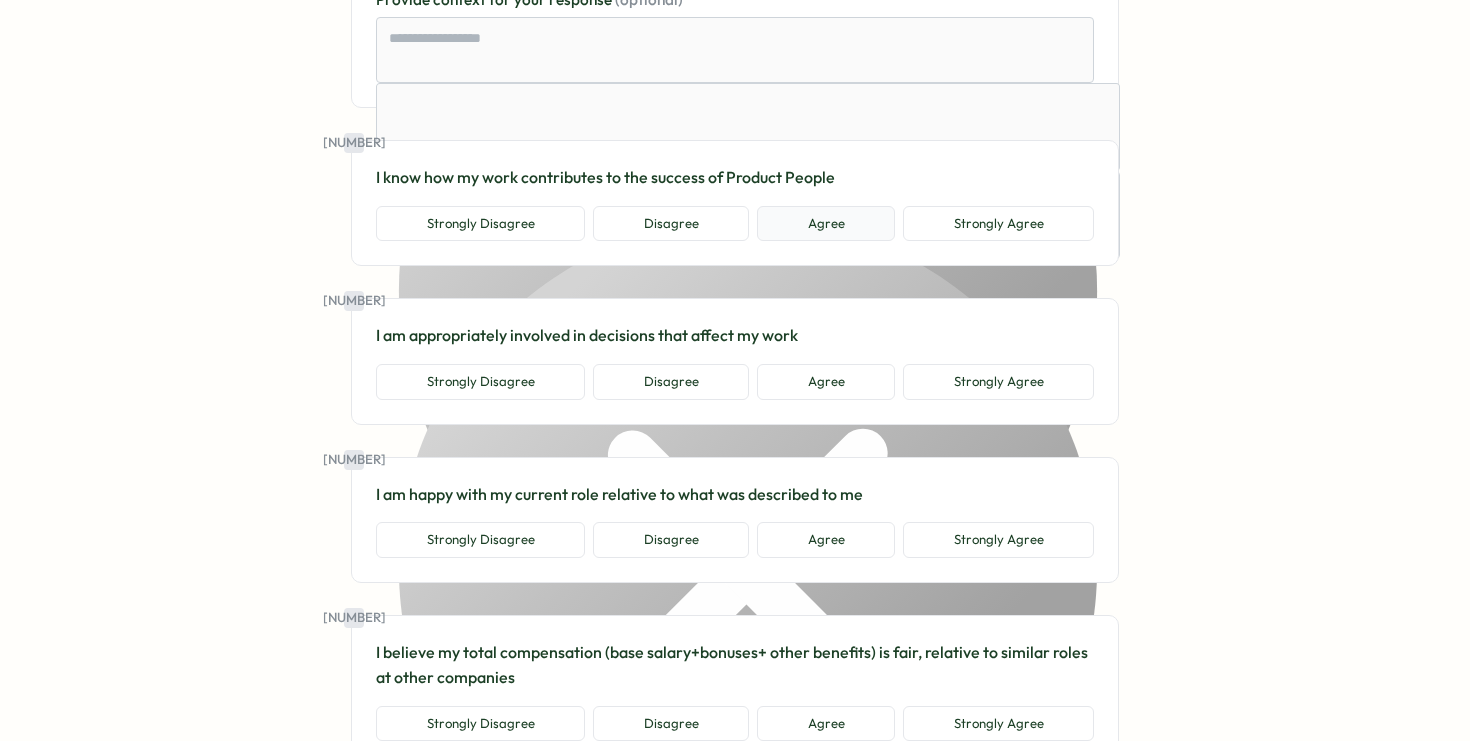 click on "Agree" at bounding box center (826, 224) 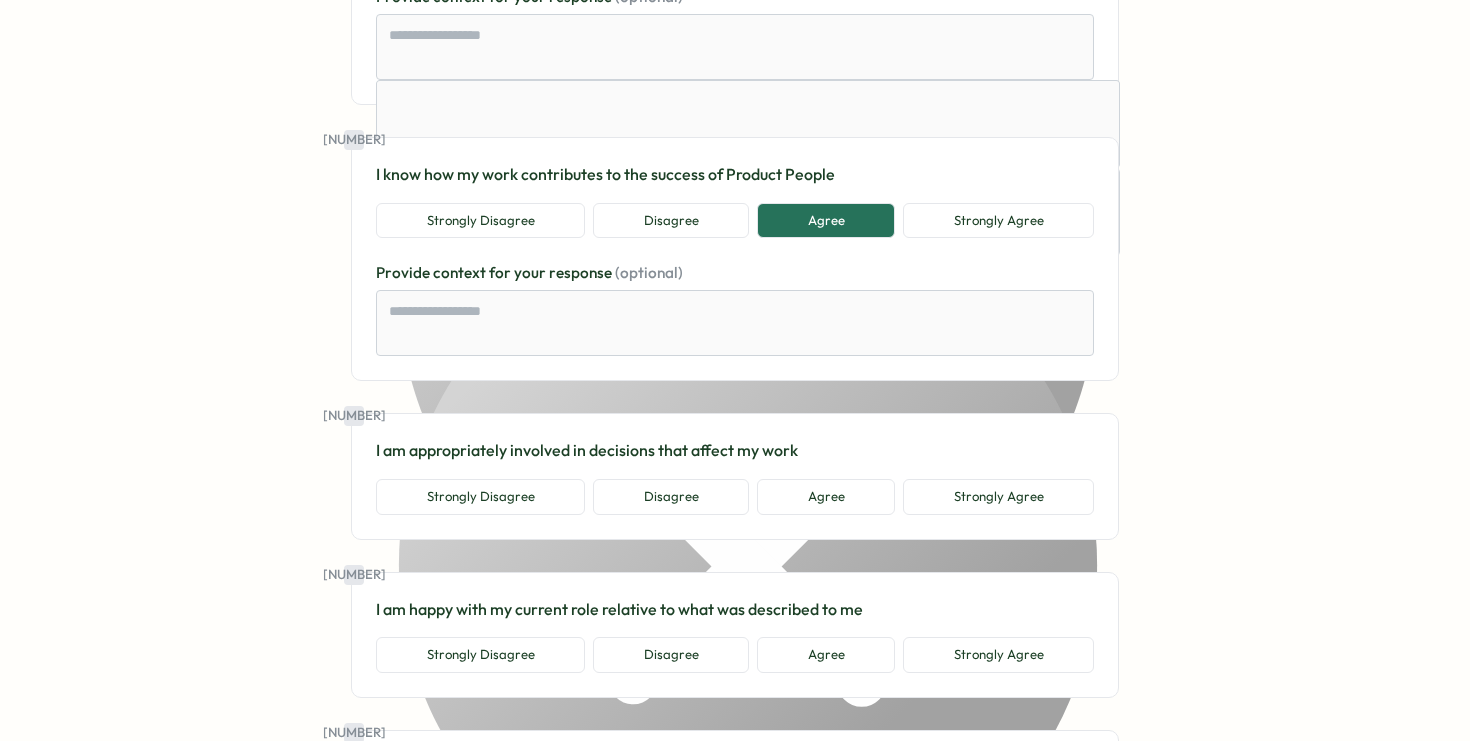 scroll, scrollTop: 3209, scrollLeft: 0, axis: vertical 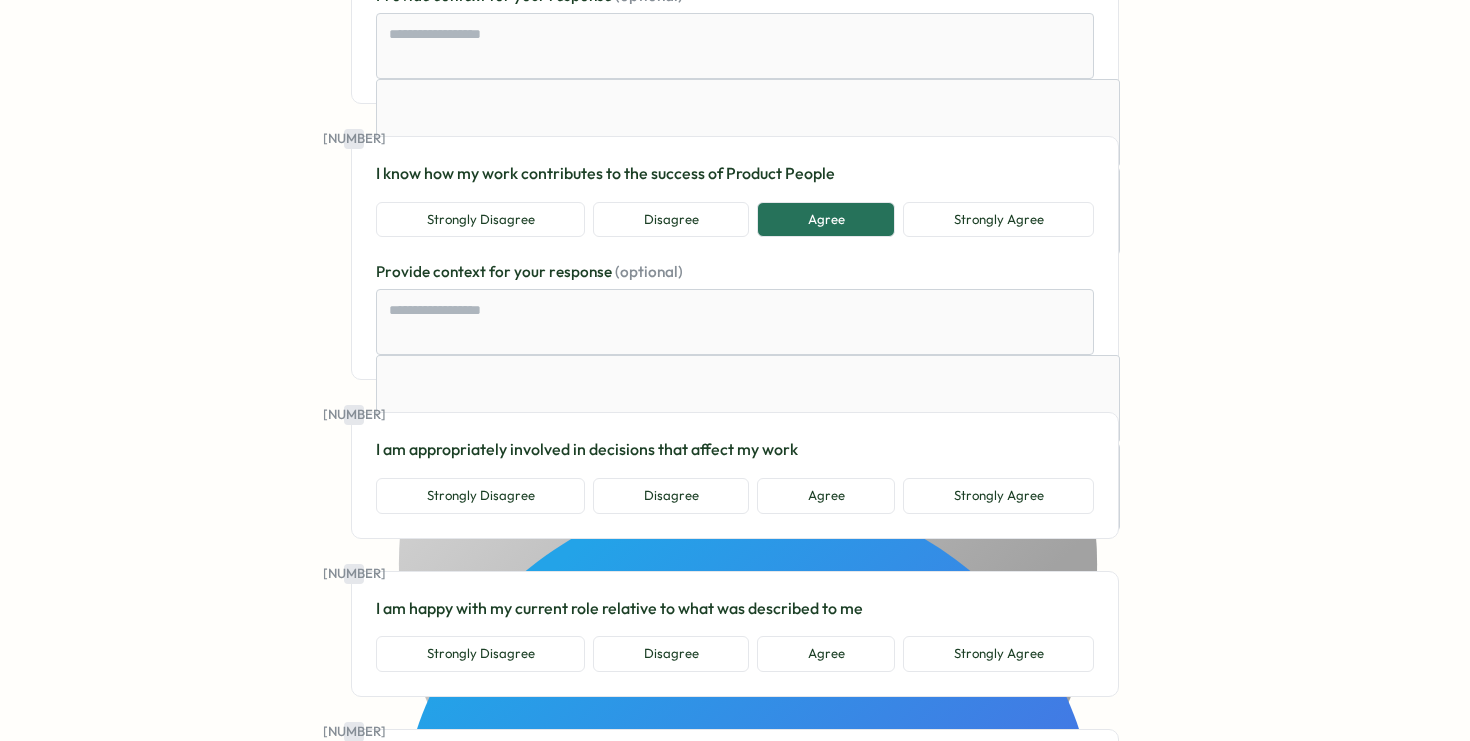 click on "[NUMBER] I am appropriately involved in decisions that affect my work Strongly Disagree Disagree Agree Strongly Agree" at bounding box center [735, 475] 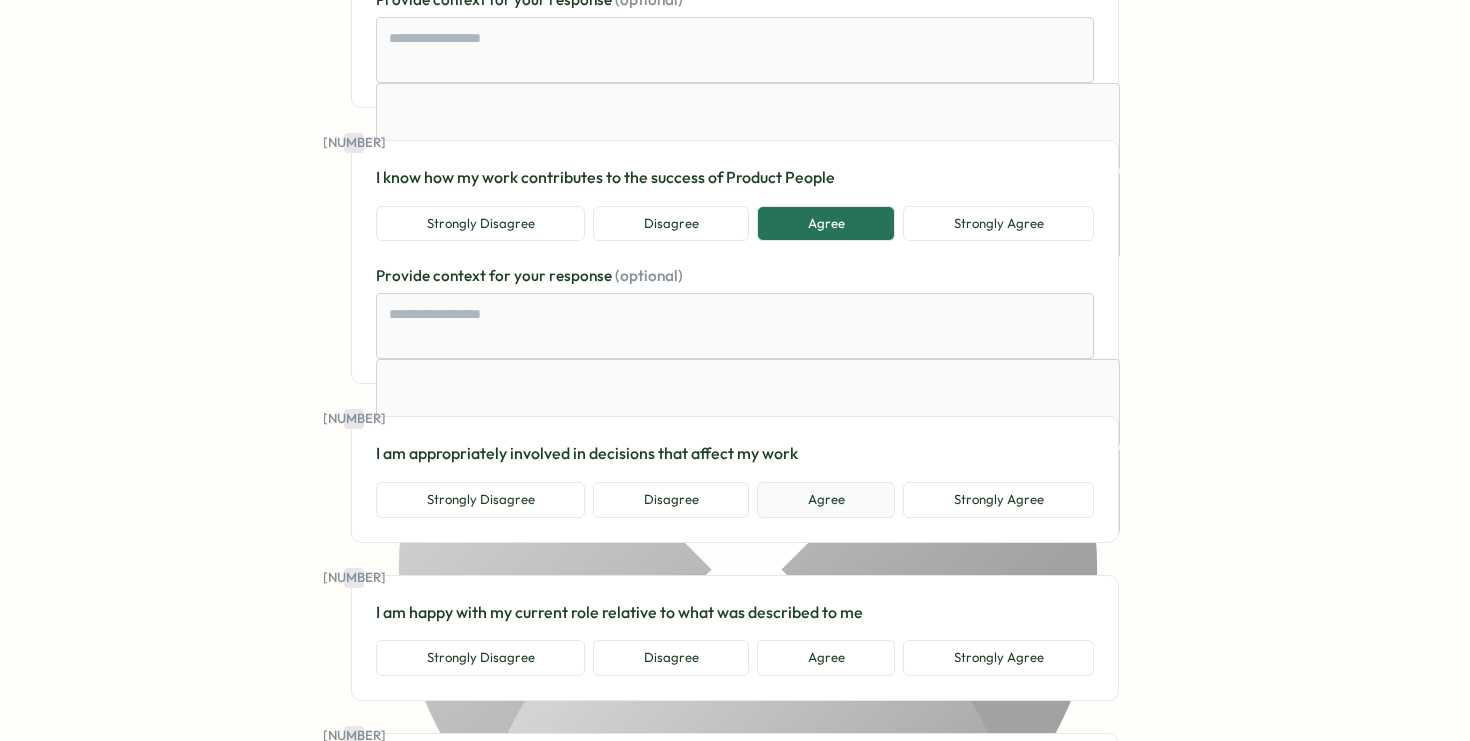click on "Agree" at bounding box center [826, 500] 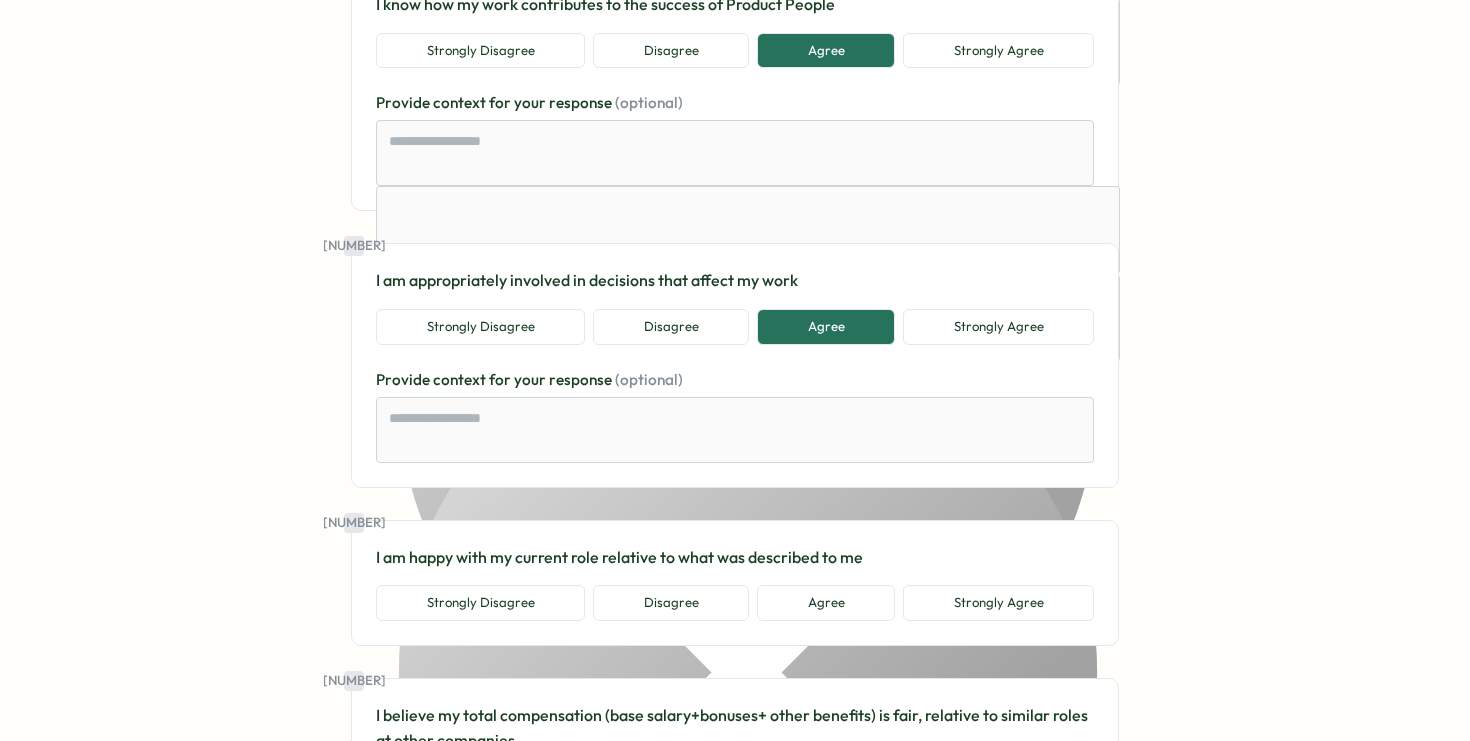 scroll, scrollTop: 3378, scrollLeft: 0, axis: vertical 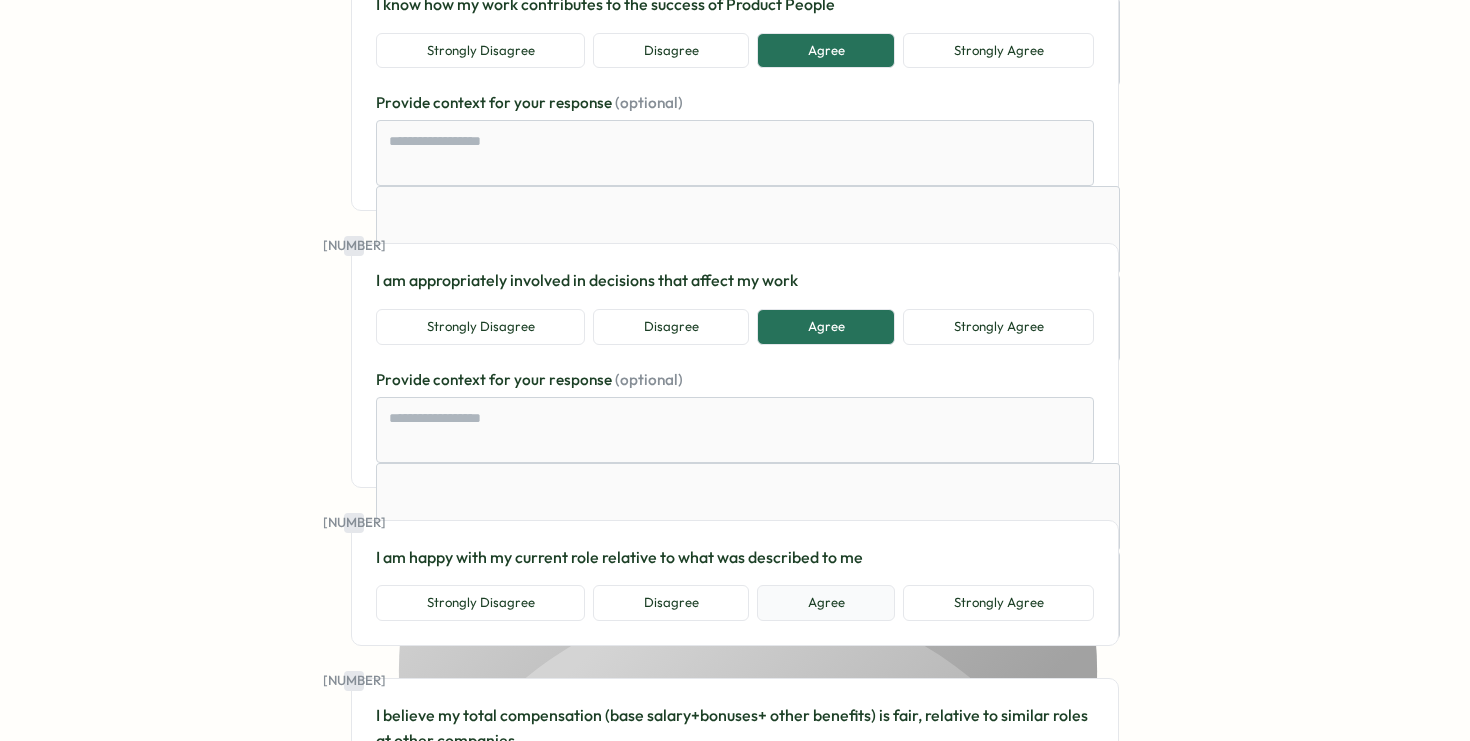 click on "Agree" at bounding box center (826, 603) 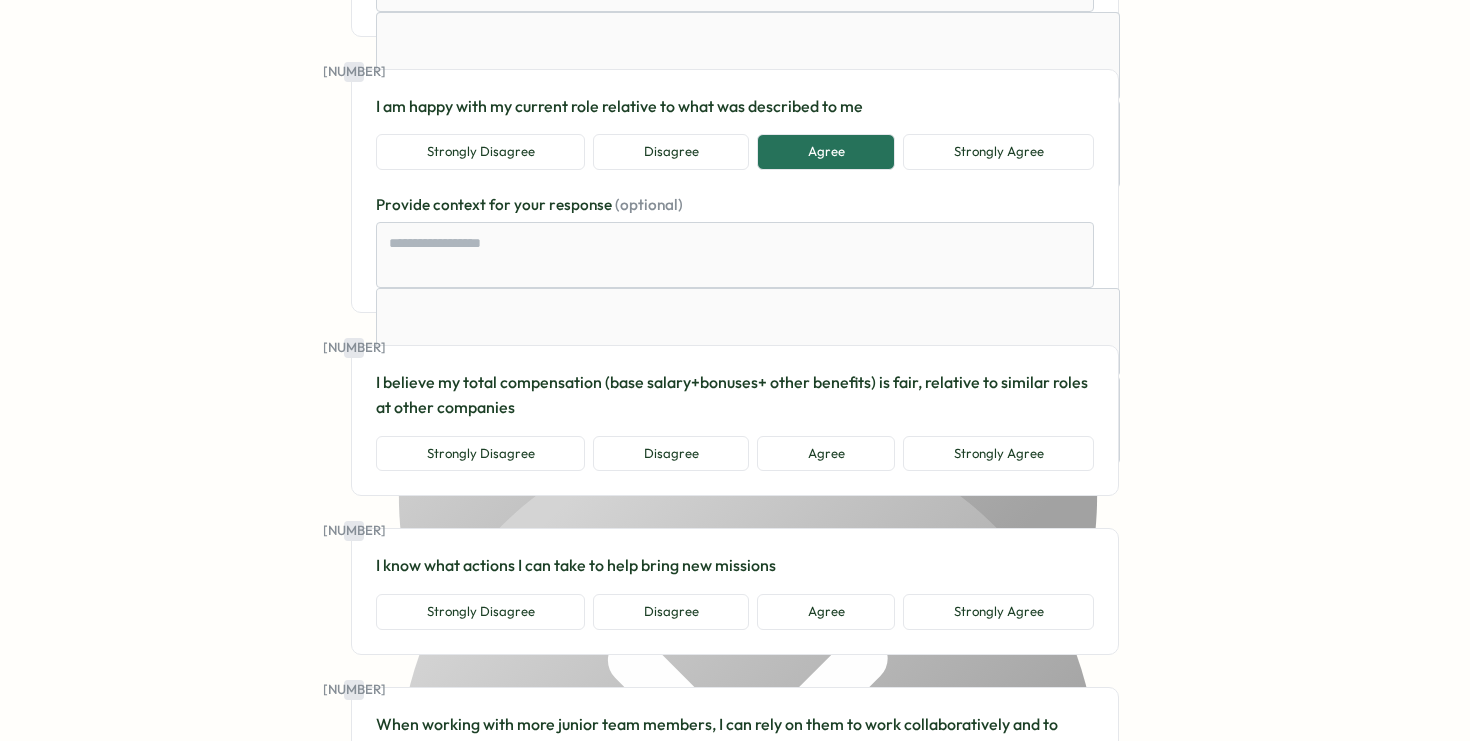 scroll, scrollTop: 3840, scrollLeft: 0, axis: vertical 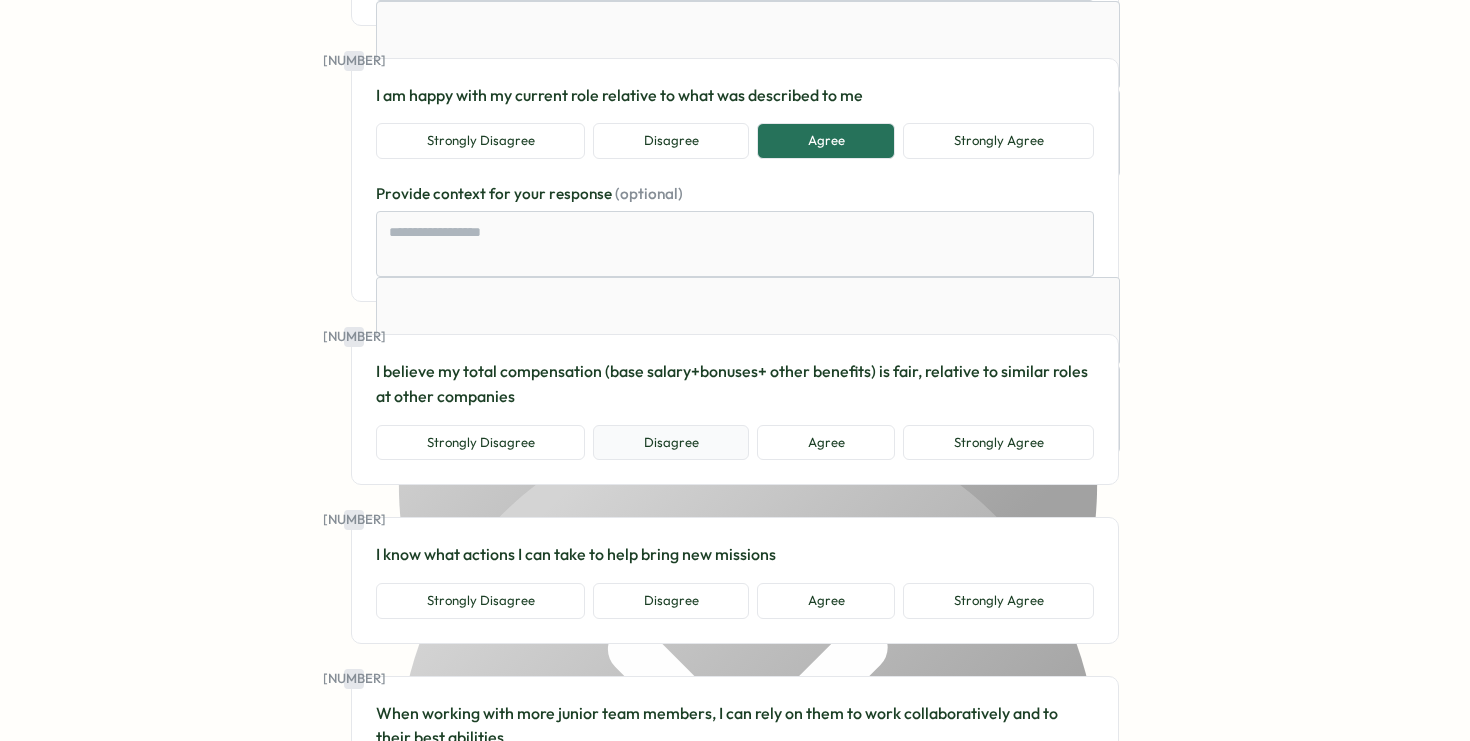 click on "Disagree" at bounding box center [671, 443] 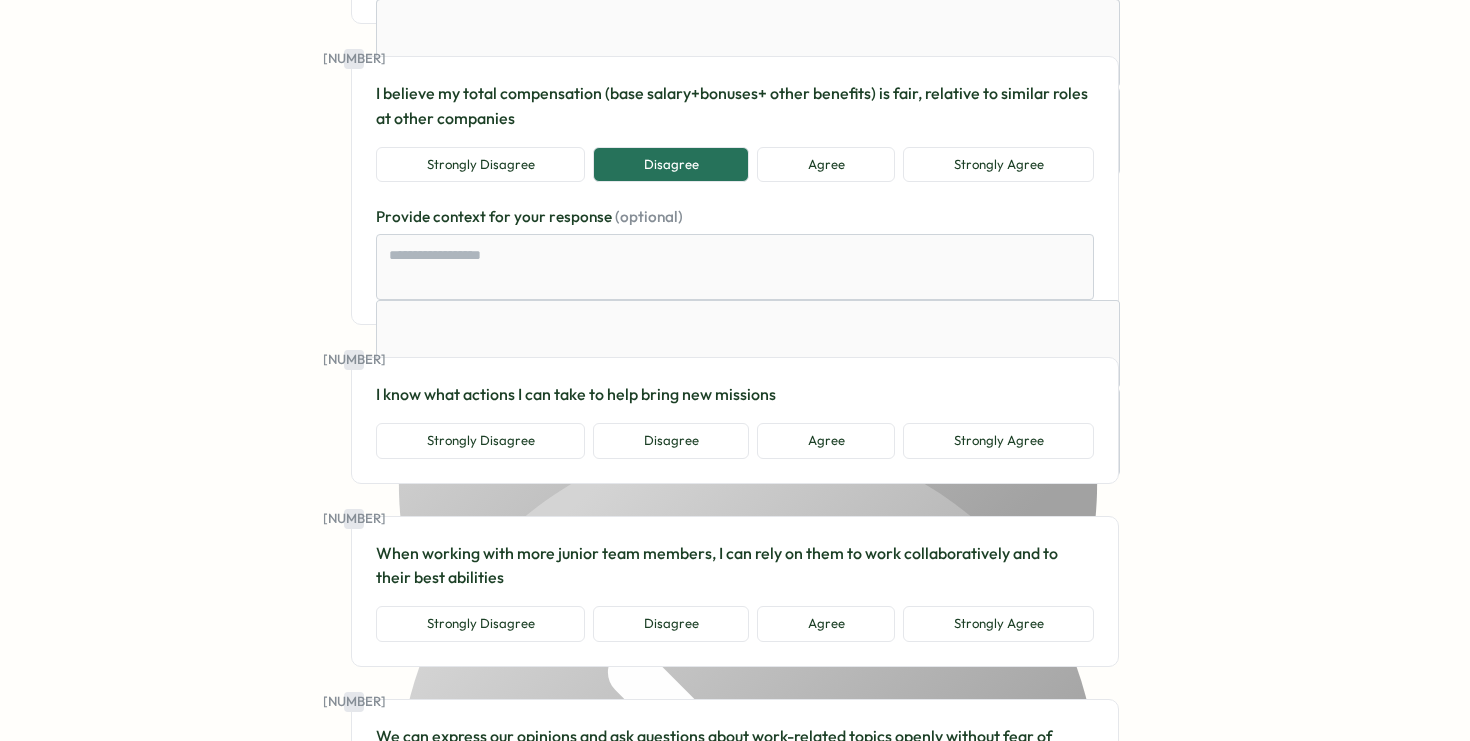 scroll, scrollTop: 4122, scrollLeft: 0, axis: vertical 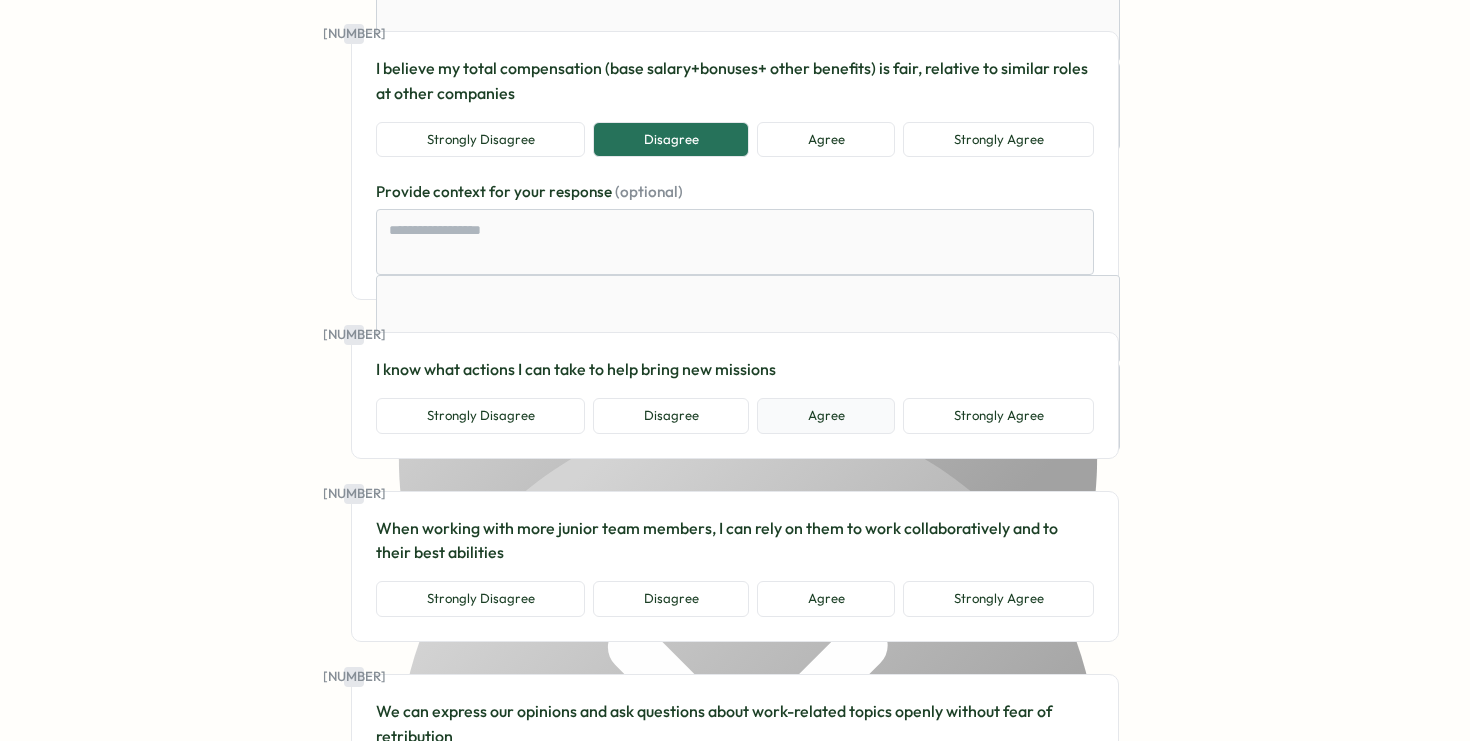 click on "Agree" at bounding box center (826, 416) 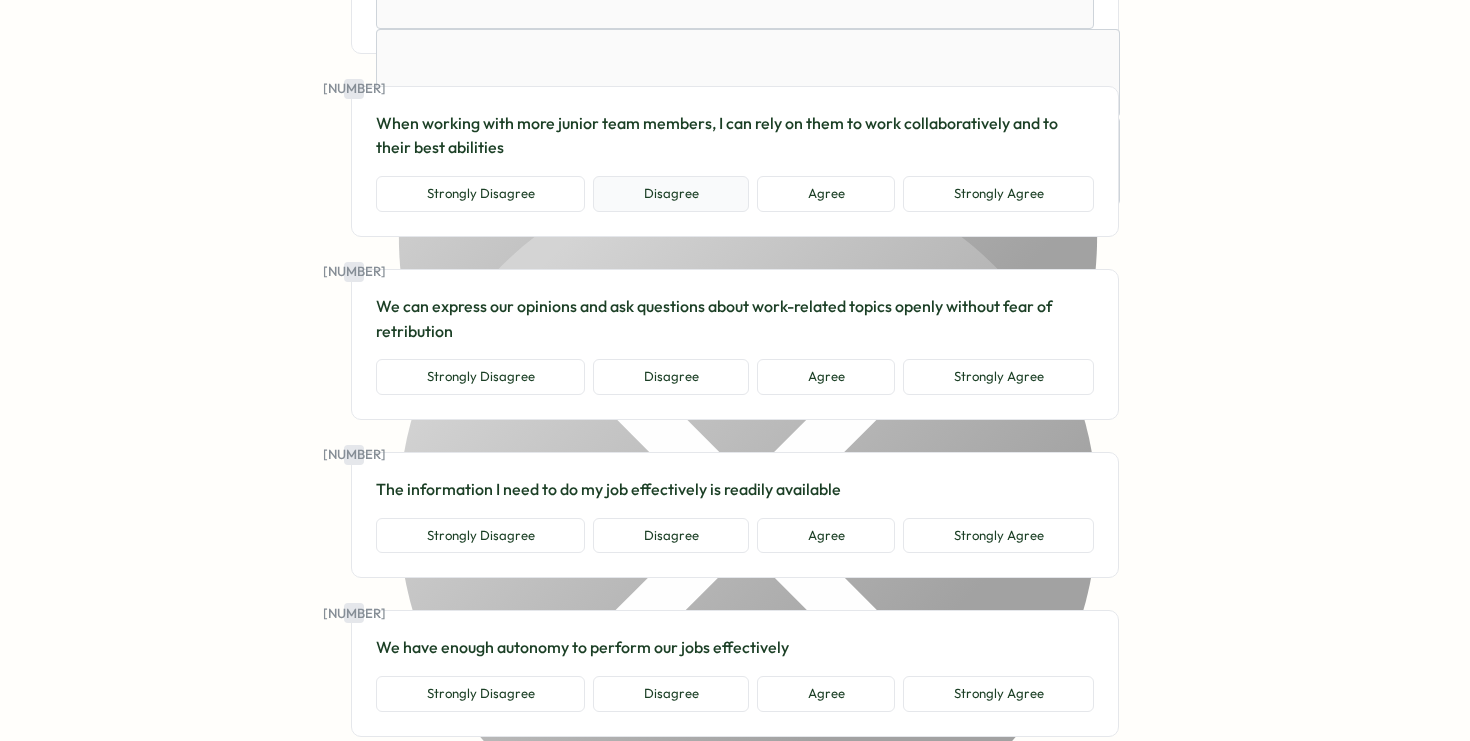 scroll, scrollTop: 4697, scrollLeft: 0, axis: vertical 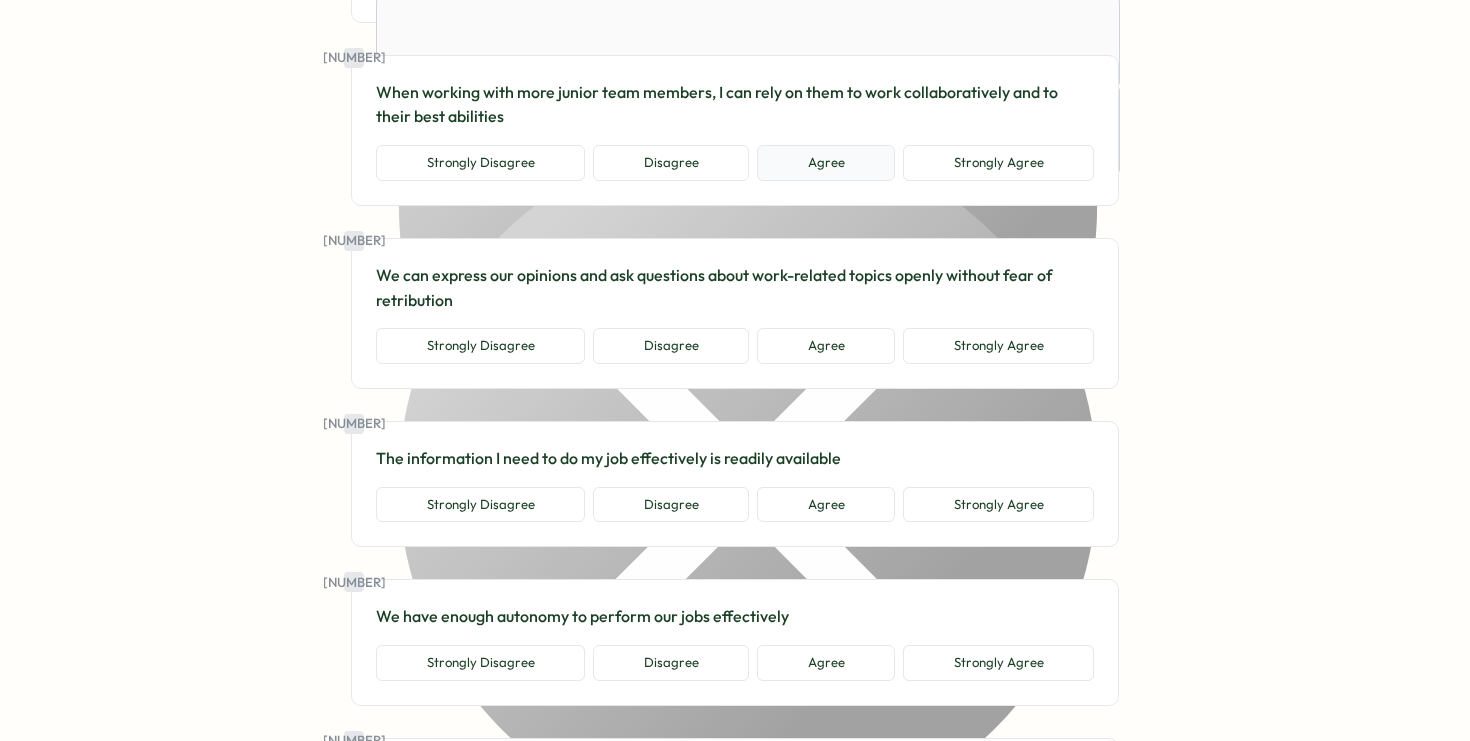 click on "Agree" at bounding box center [826, 163] 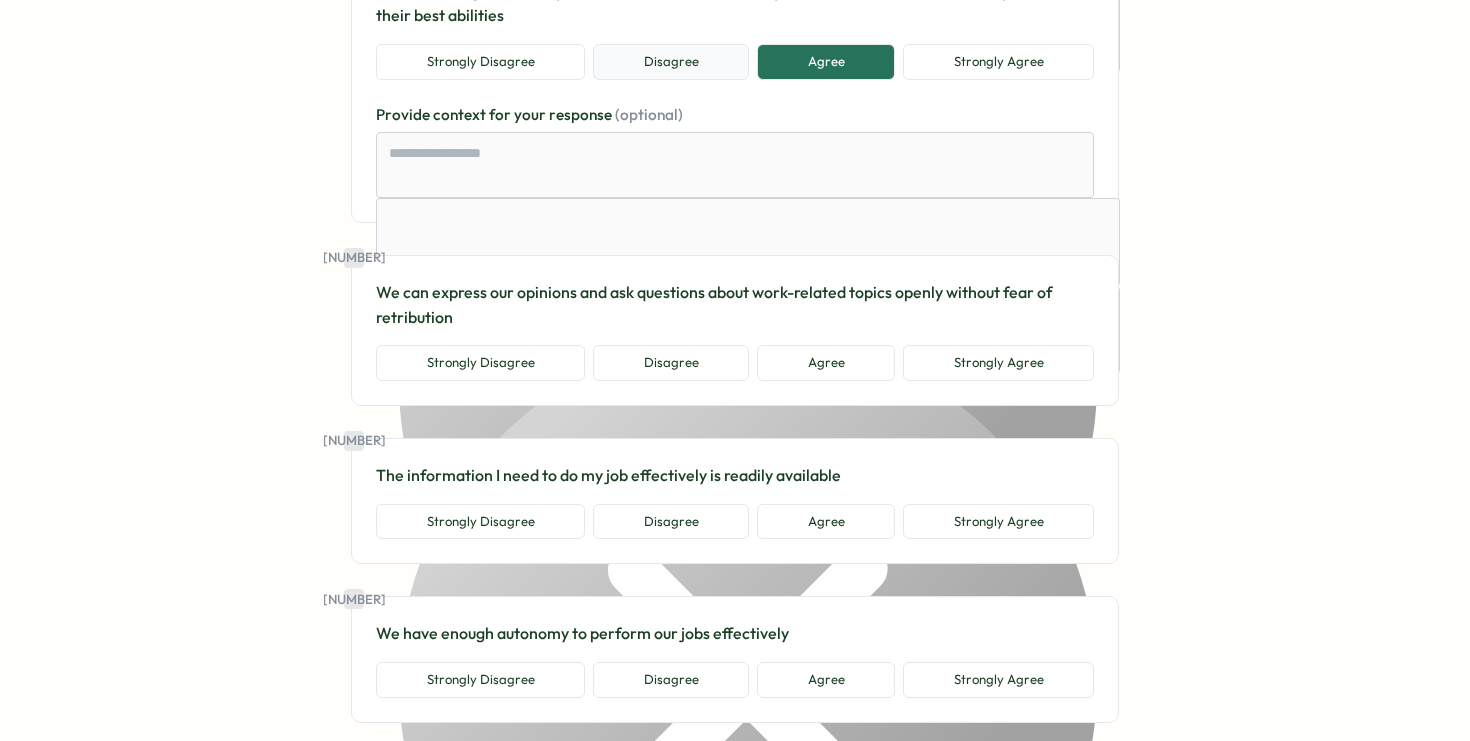 click on "Disagree" at bounding box center (671, 62) 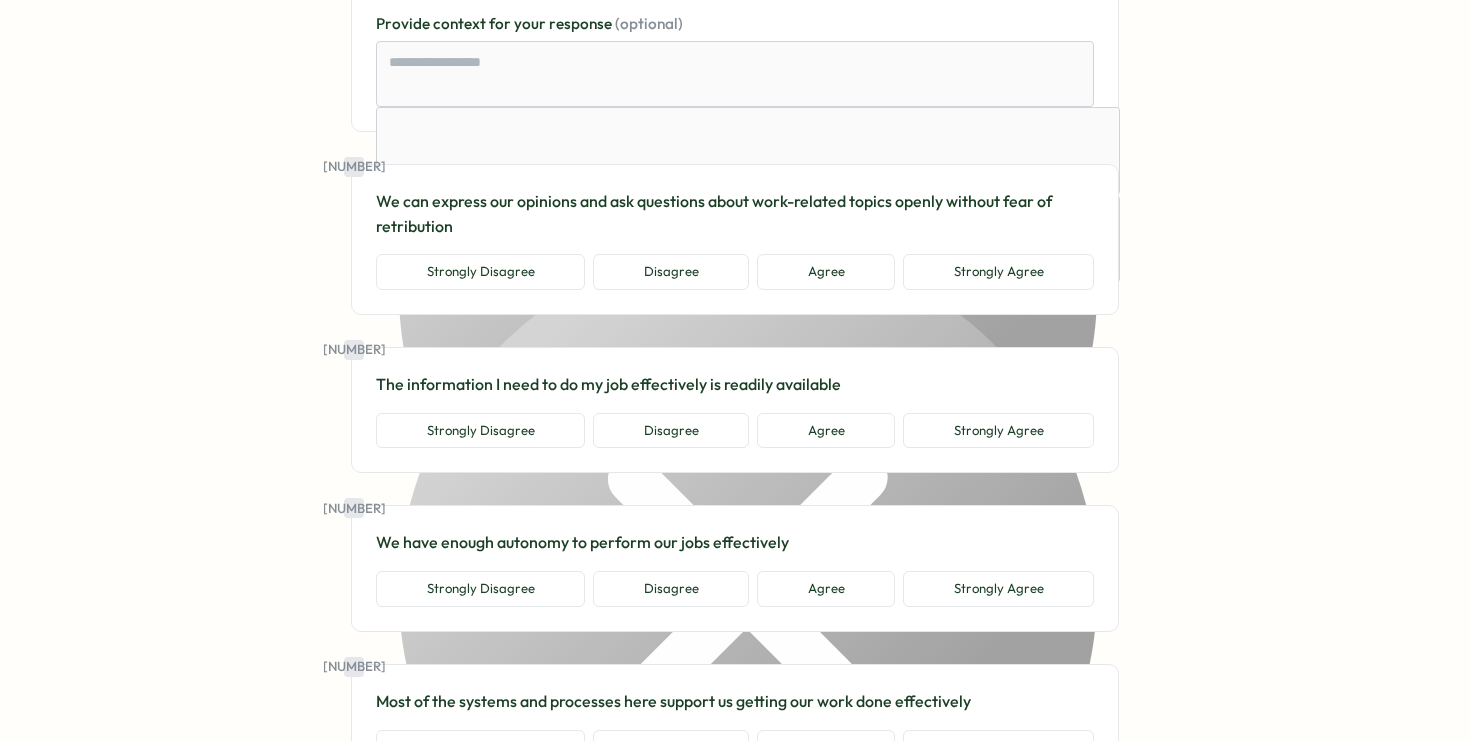 scroll, scrollTop: 4999, scrollLeft: 0, axis: vertical 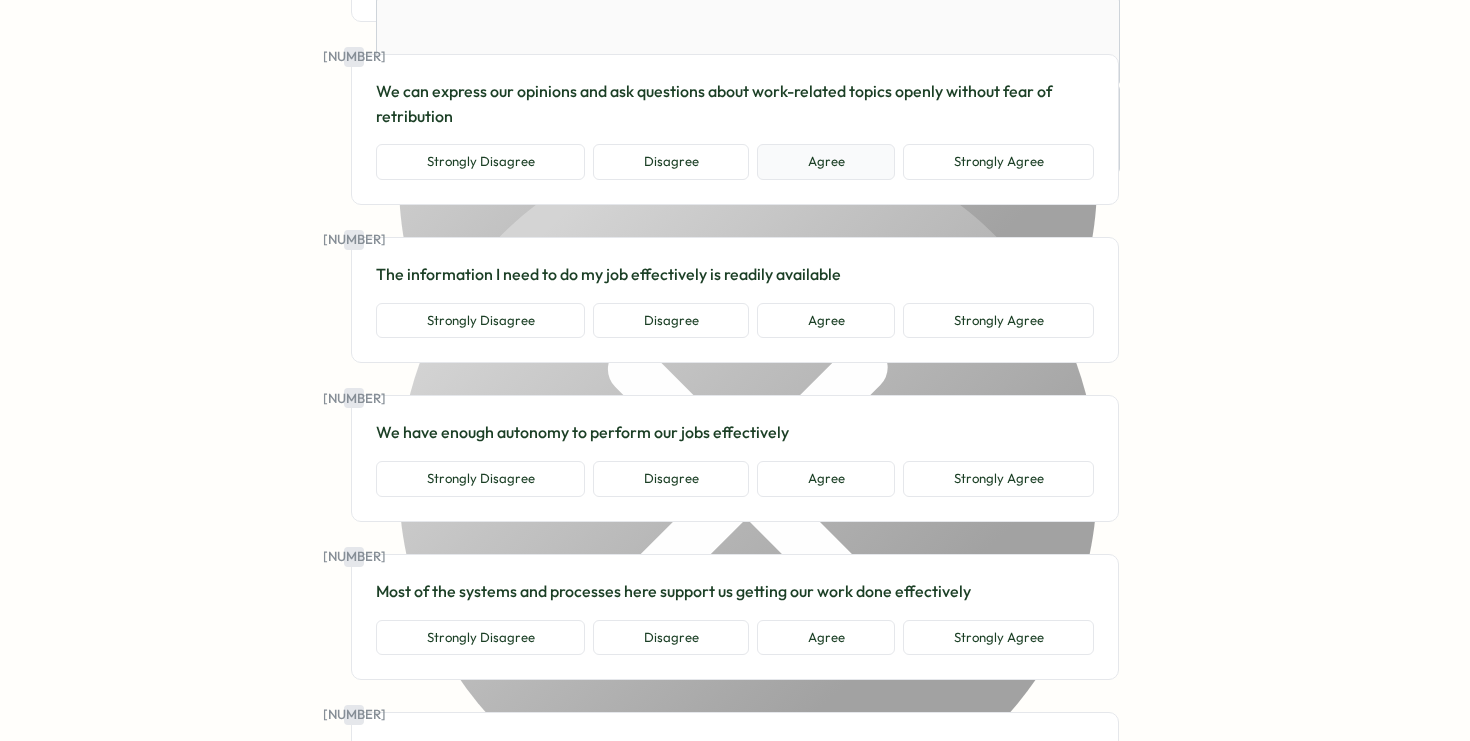 click on "Agree" at bounding box center (826, 162) 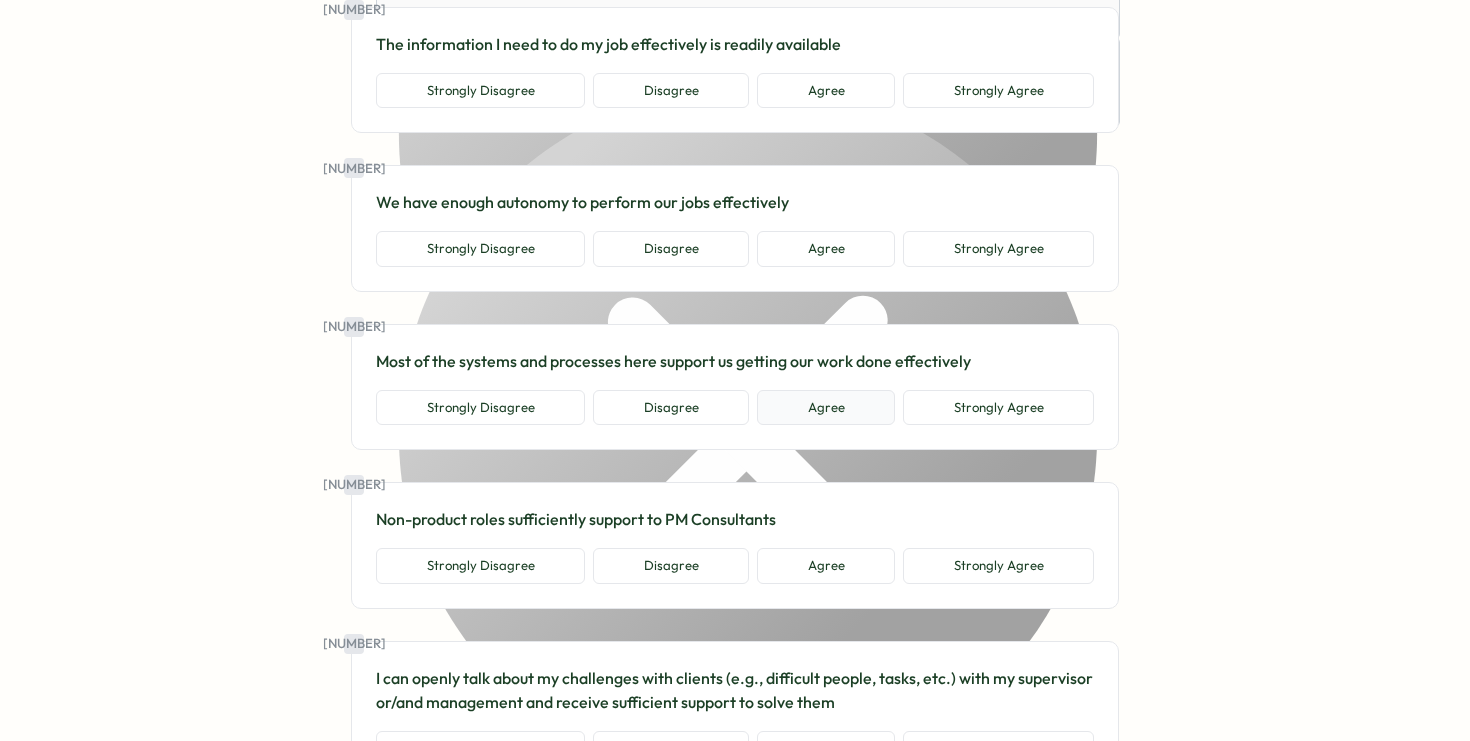 scroll, scrollTop: 5345, scrollLeft: 0, axis: vertical 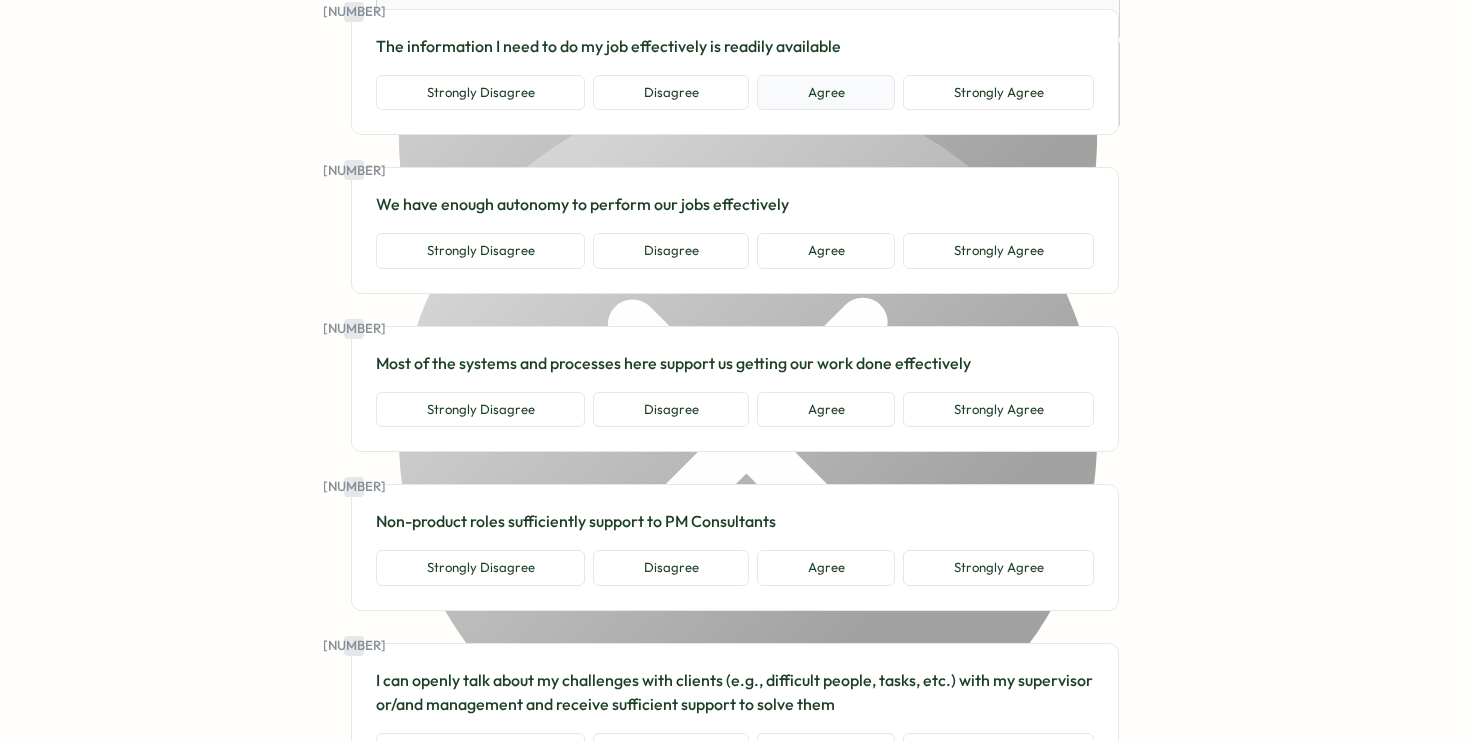 click on "Agree" at bounding box center (826, 93) 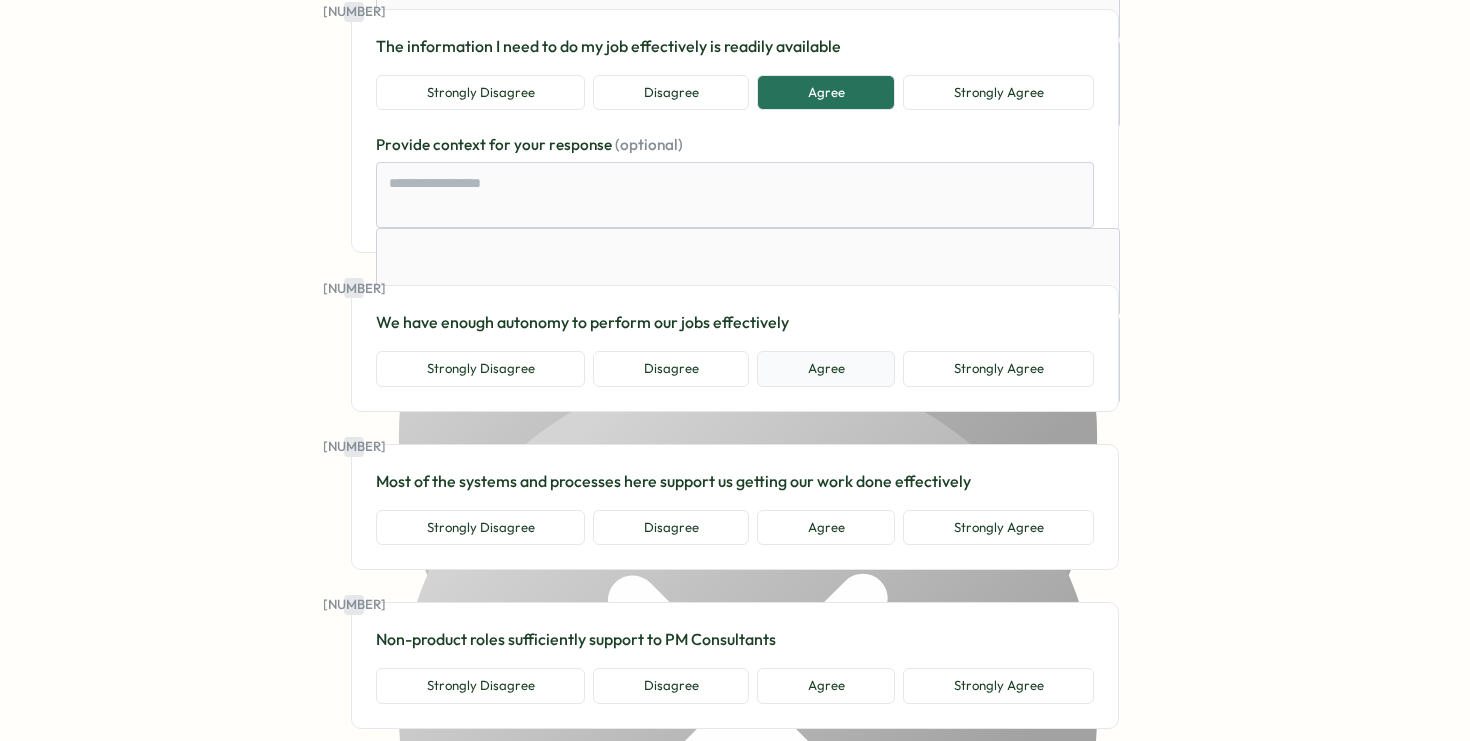 click on "Agree" at bounding box center [826, 369] 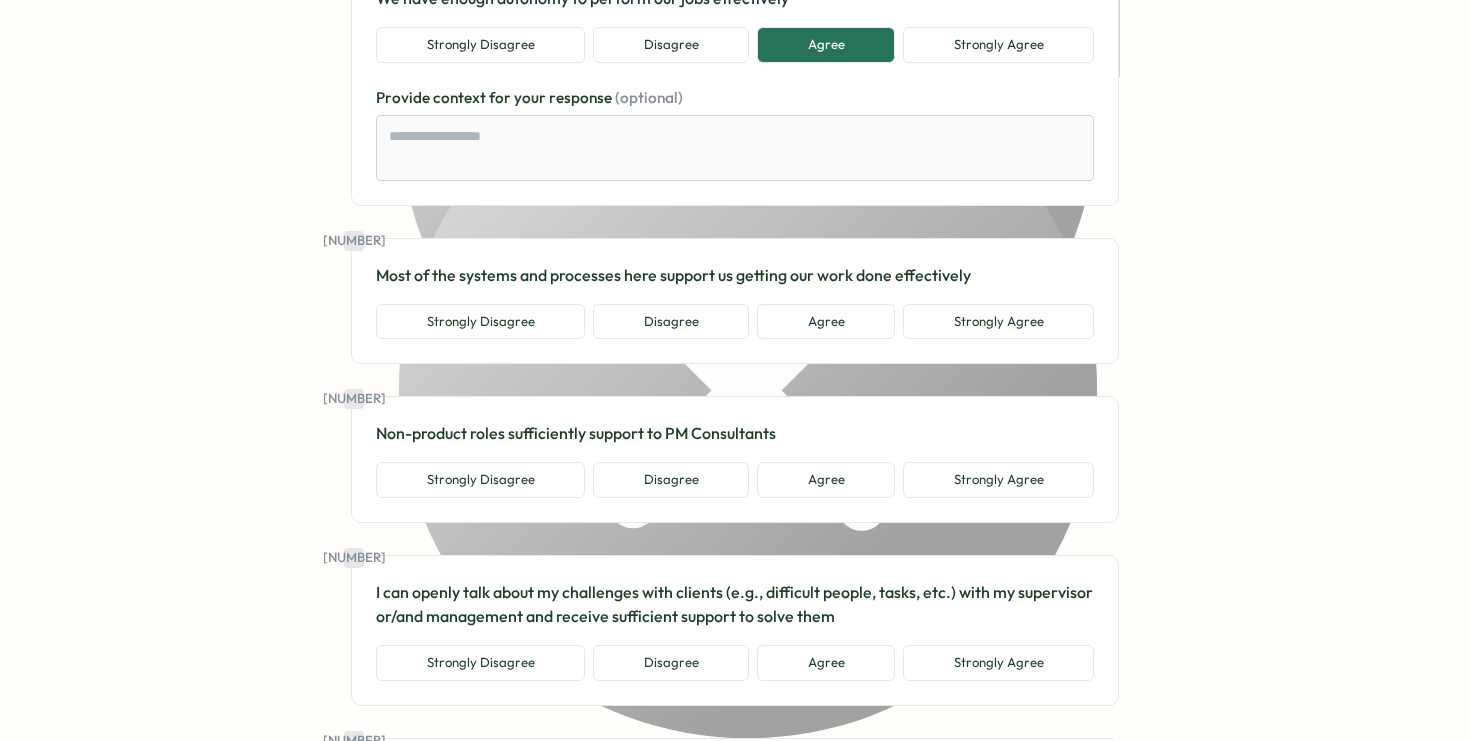 scroll, scrollTop: 5665, scrollLeft: 0, axis: vertical 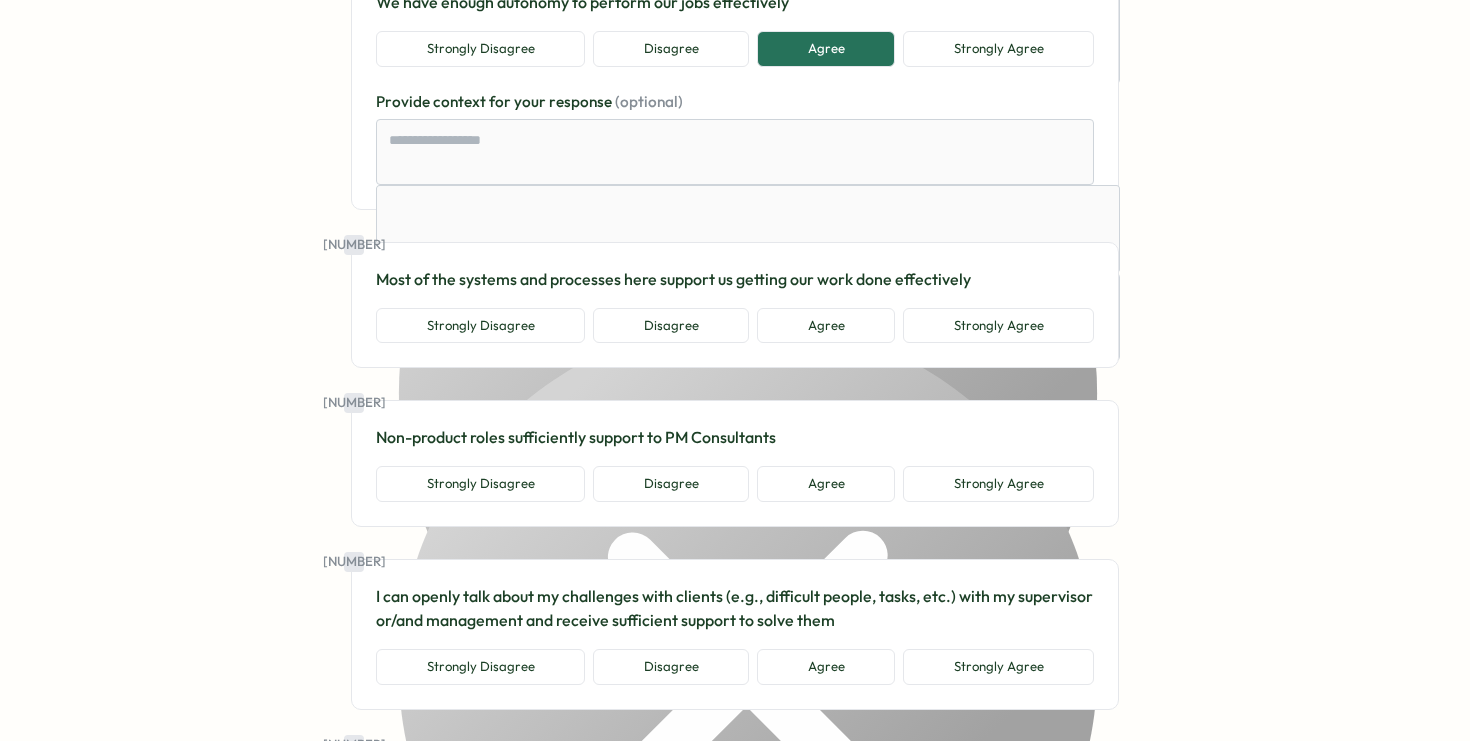 click on "[NUMBER] Most of the systems and processes here support us getting our work done effectively Strongly Disagree Disagree Agree Strongly Agree" at bounding box center [735, 305] 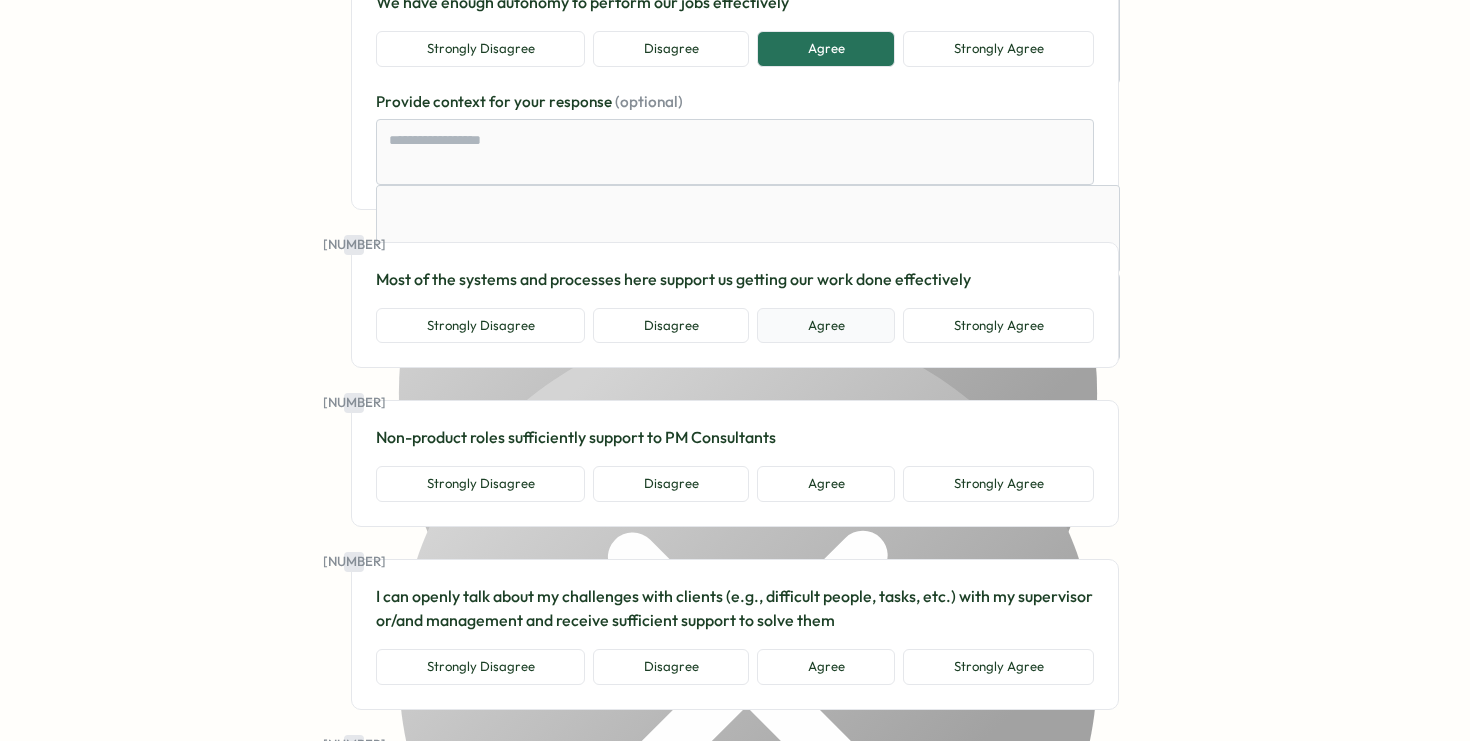 click on "Agree" at bounding box center [826, 326] 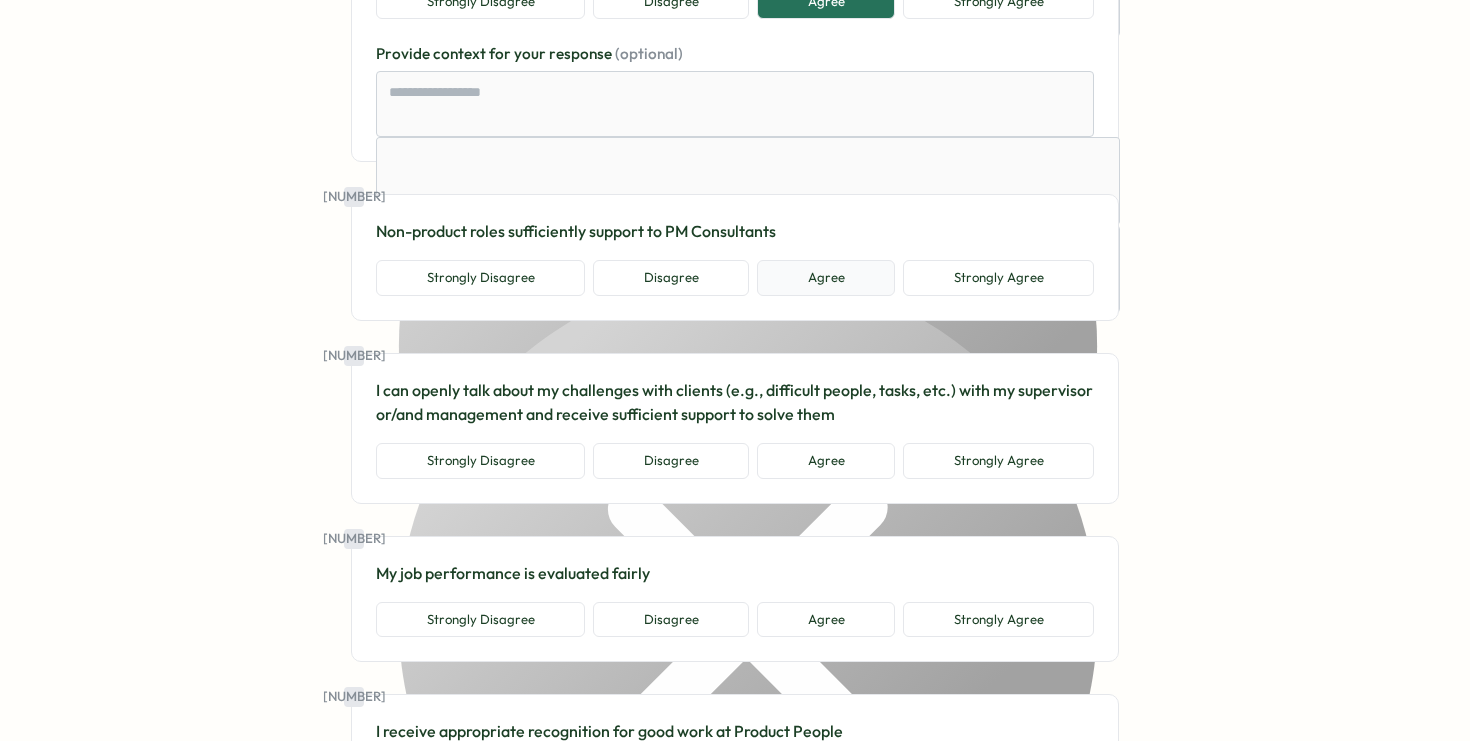 click on "Agree" at bounding box center [826, 278] 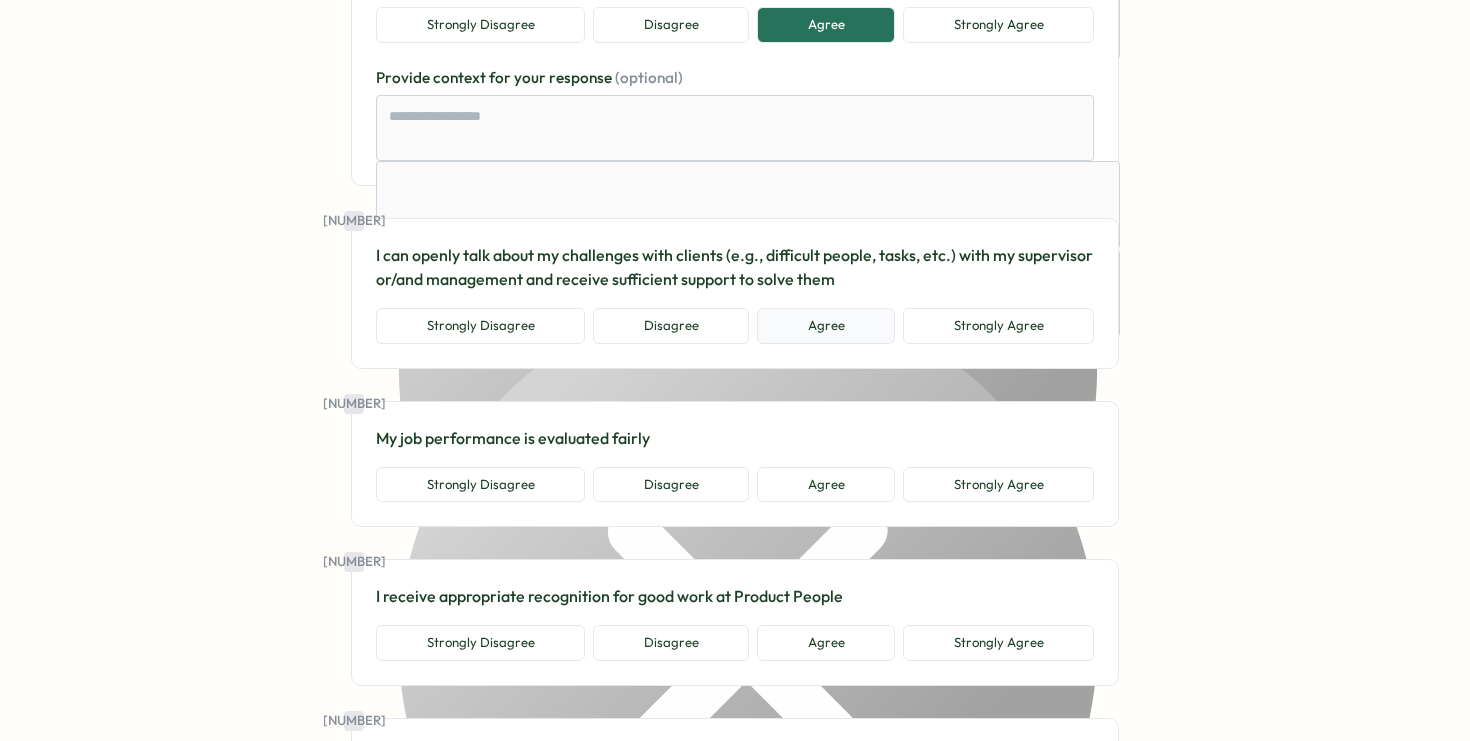 scroll, scrollTop: 6244, scrollLeft: 0, axis: vertical 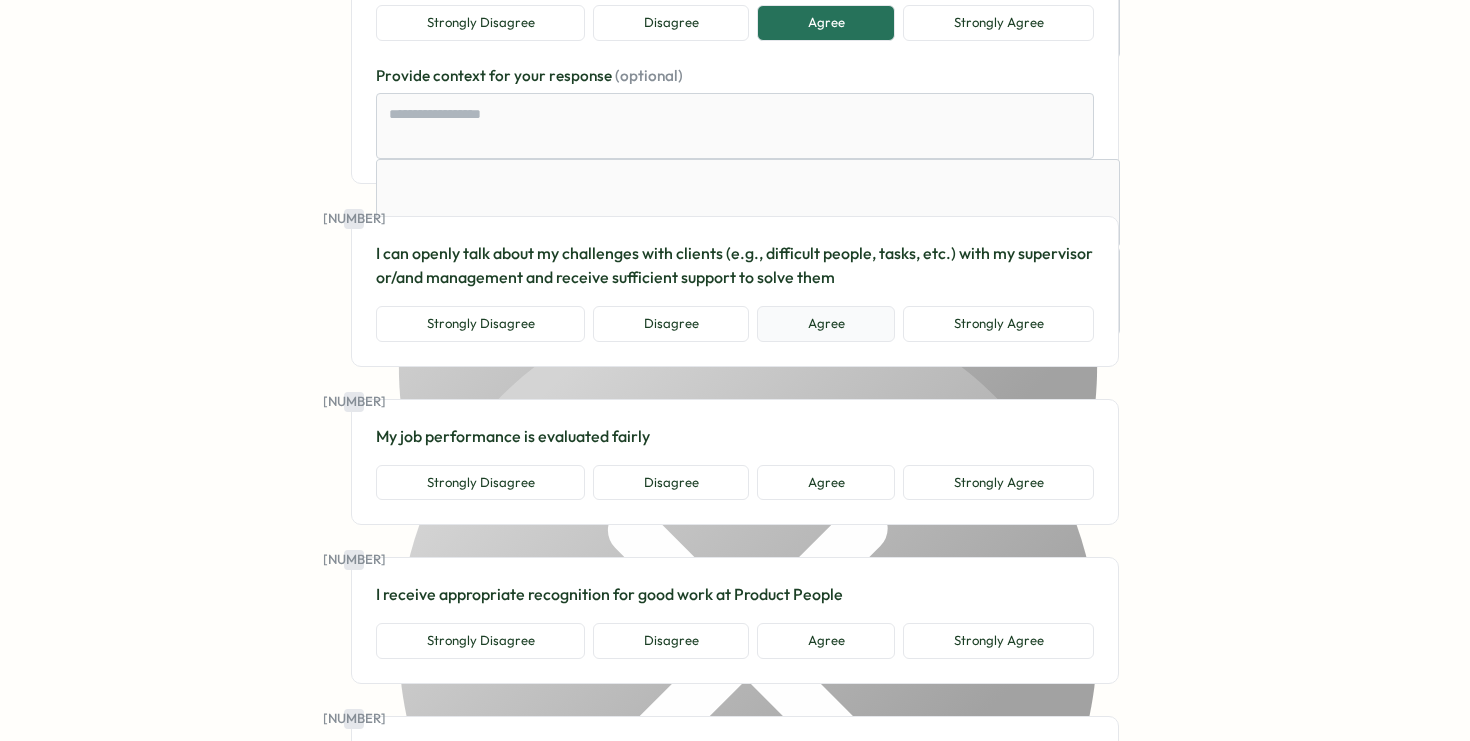 click on "Agree" at bounding box center [826, 324] 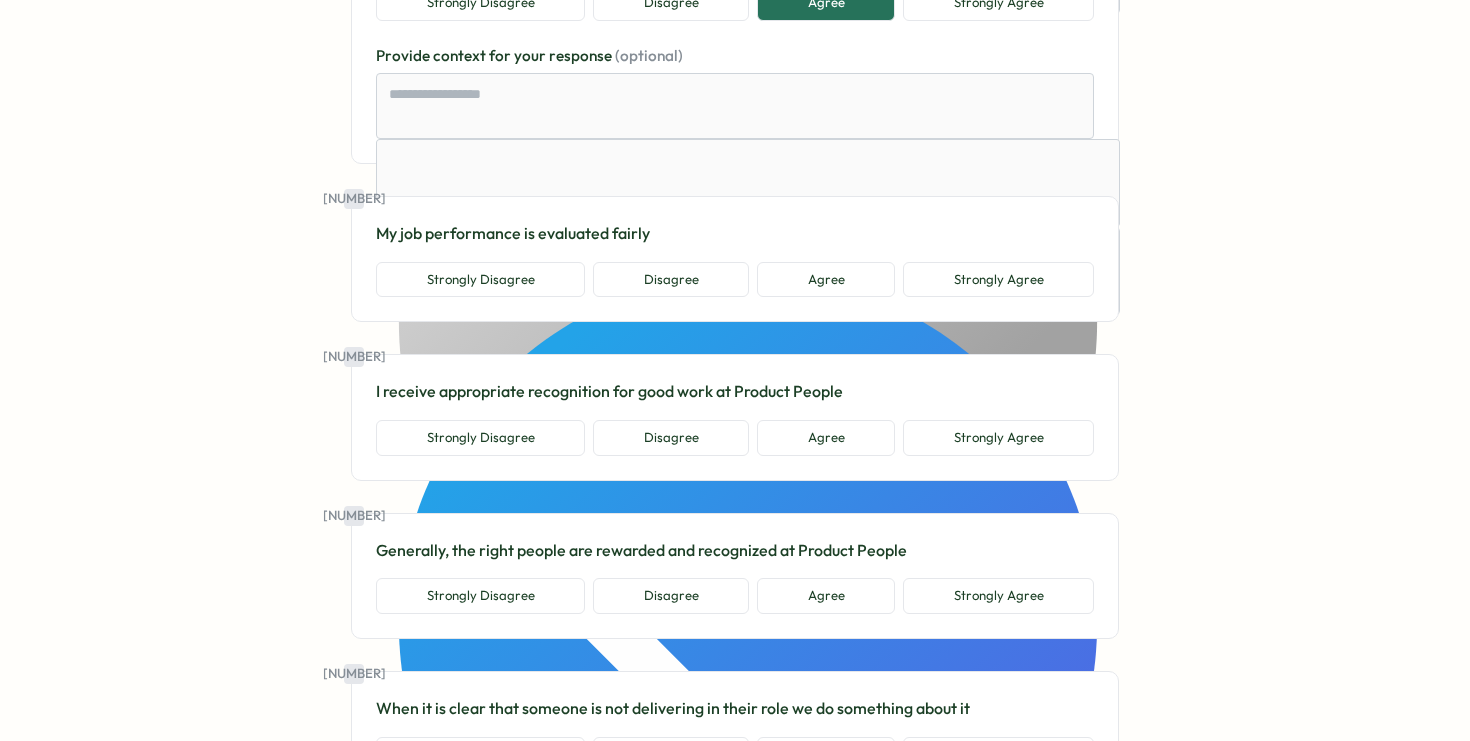 scroll, scrollTop: 6561, scrollLeft: 0, axis: vertical 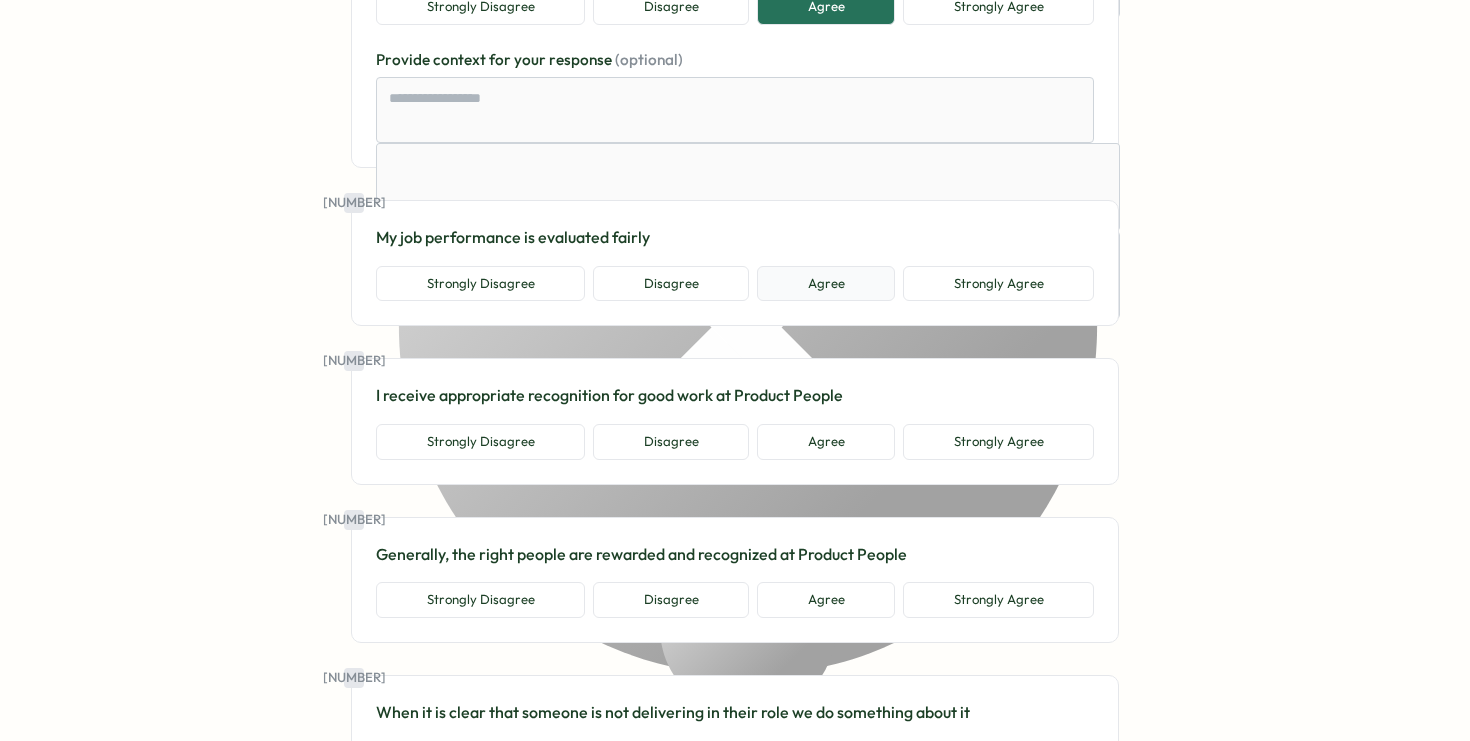 click on "Agree" at bounding box center [826, 284] 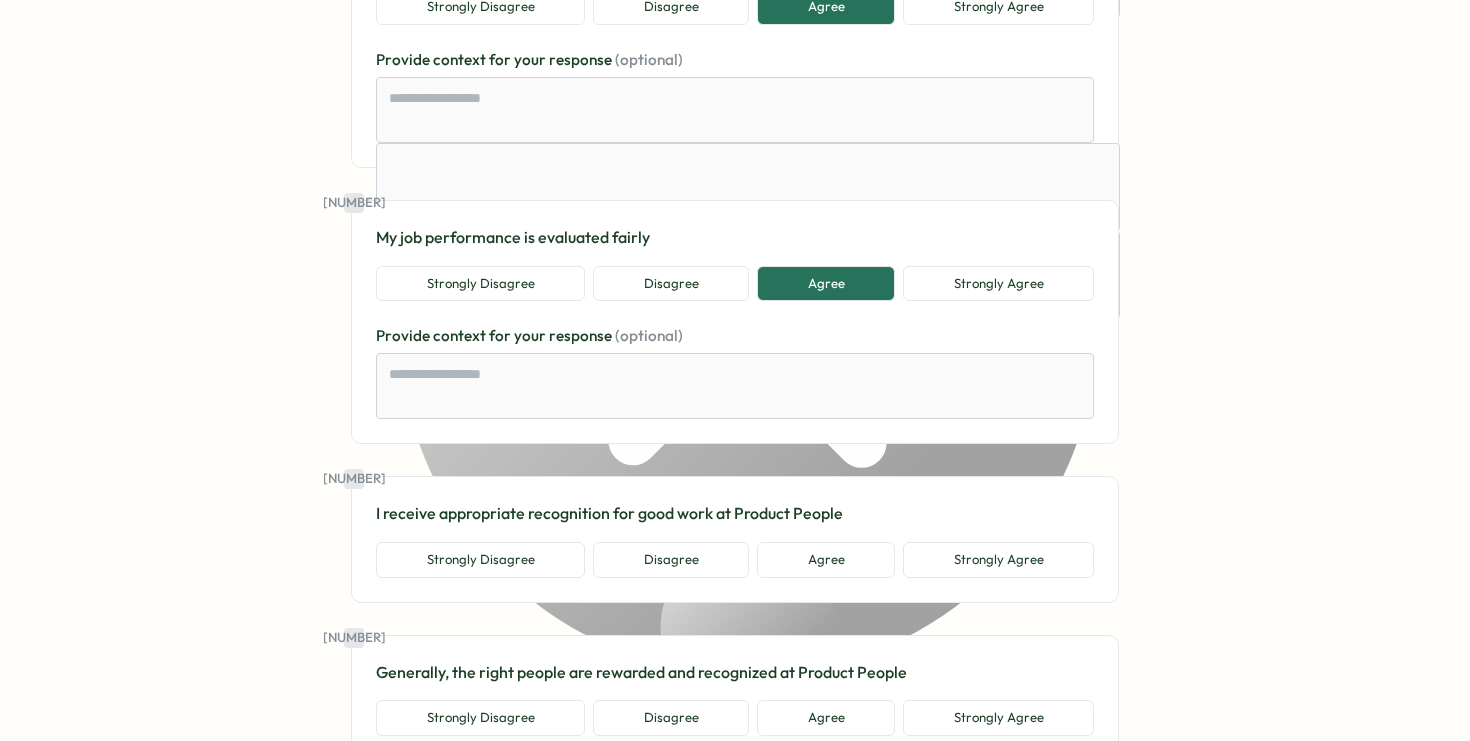 click on "[NUMBER] I receive appropriate recognition for good work at Product People Strongly Disagree Disagree Agree Strongly Agree" at bounding box center (735, 539) 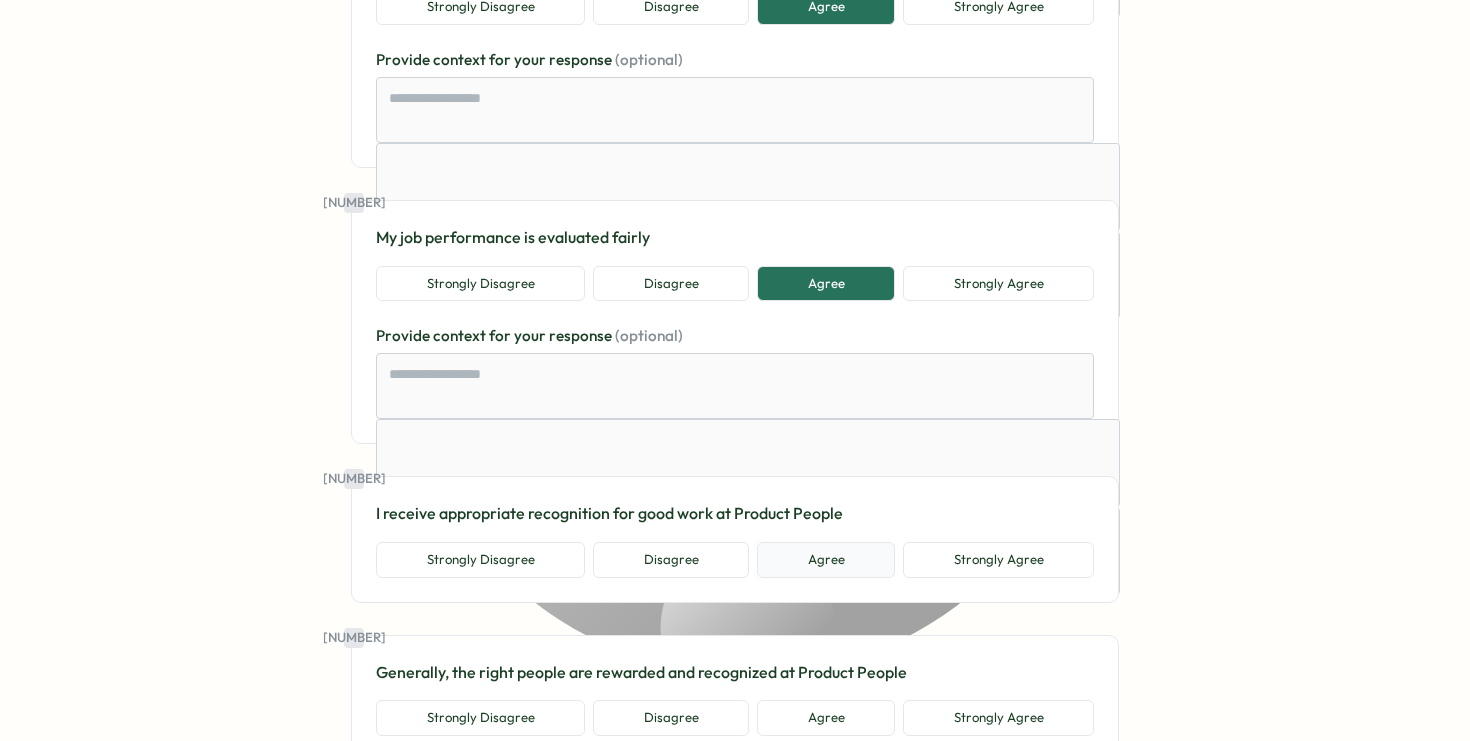 click on "Agree" at bounding box center [826, 560] 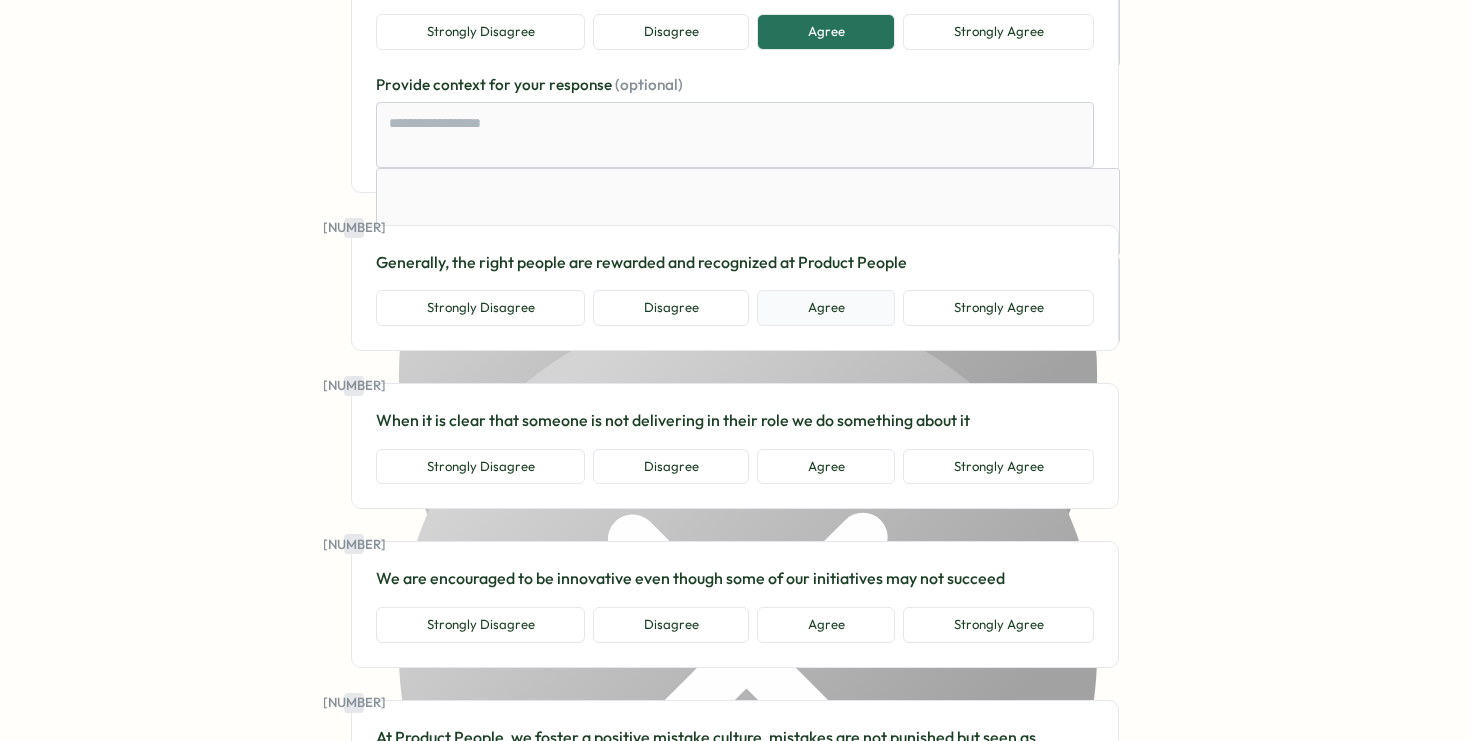 click on "Agree" at bounding box center [826, 308] 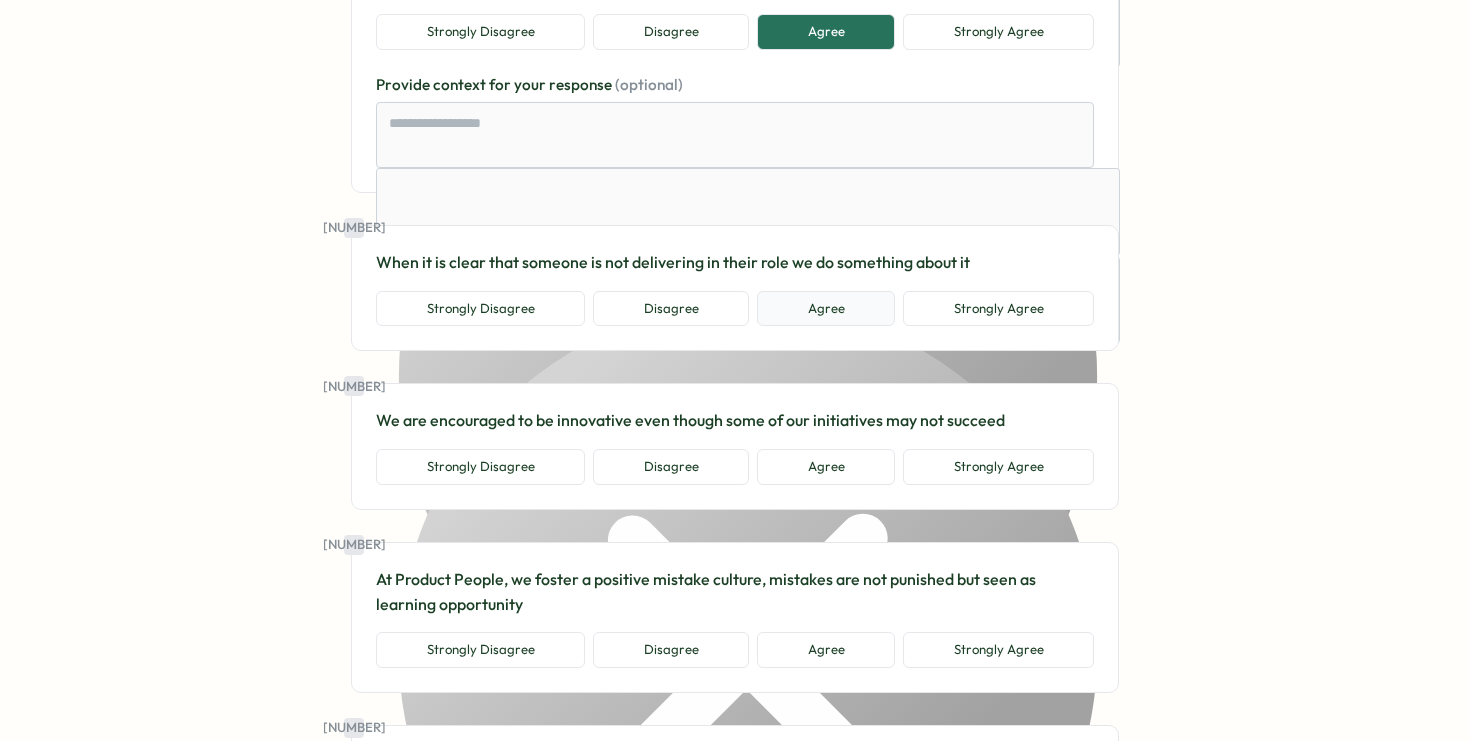 click on "Agree" at bounding box center (826, 309) 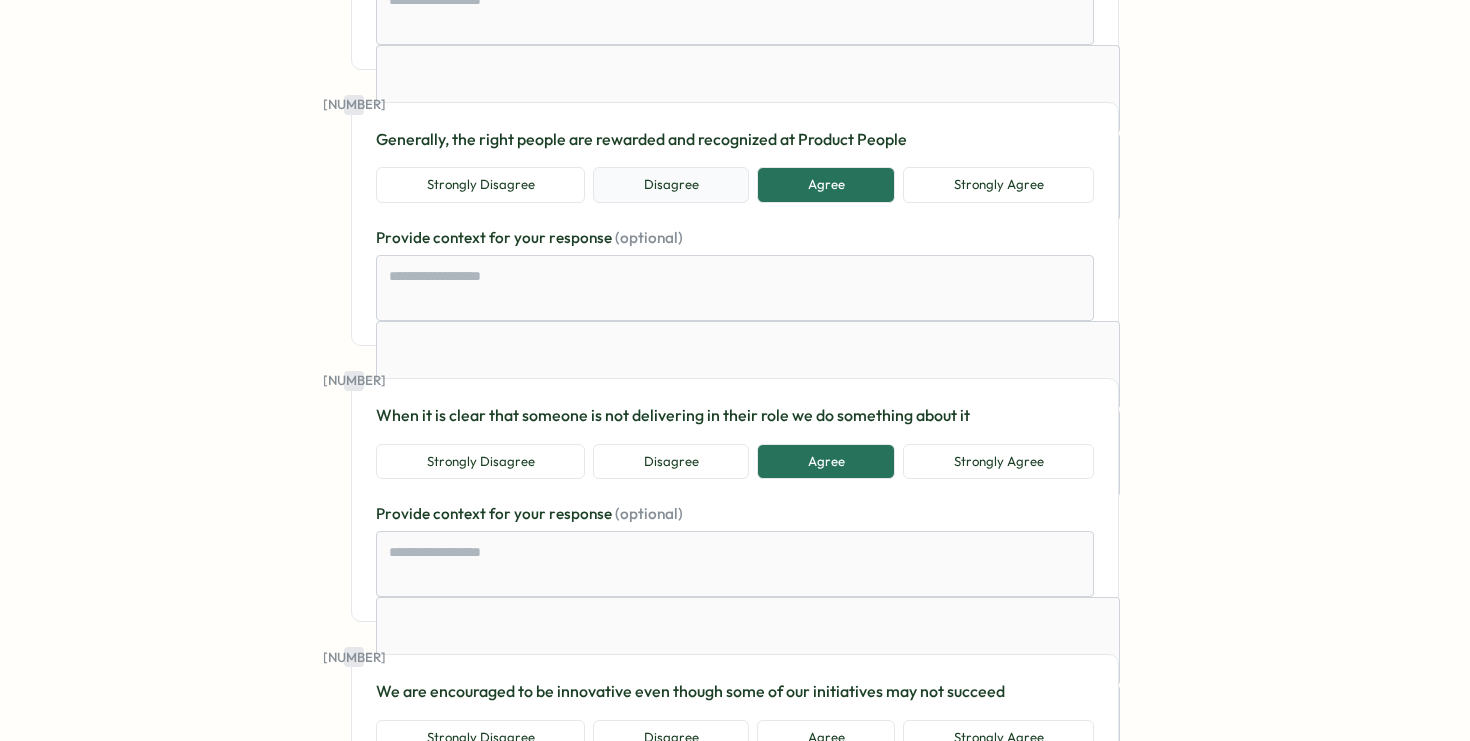 click on "Disagree" at bounding box center [671, 185] 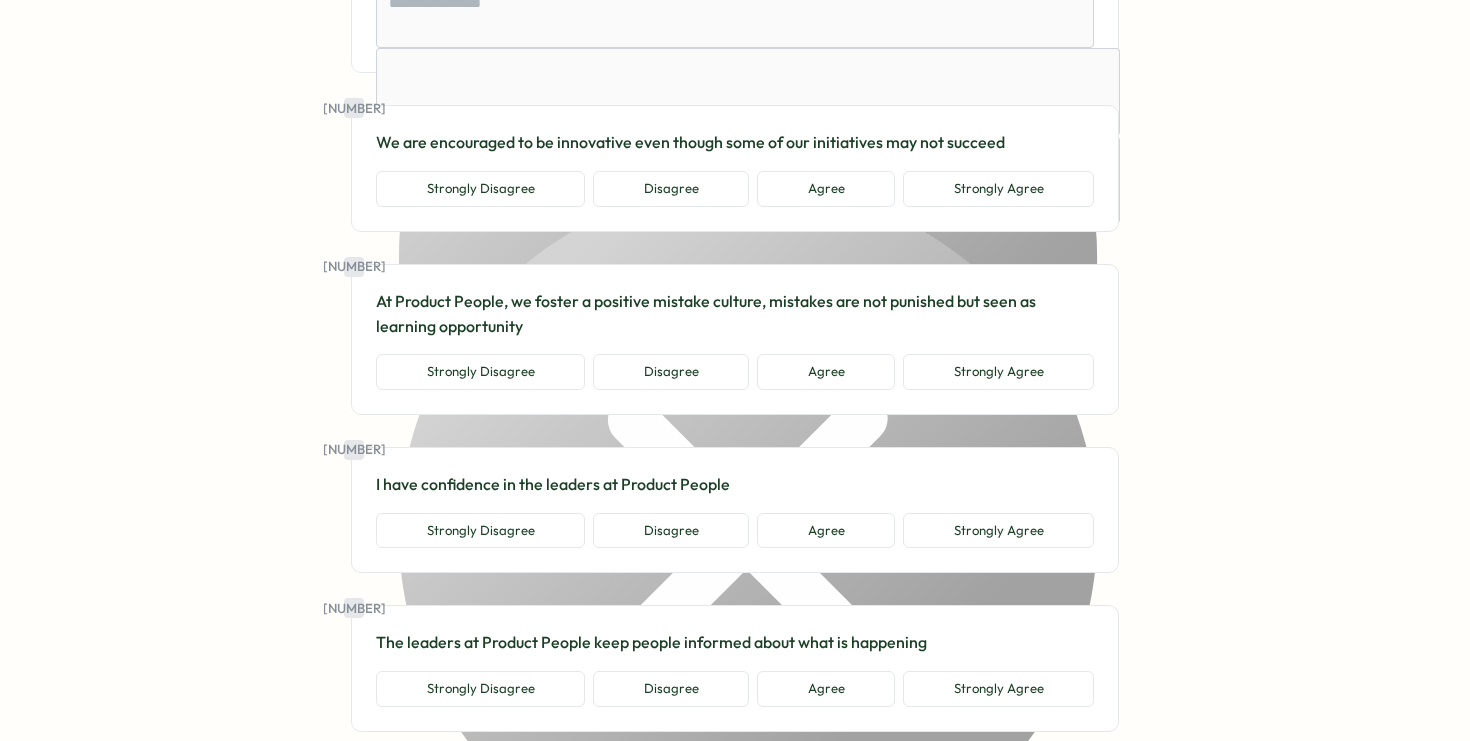 scroll, scrollTop: 7757, scrollLeft: 0, axis: vertical 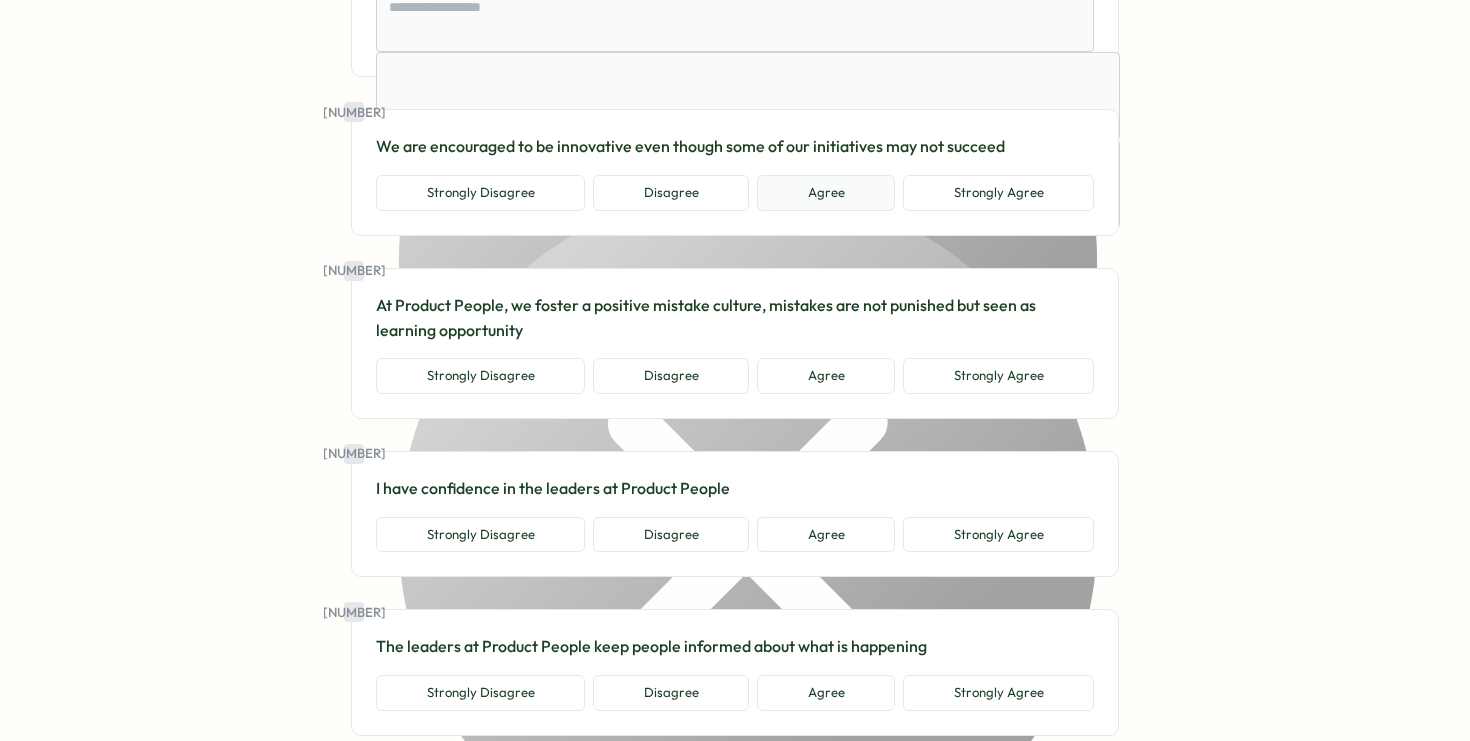 click on "Agree" at bounding box center (826, 193) 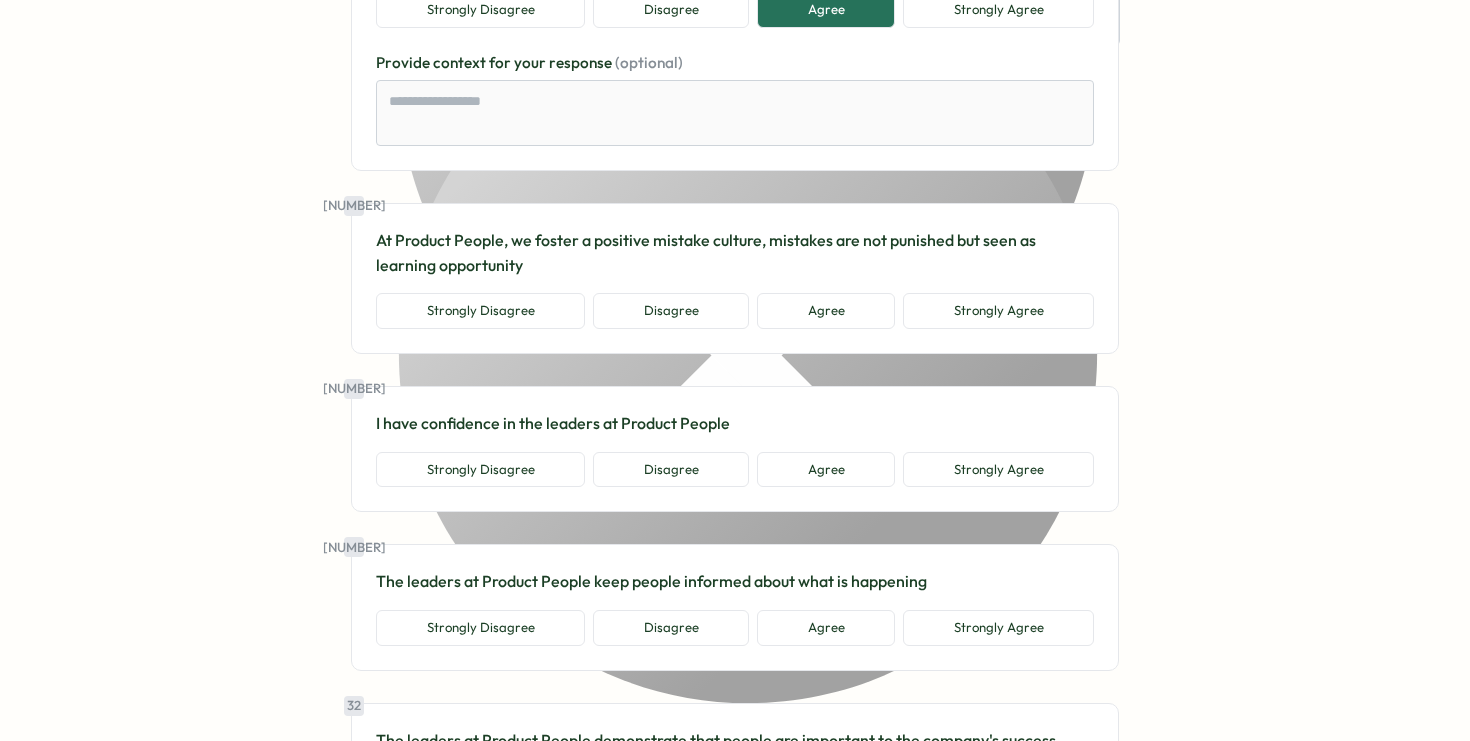 scroll, scrollTop: 7943, scrollLeft: 0, axis: vertical 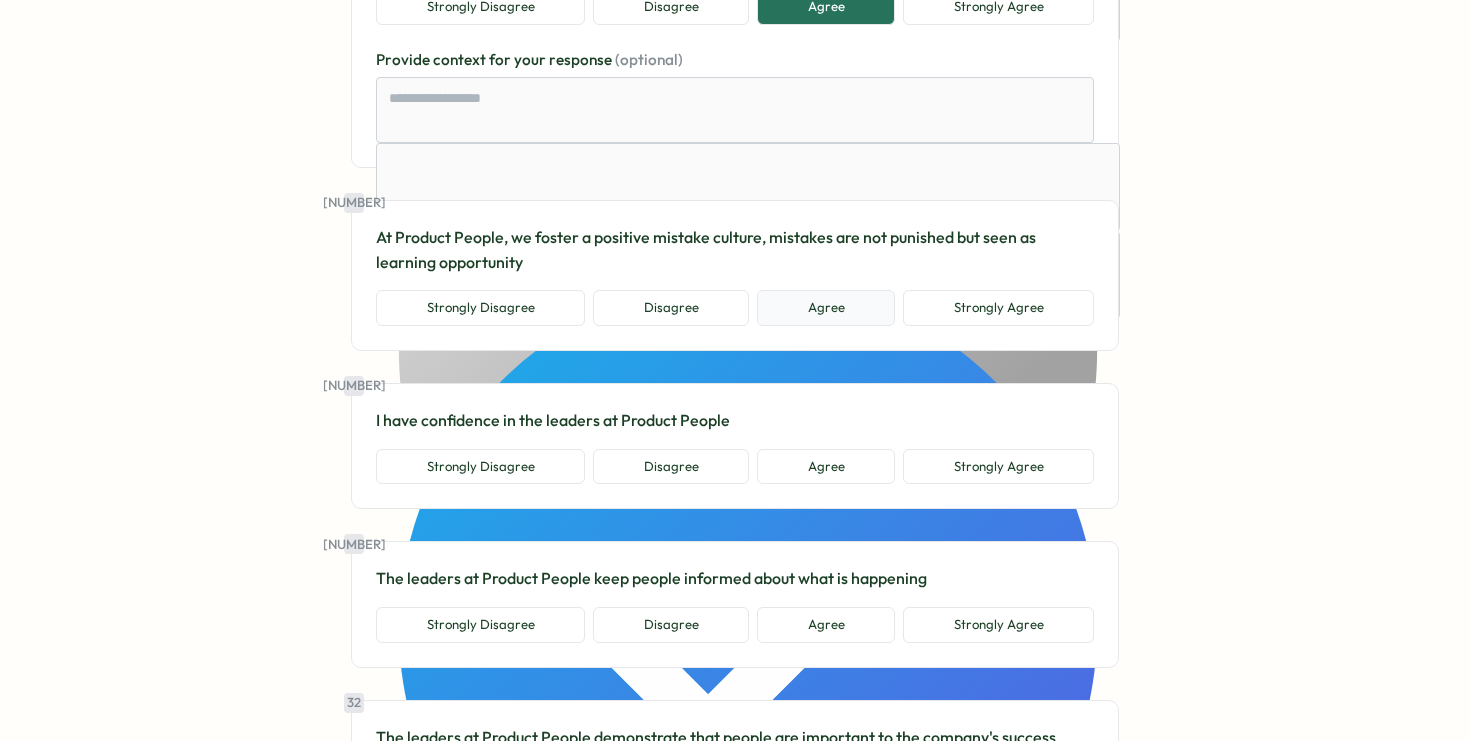 click on "Agree" at bounding box center [826, 308] 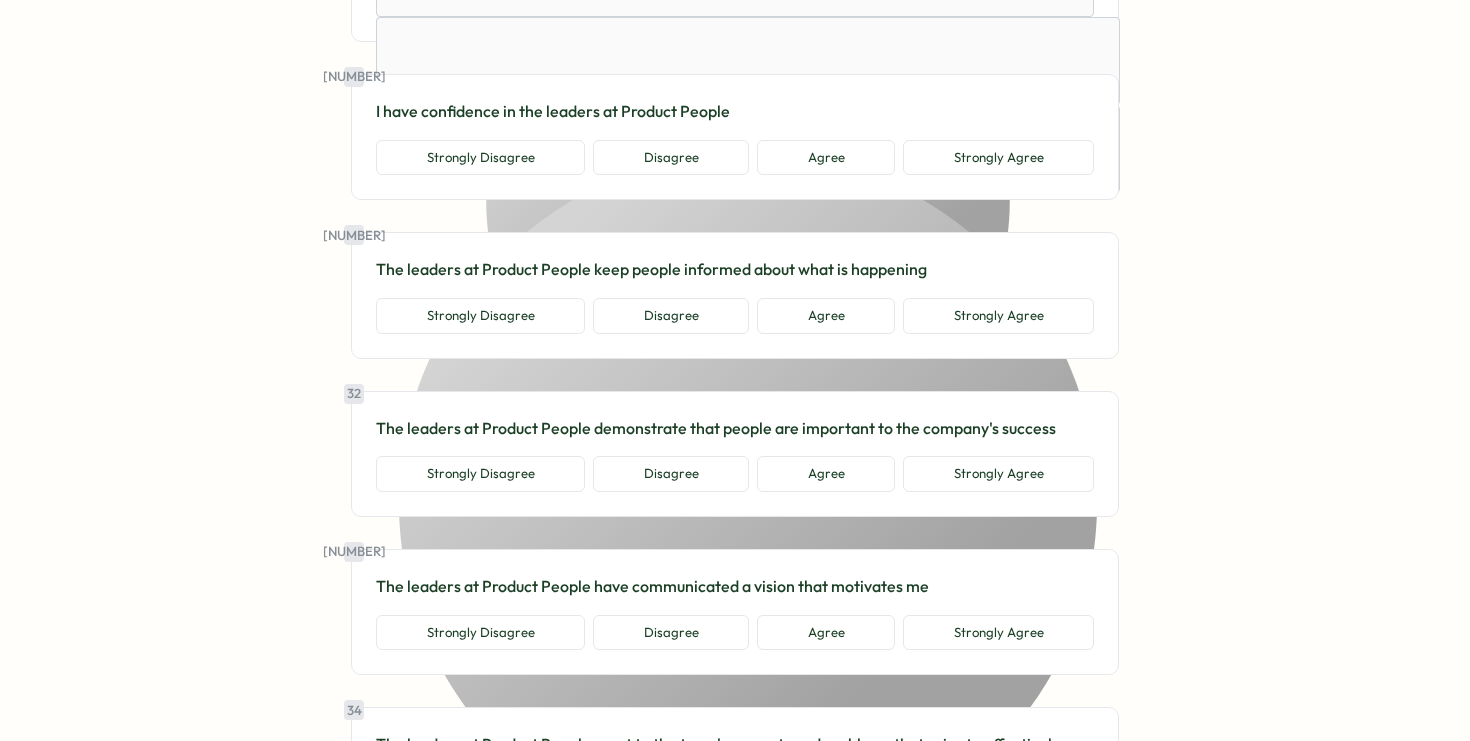 scroll, scrollTop: 8366, scrollLeft: 0, axis: vertical 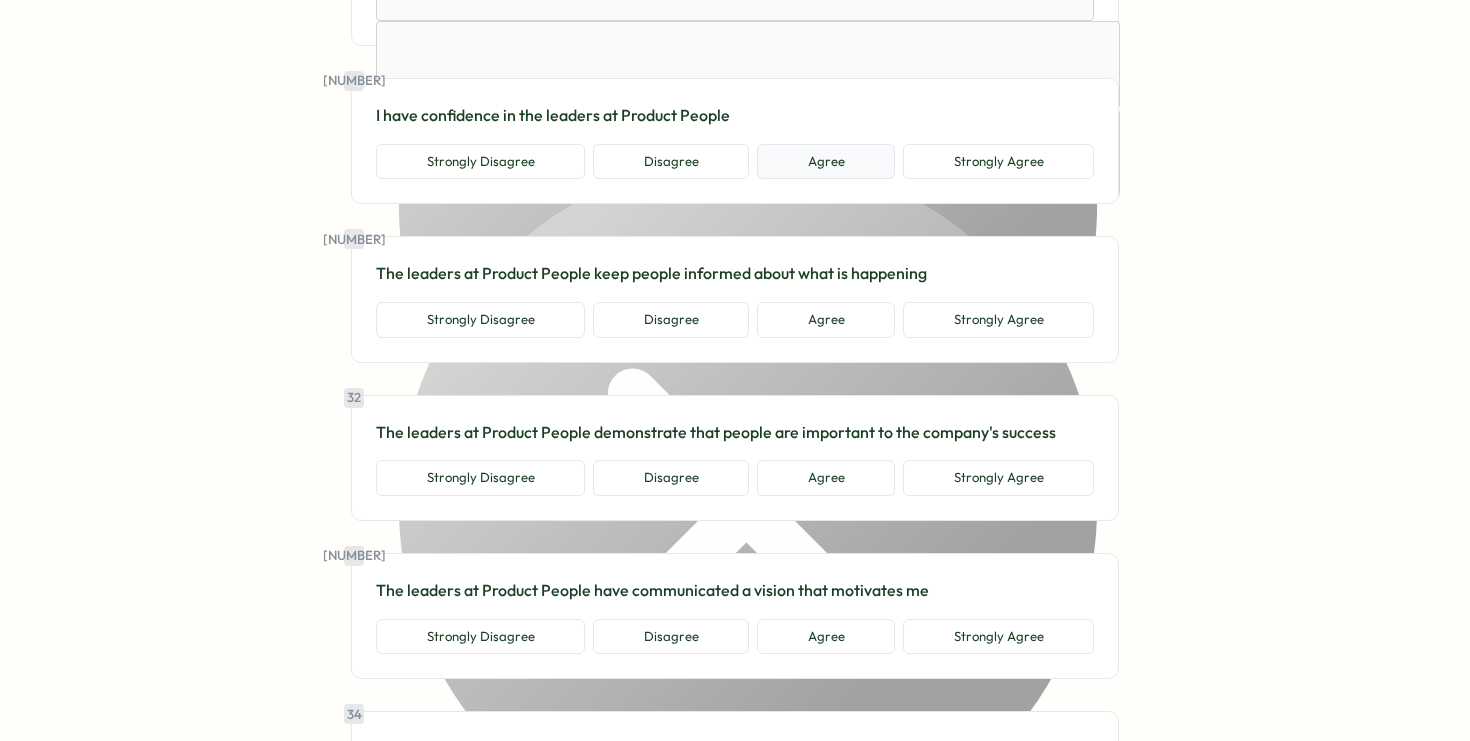 click on "Agree" at bounding box center (826, 162) 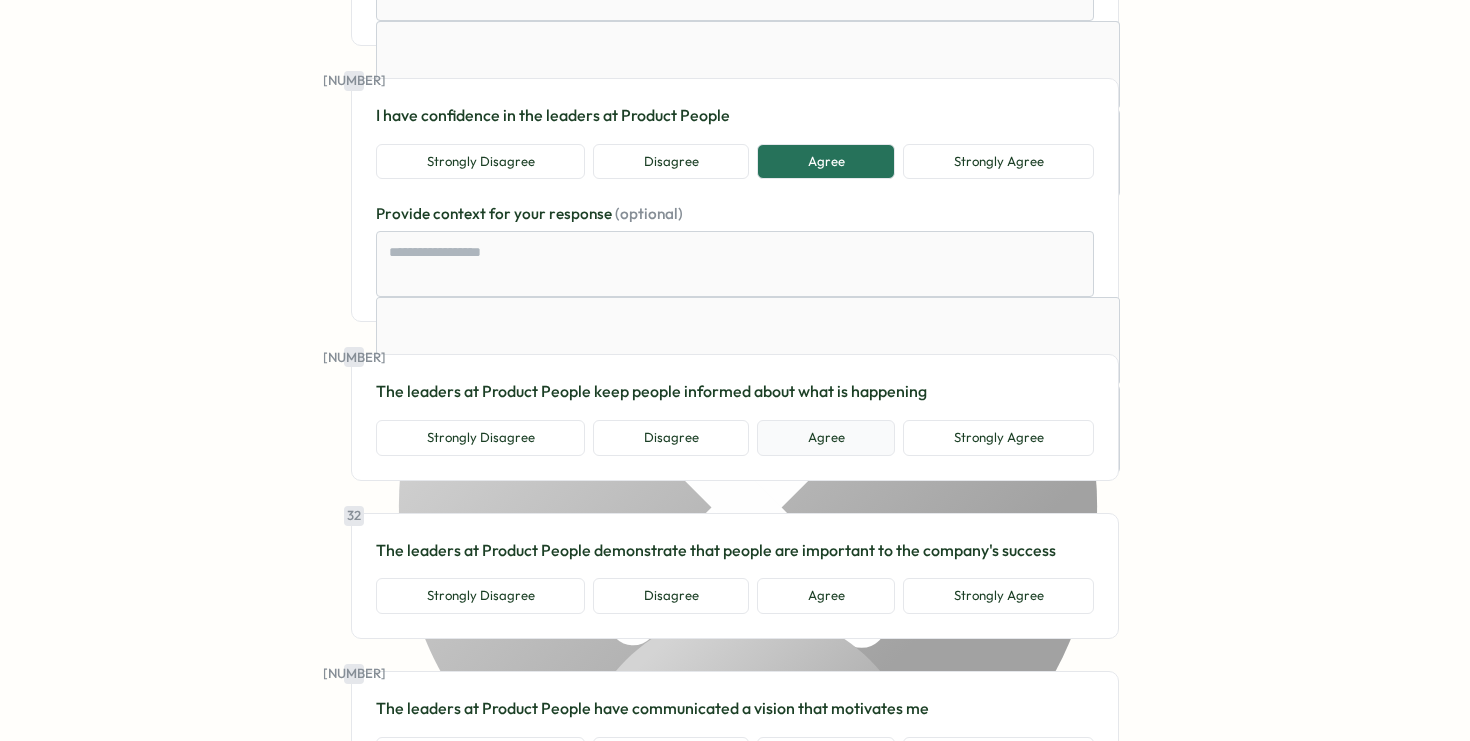 click on "Agree" at bounding box center (826, 438) 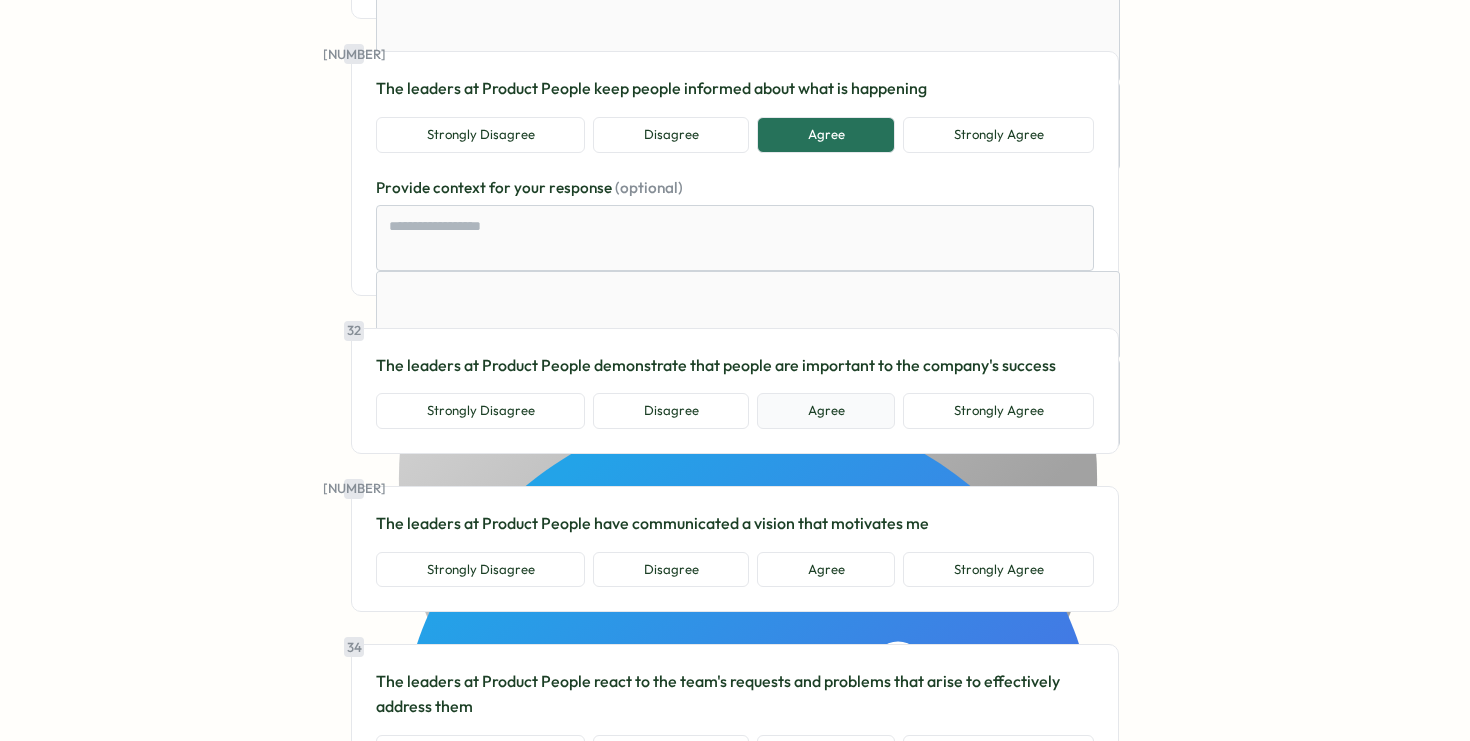 click on "Agree" at bounding box center [826, 411] 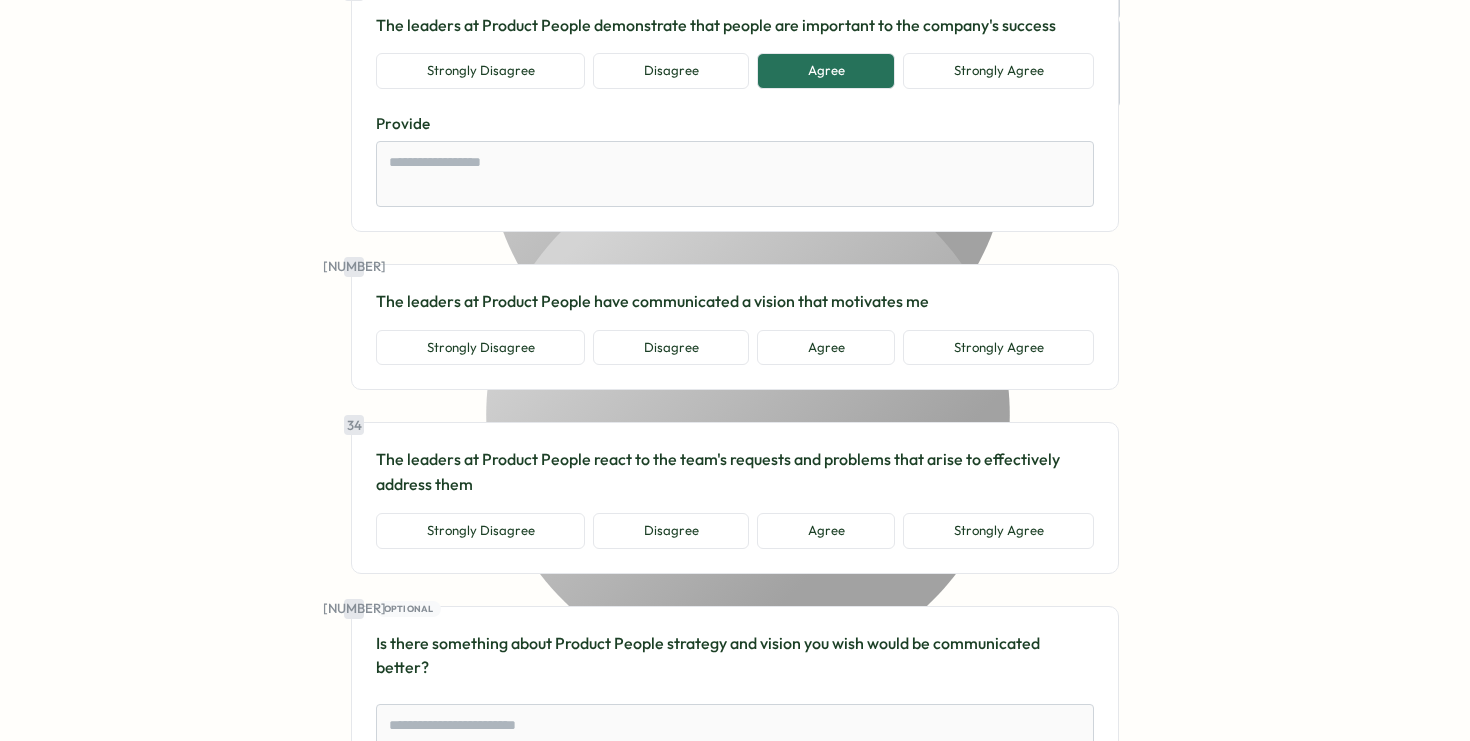 scroll, scrollTop: 9022, scrollLeft: 0, axis: vertical 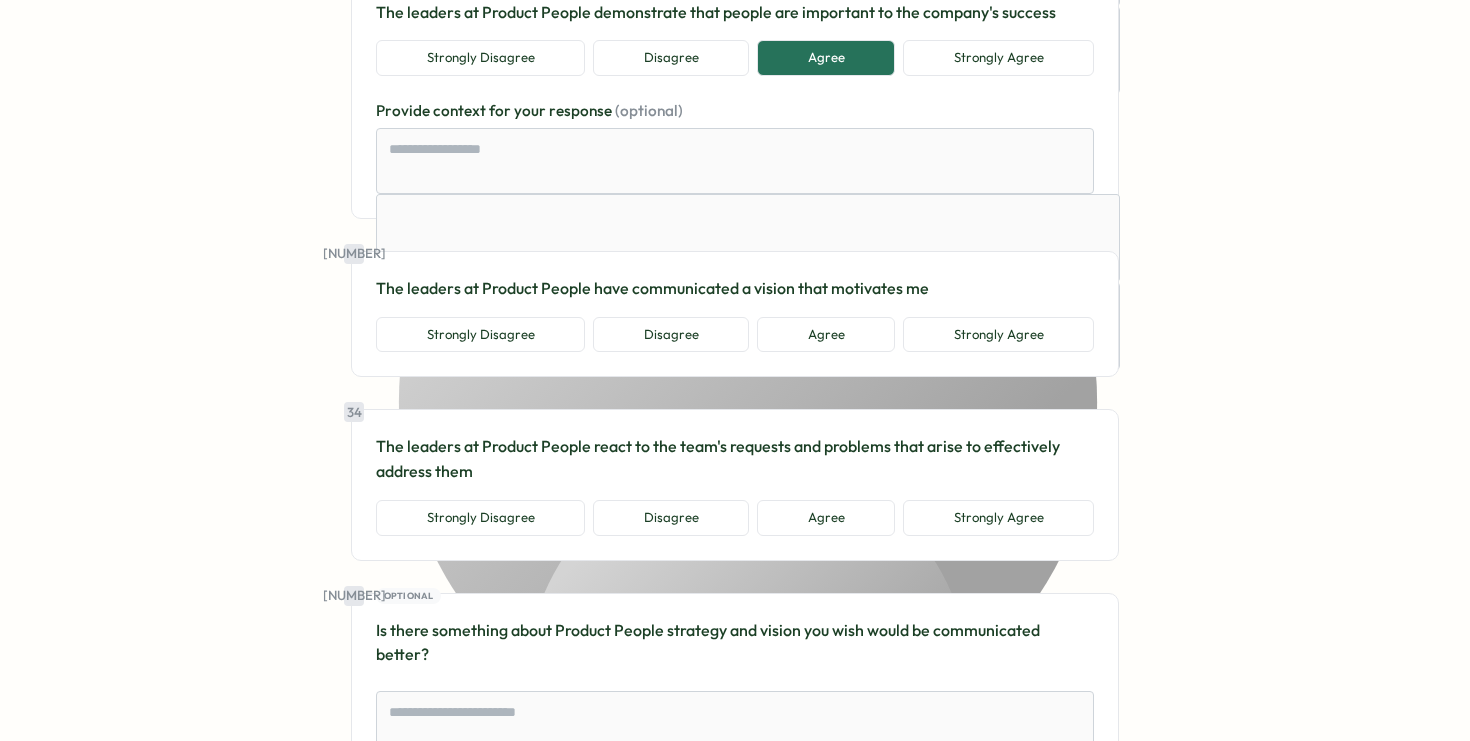 click on "[NUMBER] The leaders at Product People have communicated a vision that motivates me Strongly Disagree Disagree Agree Strongly Agree" at bounding box center [735, 314] 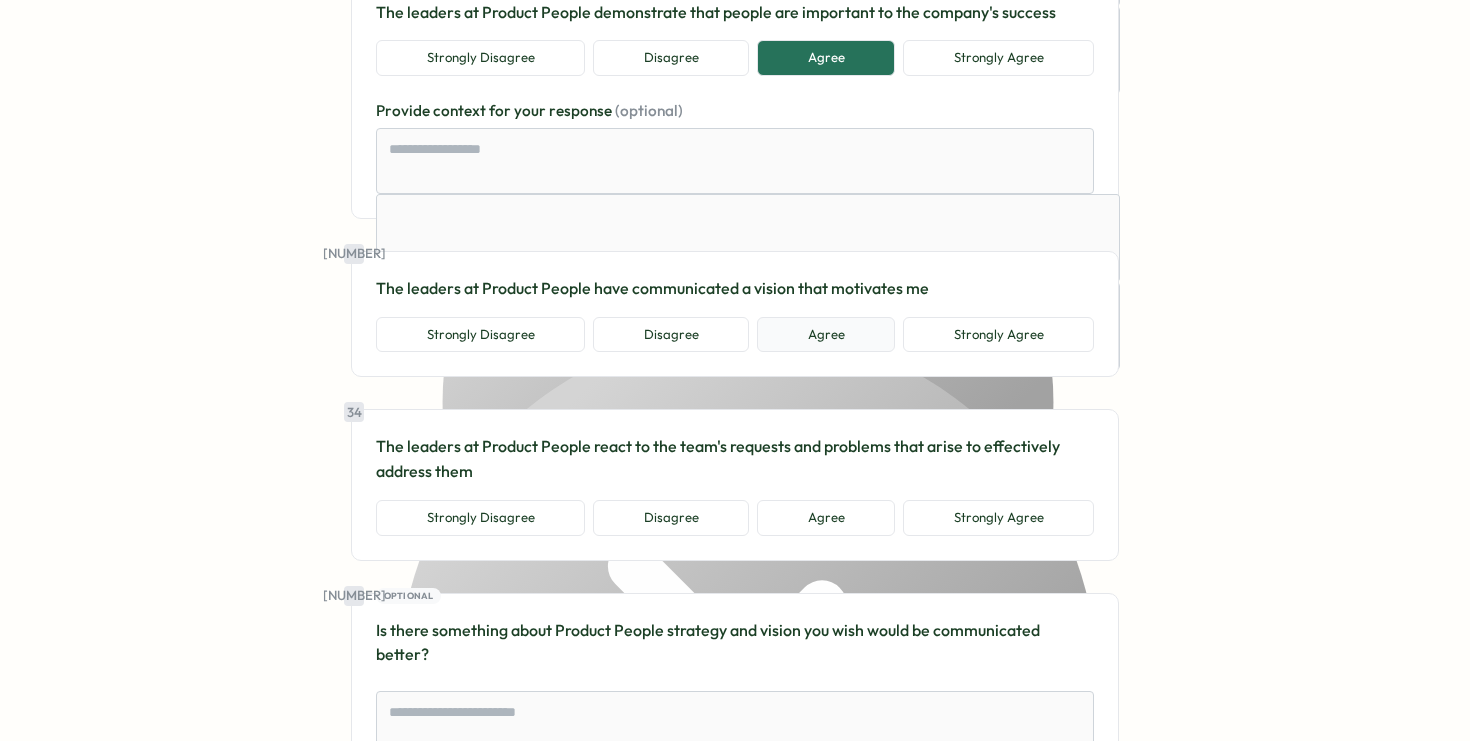 click on "Agree" at bounding box center (826, 335) 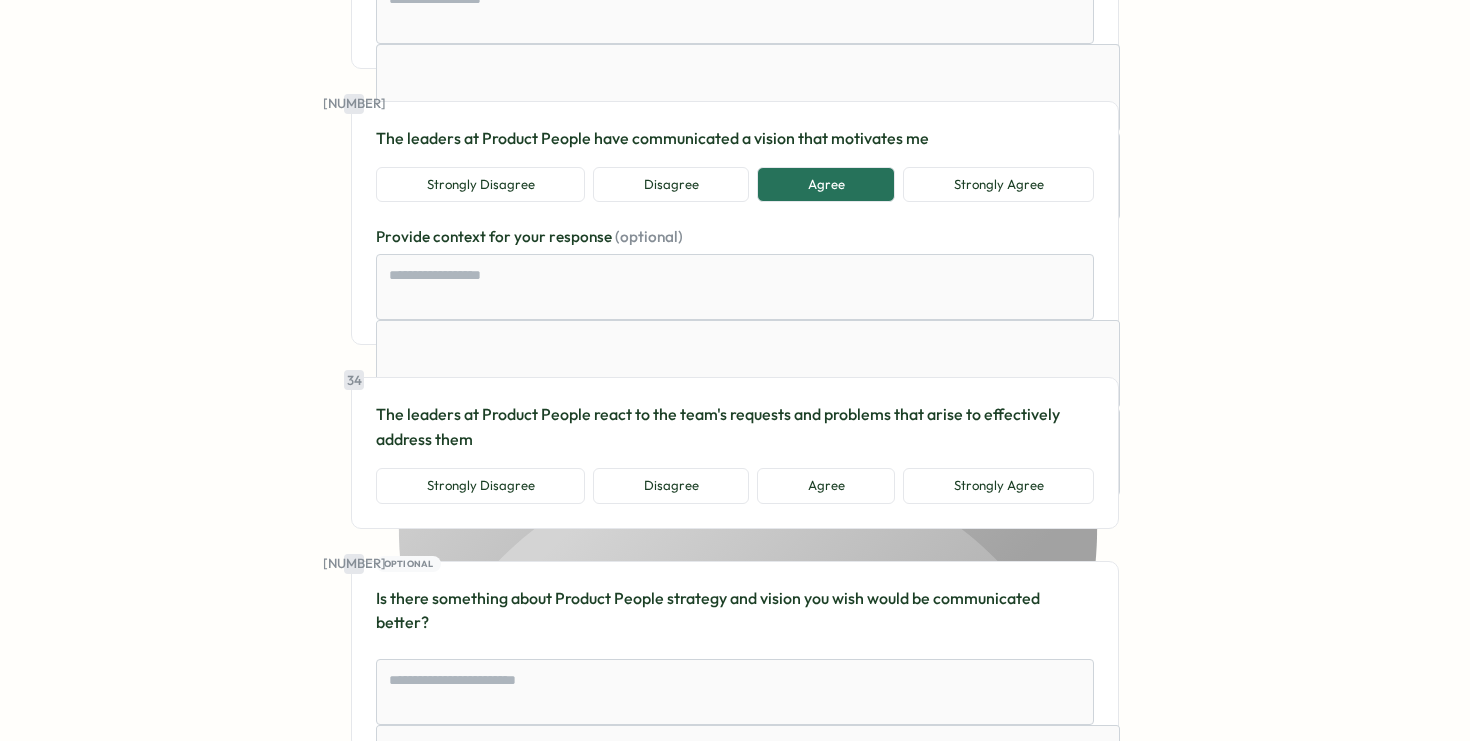 scroll, scrollTop: 9457, scrollLeft: 0, axis: vertical 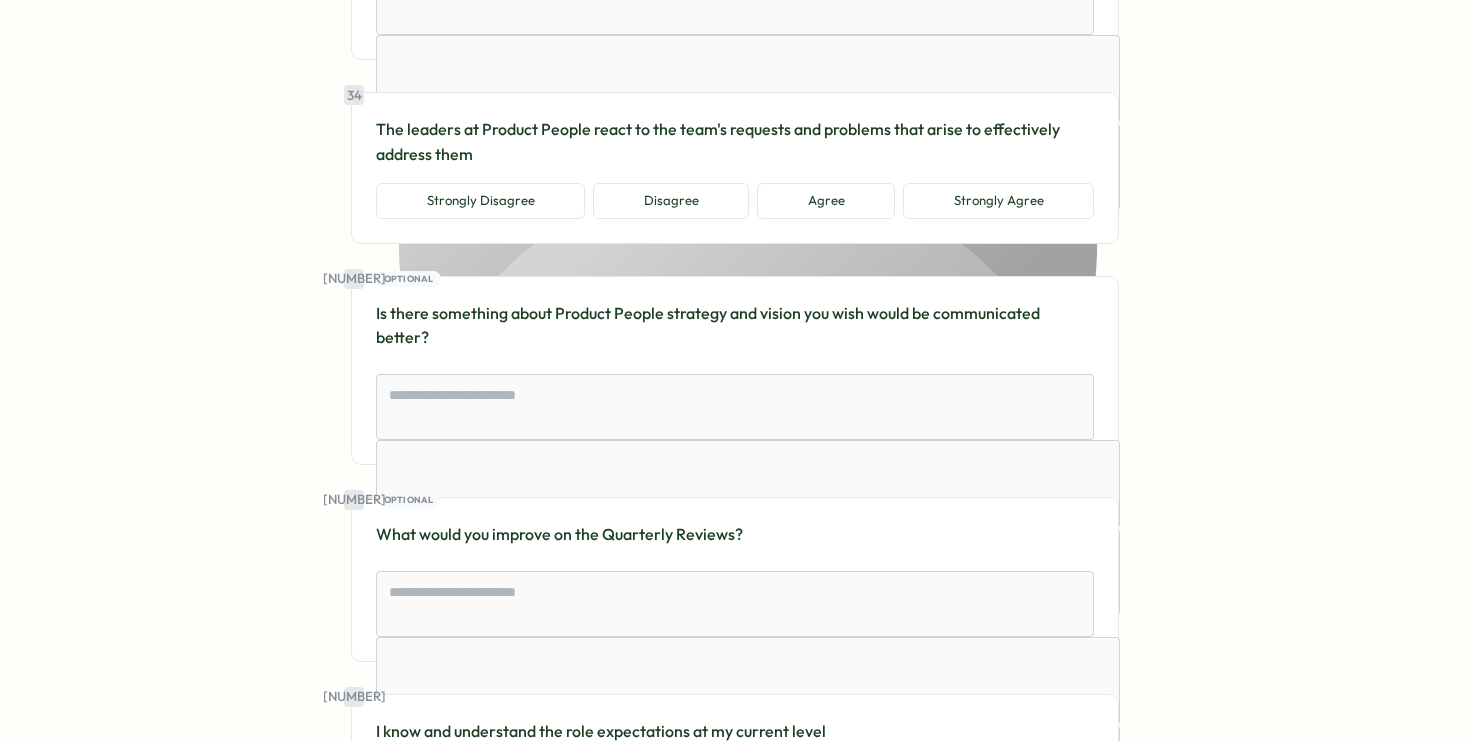 click on "[NUMBER] The leaders at Product People react to the team's requests and problems that arise to effectively address them Strongly Disagree Disagree Agree Strongly Agree" at bounding box center [735, 167] 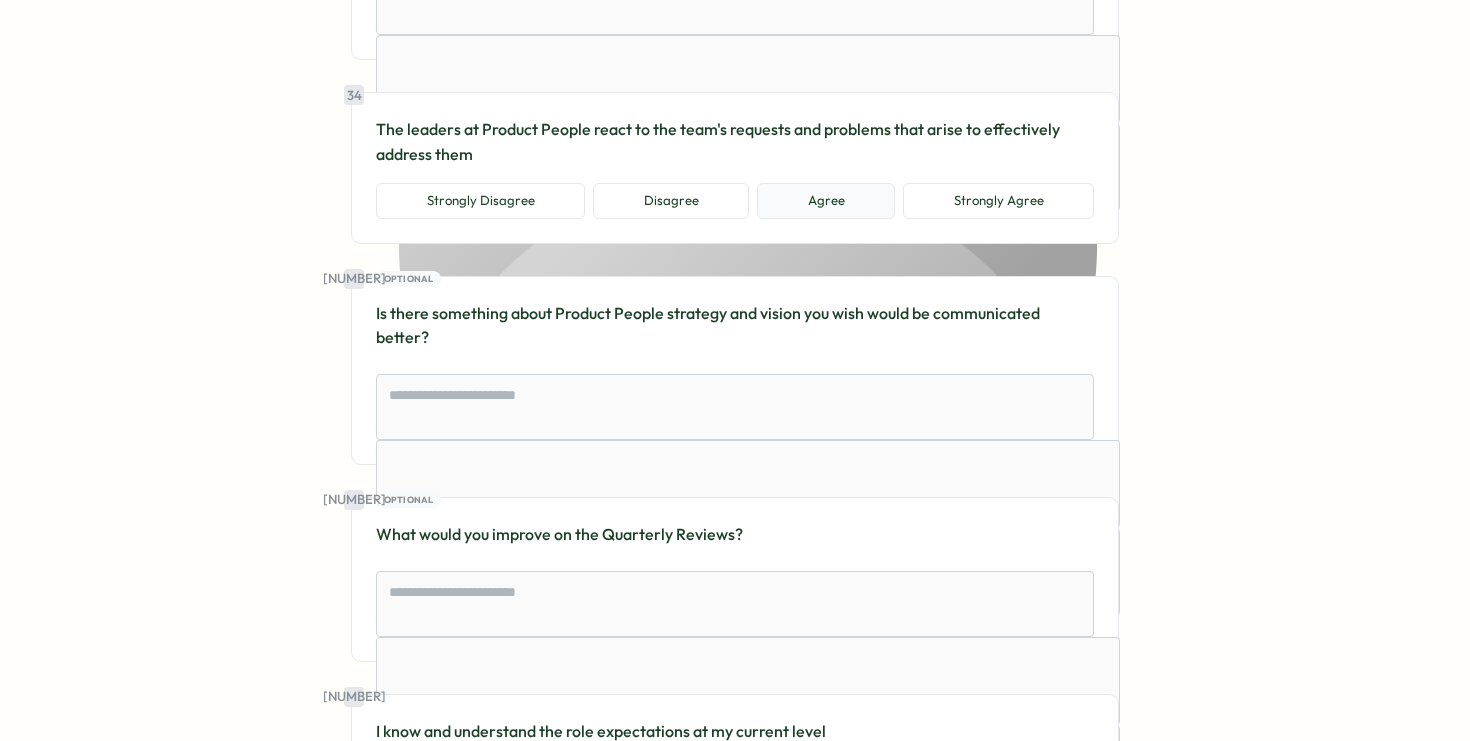 click on "Agree" at bounding box center [826, 201] 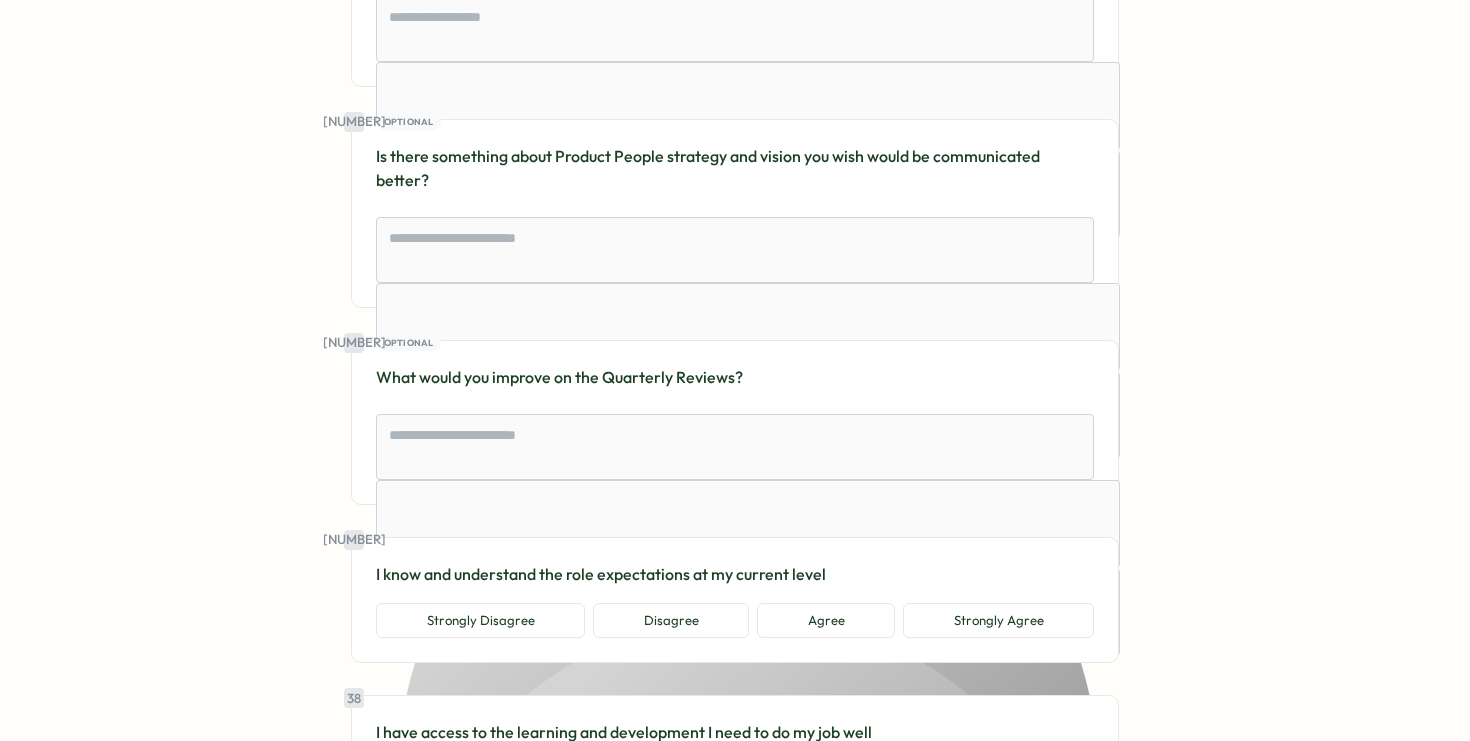 scroll, scrollTop: 9734, scrollLeft: 0, axis: vertical 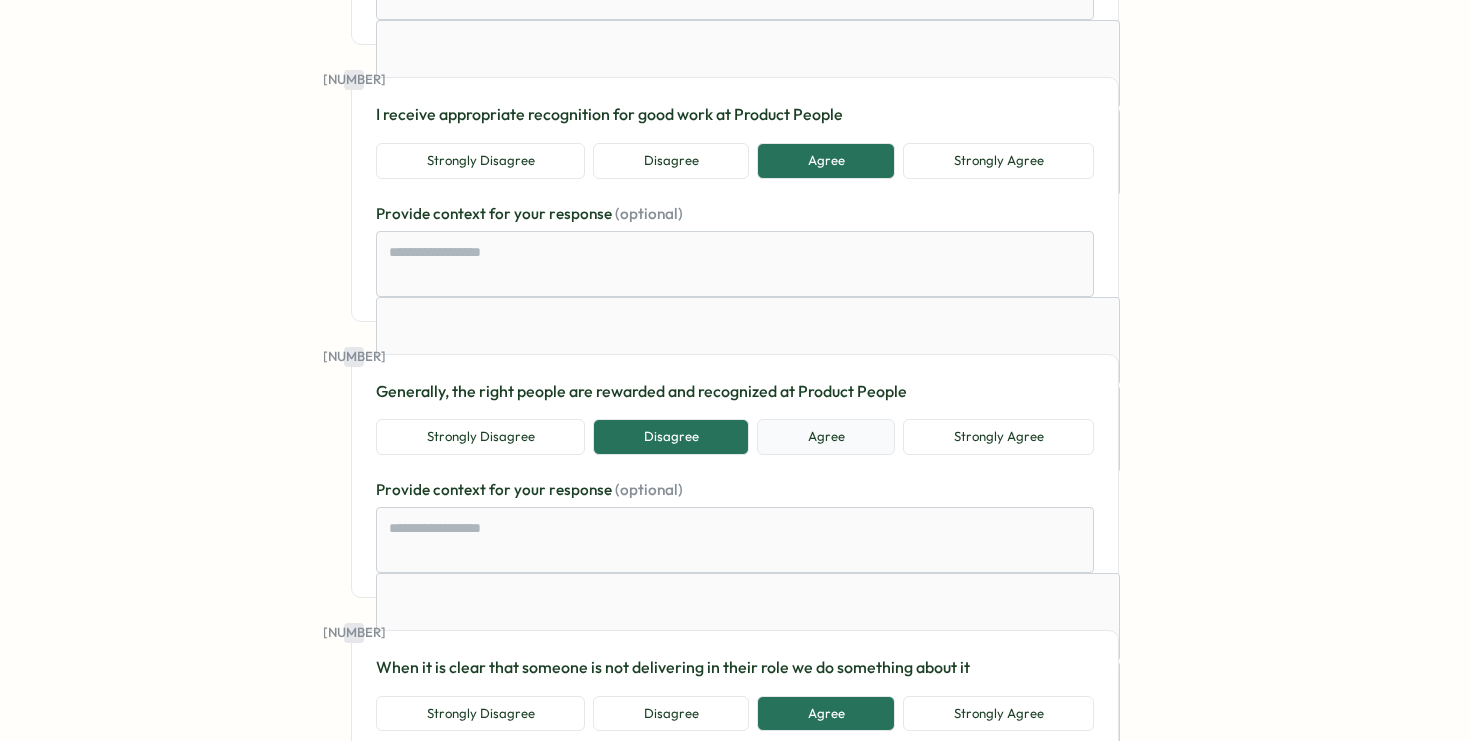 click on "Agree" at bounding box center [826, 437] 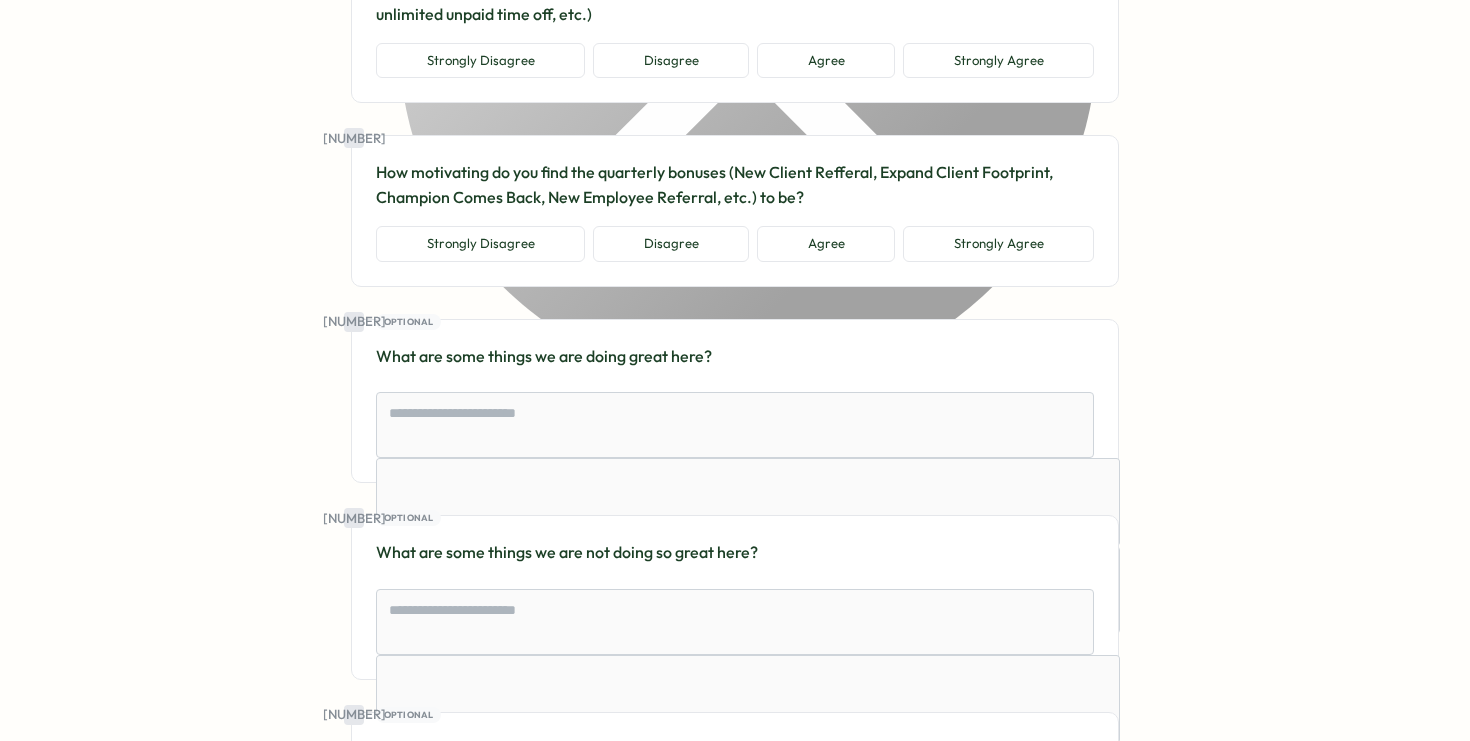 scroll, scrollTop: 15395, scrollLeft: 0, axis: vertical 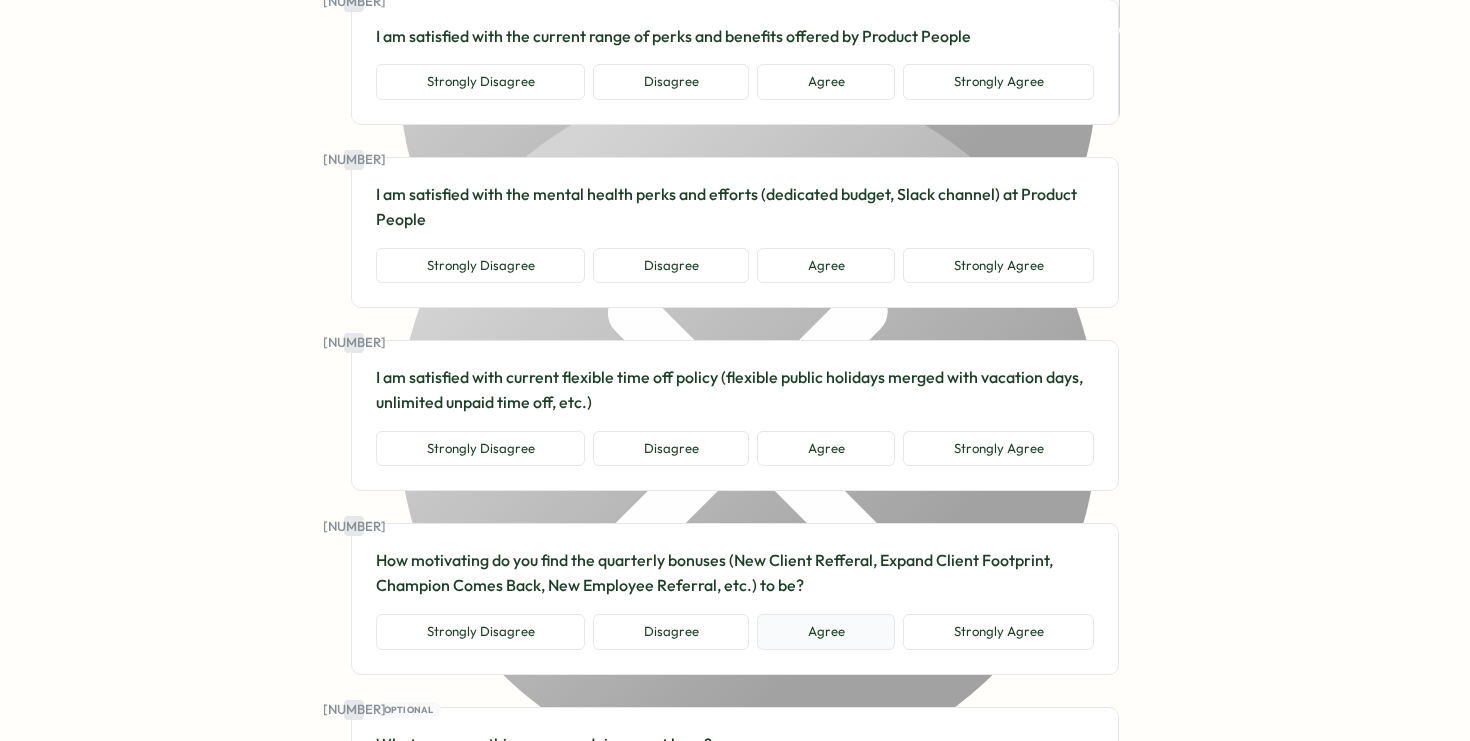 click on "Agree" at bounding box center (826, 632) 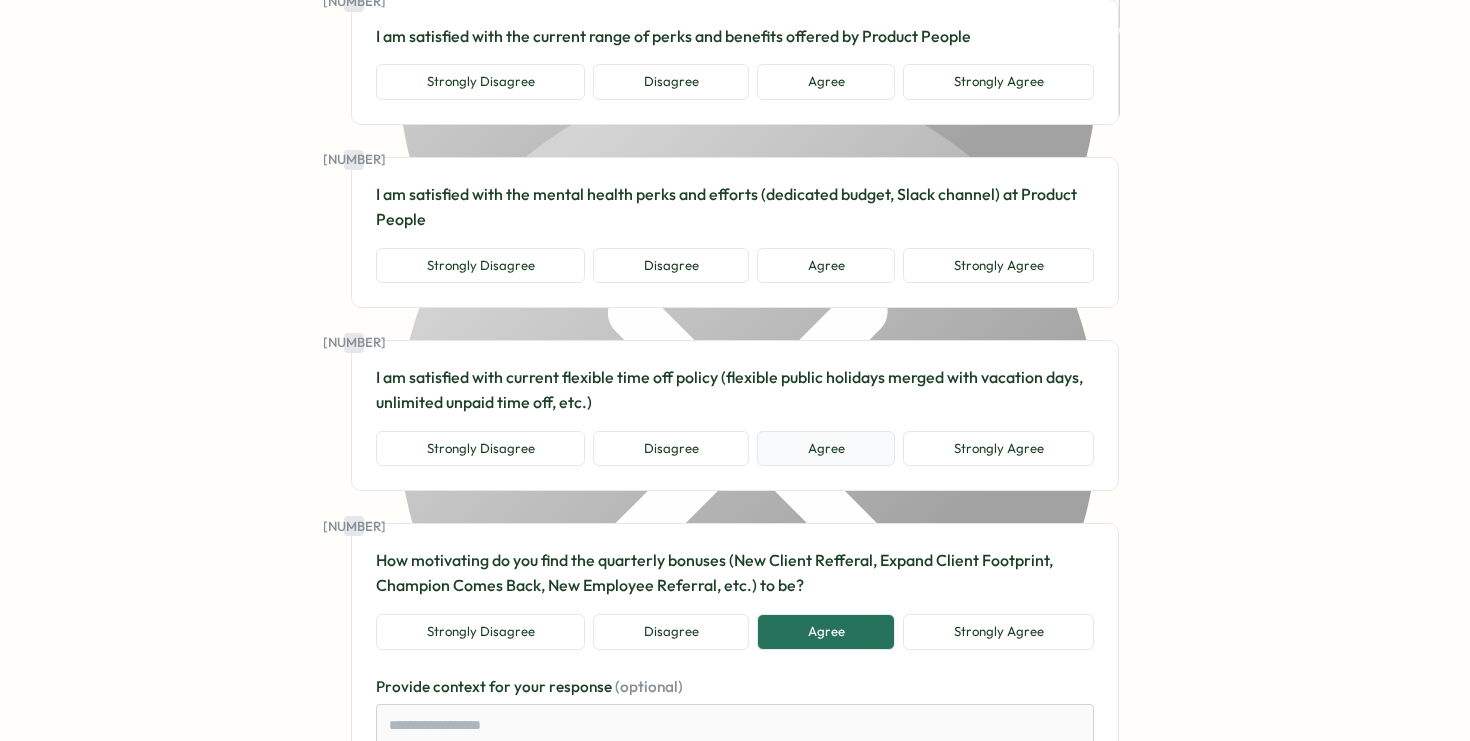 click on "Agree" at bounding box center [826, 449] 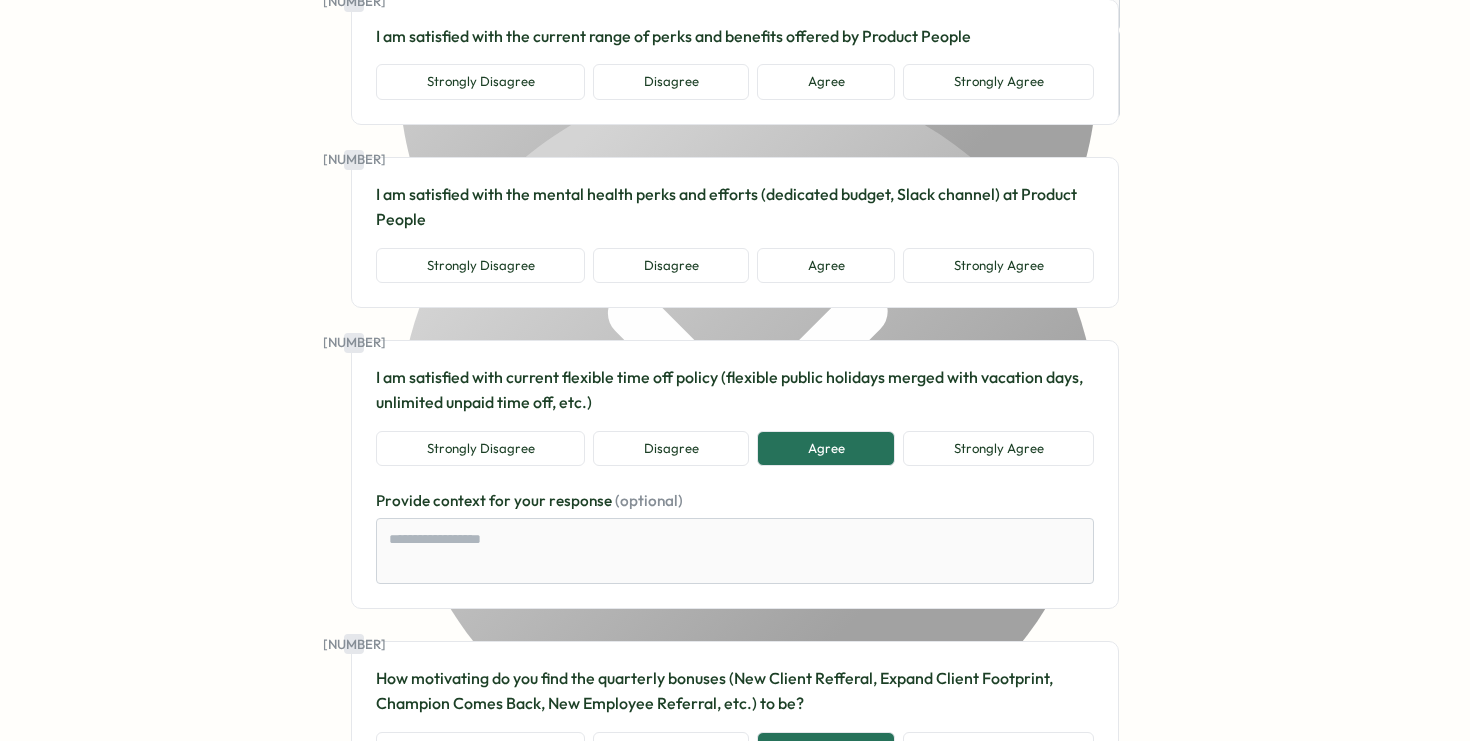 click on "[NUMBER] Overall, I am satisfied with my [COMPANY] journey Strongly Disagree Disagree Agree Strongly Agree Provide   context   for   your   response   (optional) [NUMBER] I feel working in [COMPANY] impacts my life positively Strongly Disagree Disagree Agree Strongly Agree Provide   context   for   your   response   (optional) [NUMBER] I would recommend [COMPANY] as a great place to work Strongly Disagree Disagree Agree Strongly Agree Provide   context   for   your   response   (optional) [NUMBER] [COMPANY] motivates me to go beyond what I would in a similar role elsewhere Strongly Disagree Disagree Agree Strongly Agree Provide   context   for   your   response   (optional) [NUMBER] I see myself still working at [COMPANY] in two years' time Strongly Disagree Disagree Agree Strongly Agree Provide   context   for   your   response   (optional) [NUMBER] Optional What do you know now that you wish you had known before you joined [COMPANY]? [NUMBER] Strongly Disagree Disagree Agree Strongly Agree Provide   context   for   your     [NUMBER]" at bounding box center (735, -6681) 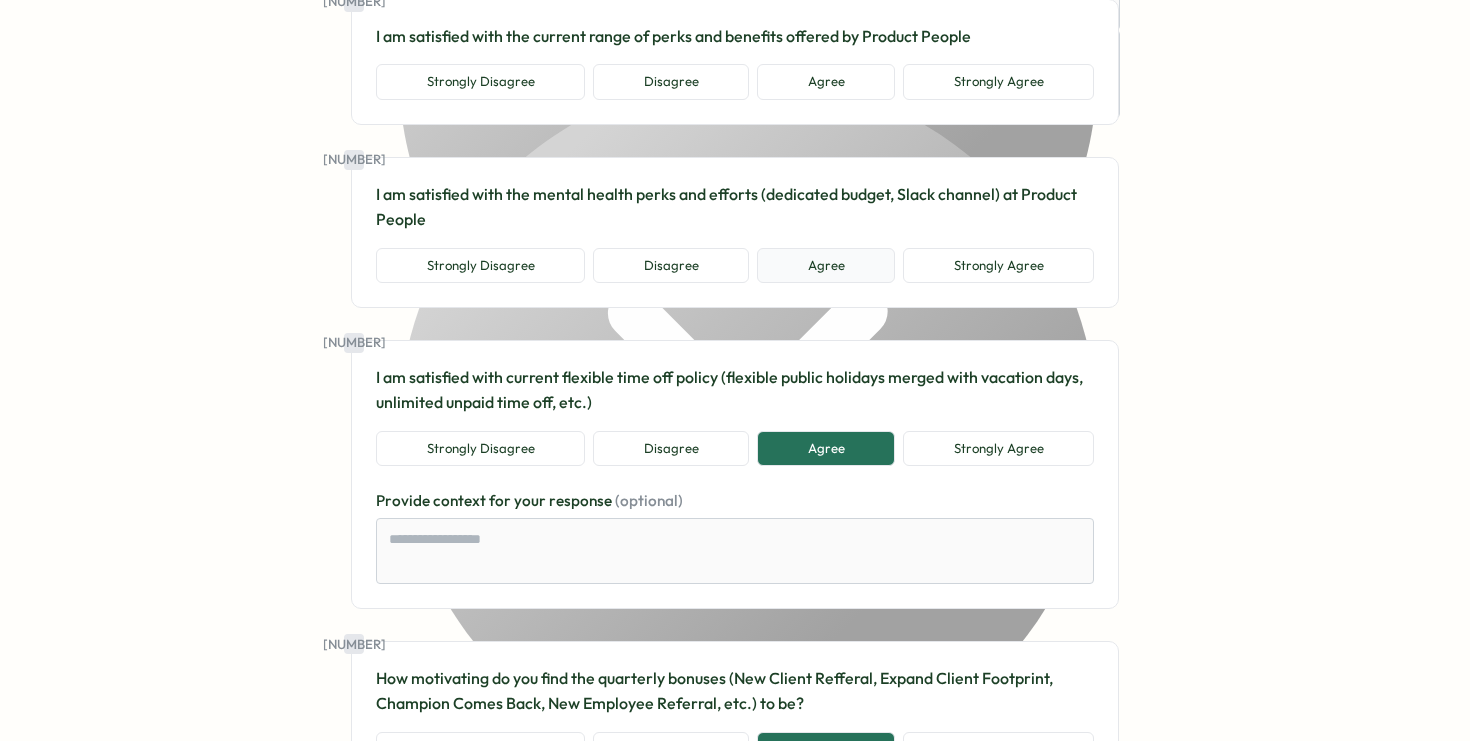 click on "Agree" at bounding box center (826, 266) 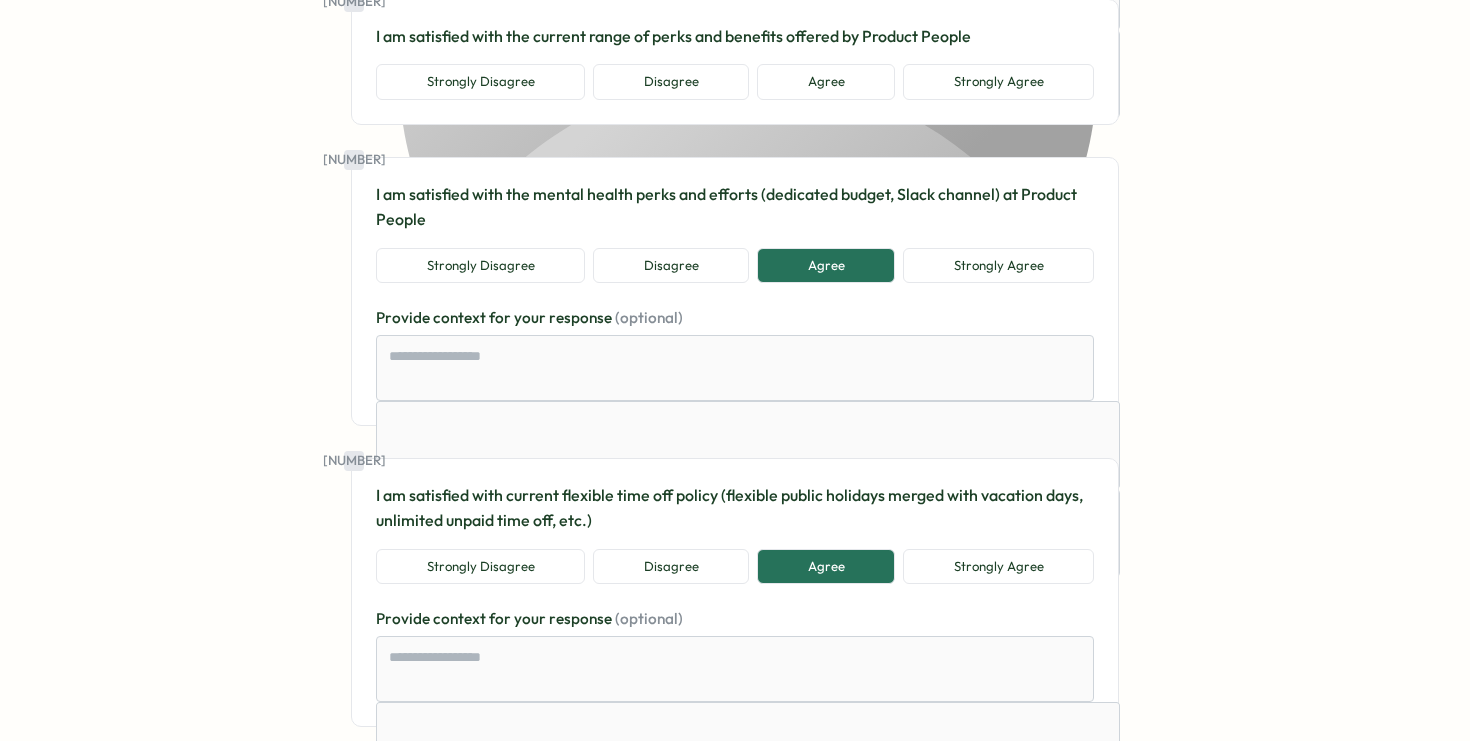 scroll, scrollTop: 15225, scrollLeft: 0, axis: vertical 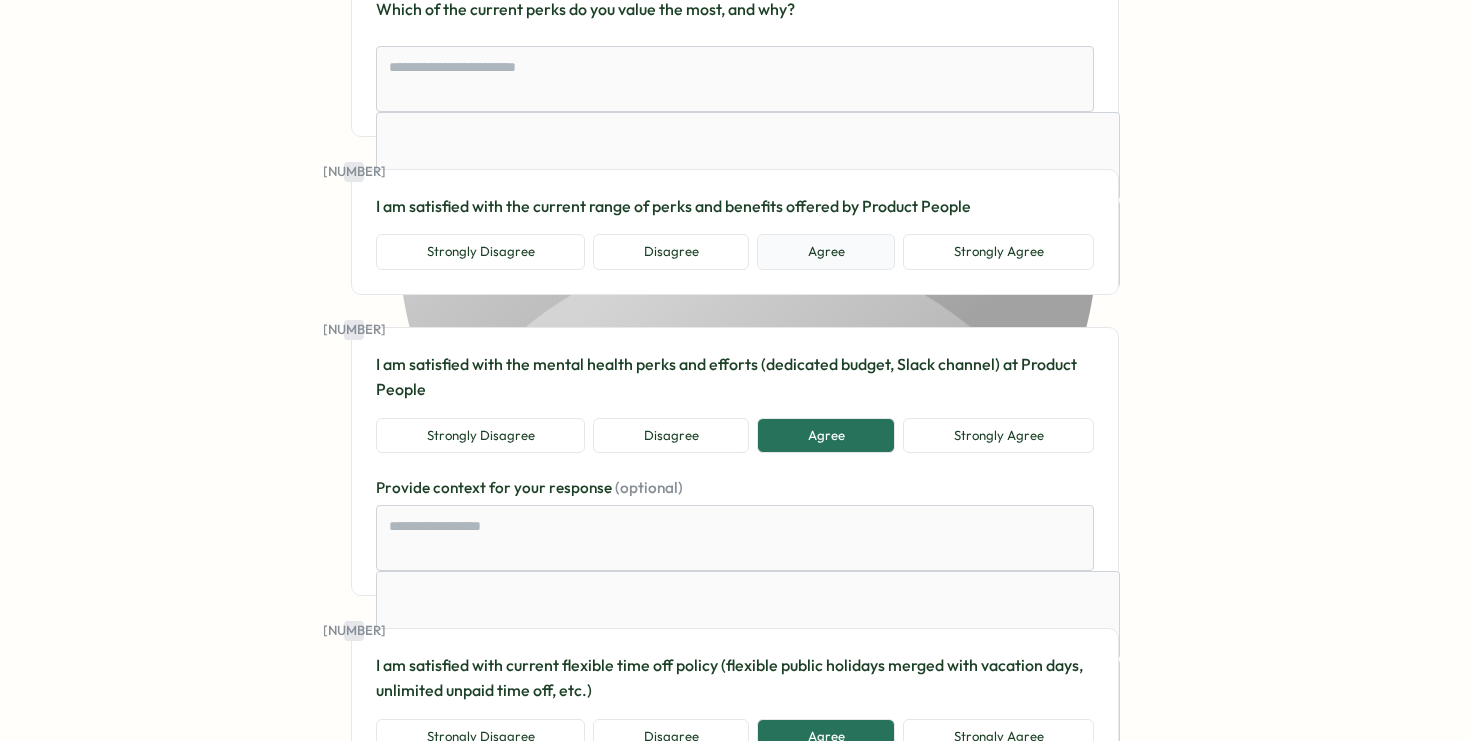click on "Agree" at bounding box center (826, 252) 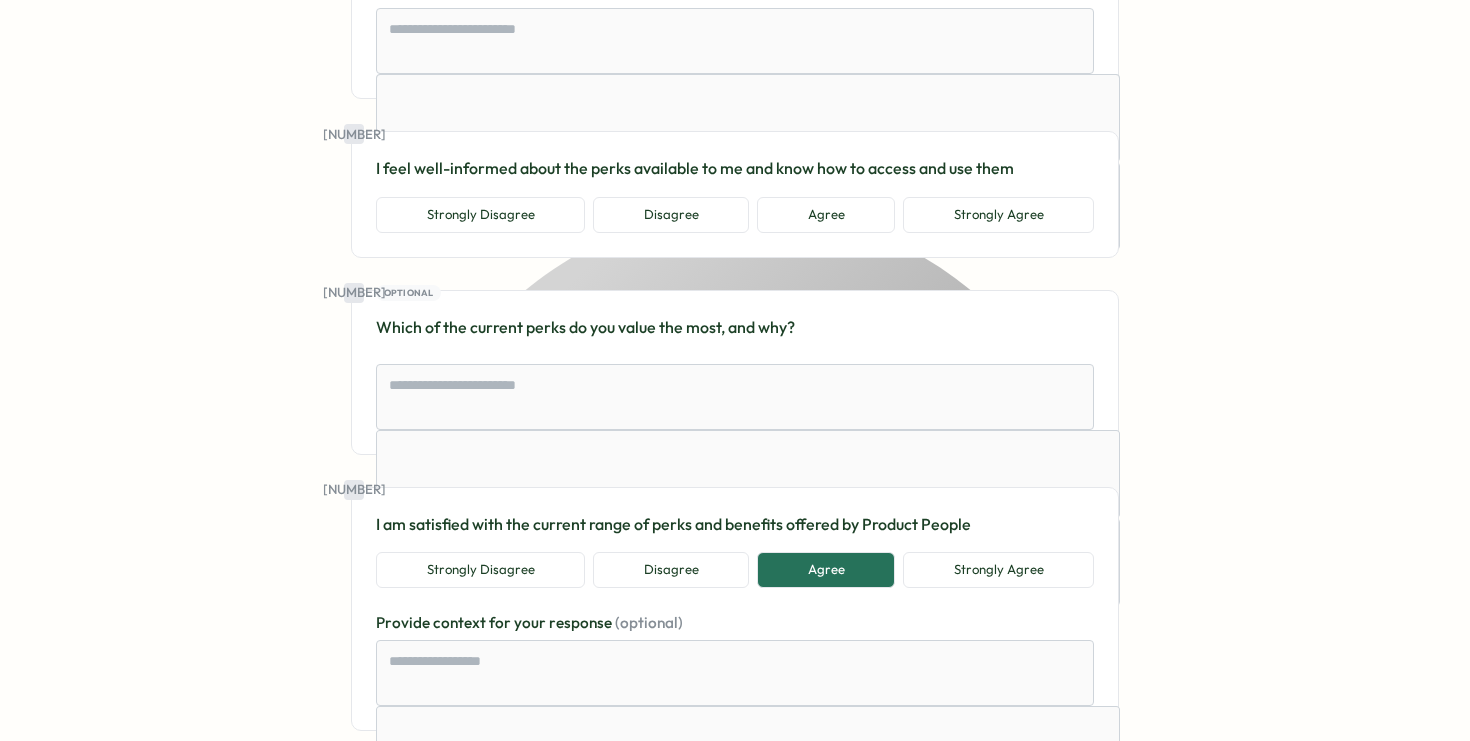 scroll, scrollTop: 14903, scrollLeft: 0, axis: vertical 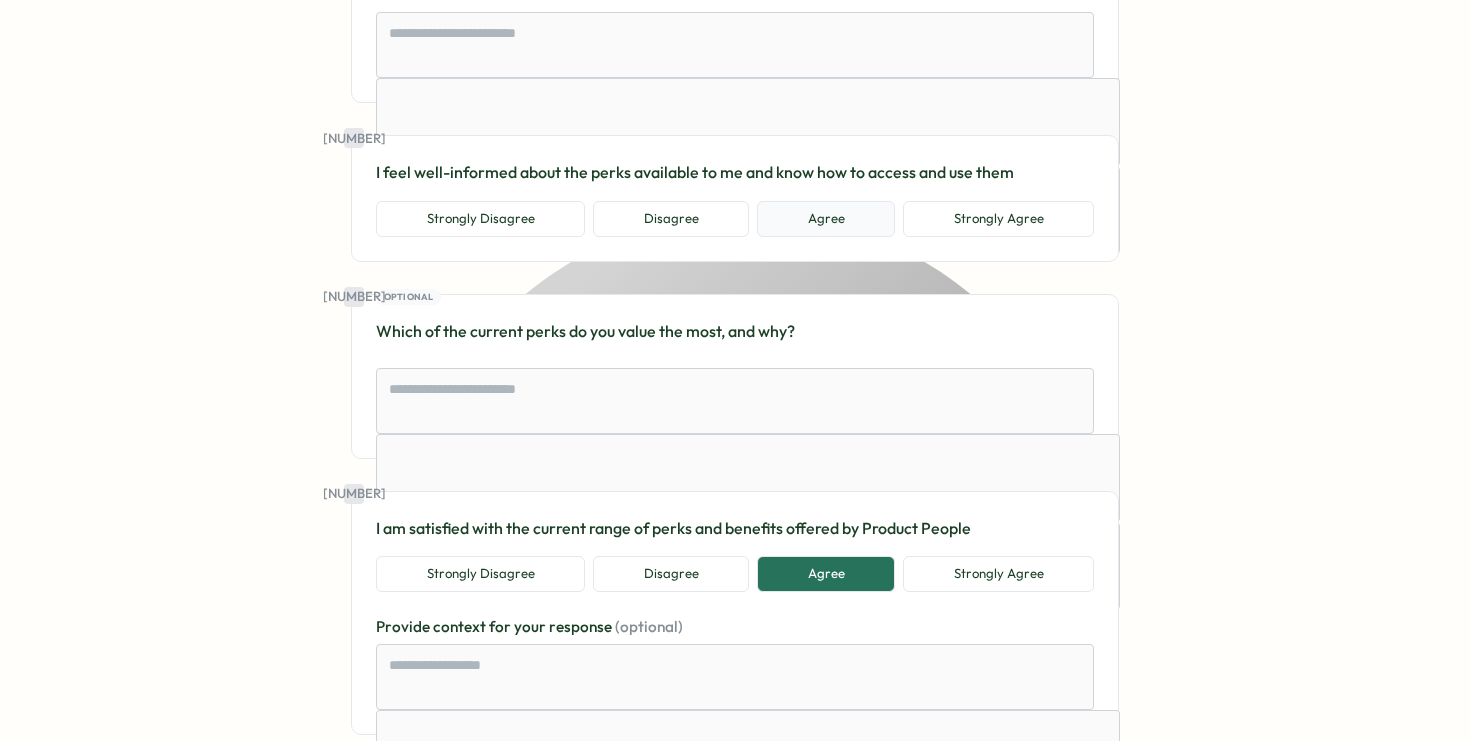 click on "Agree" at bounding box center [826, 219] 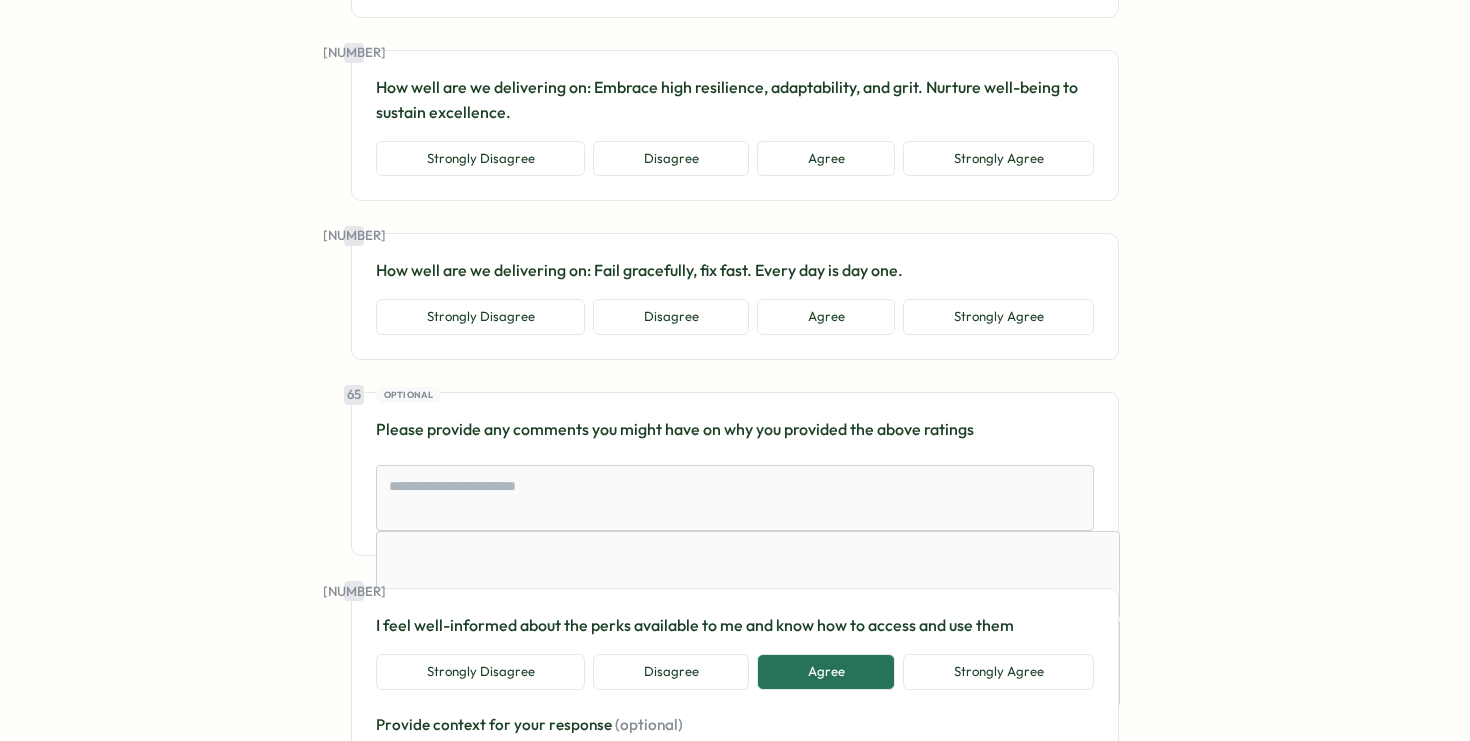 scroll, scrollTop: 14447, scrollLeft: 0, axis: vertical 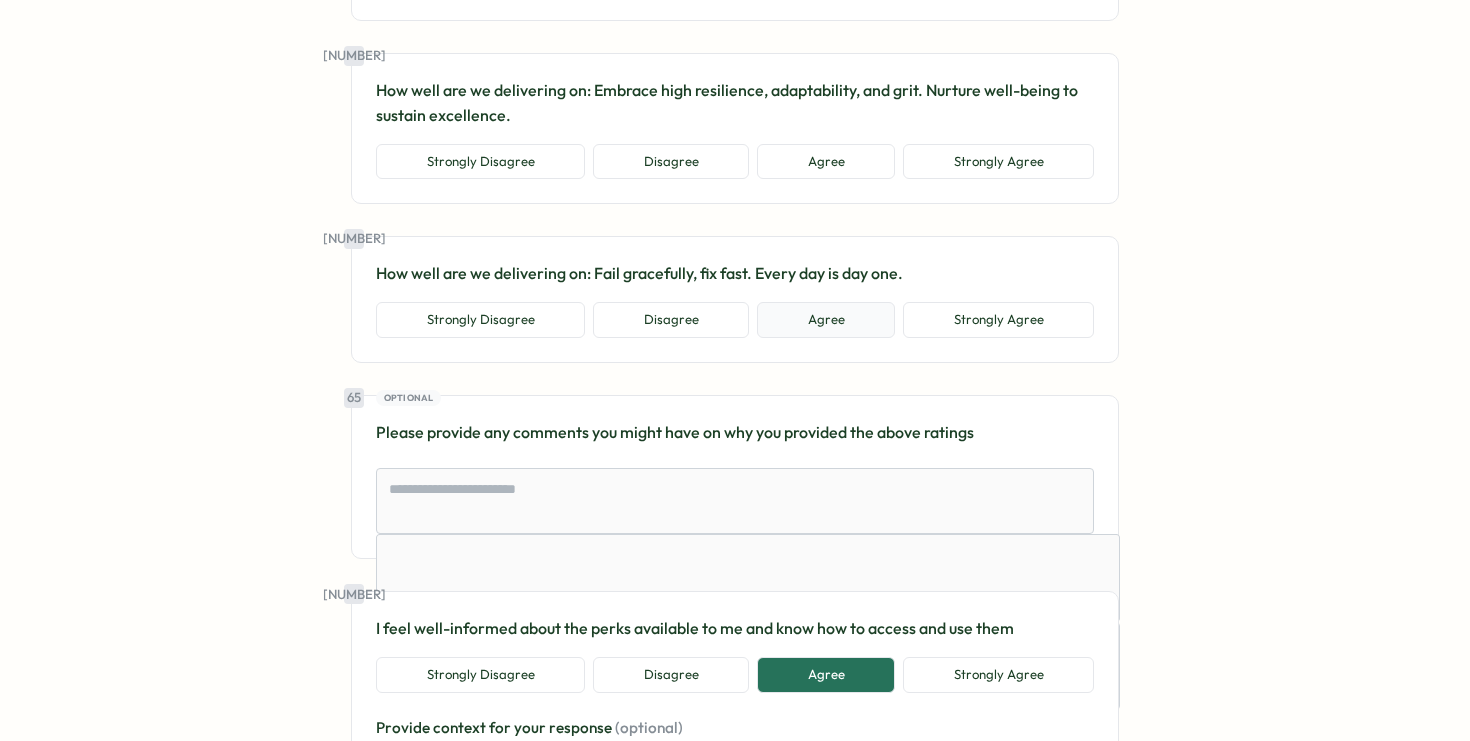 click on "Agree" at bounding box center (826, 320) 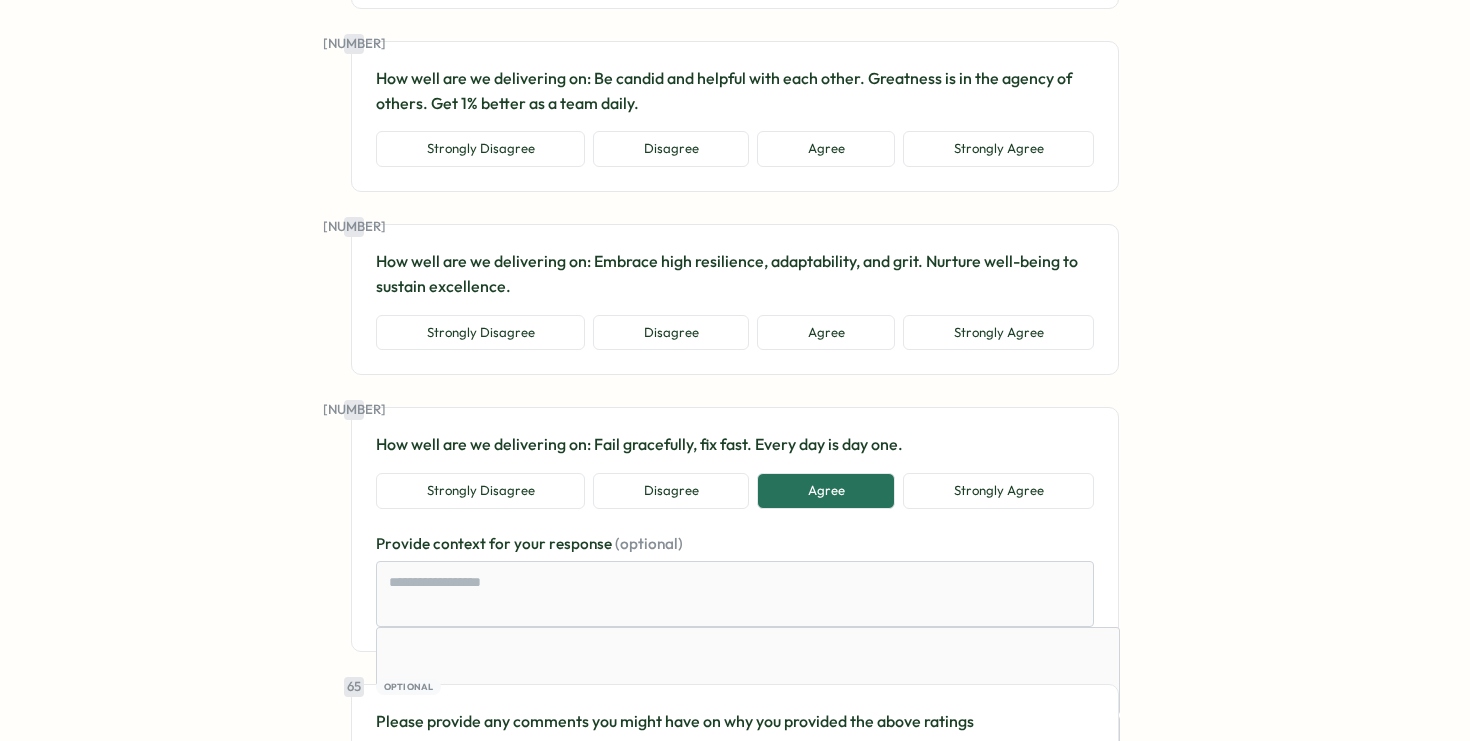 scroll, scrollTop: 14272, scrollLeft: 0, axis: vertical 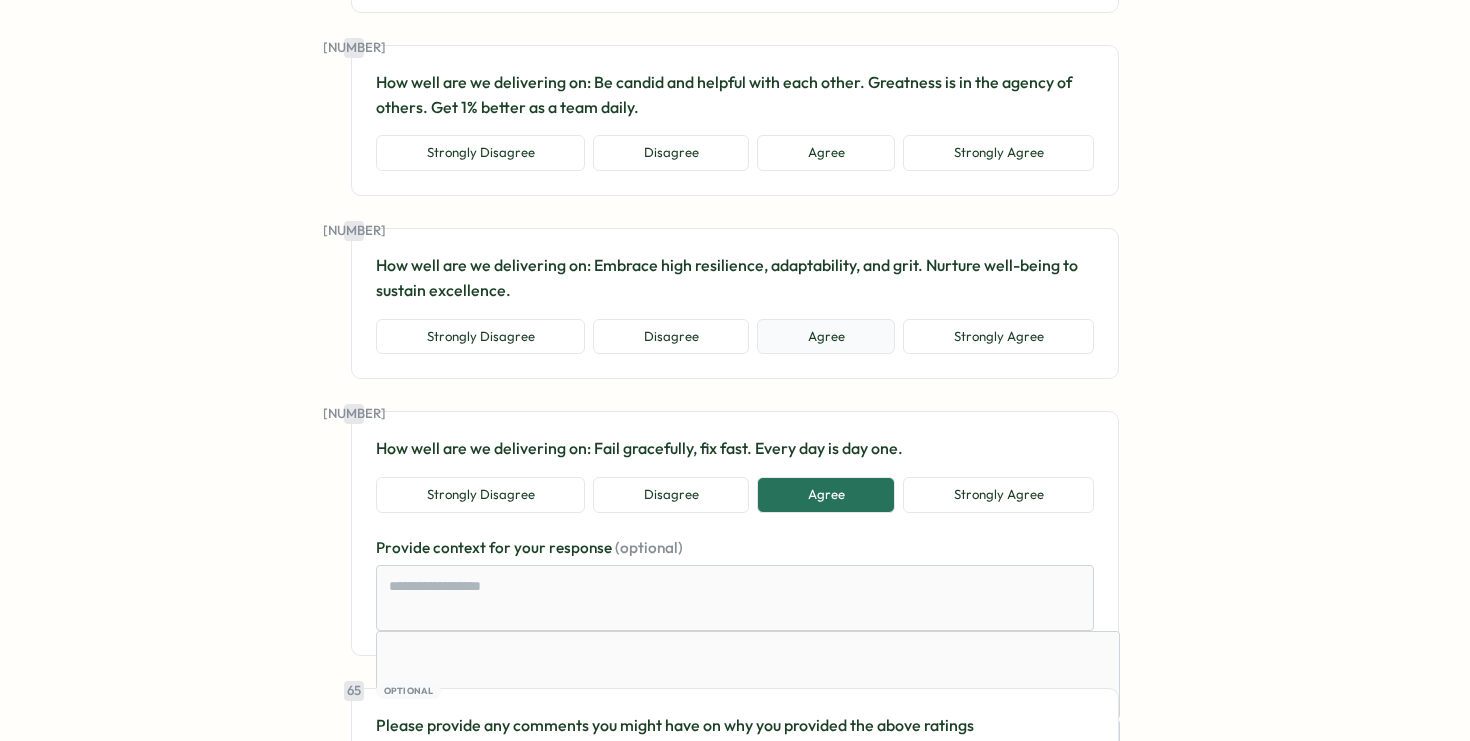 click on "Agree" at bounding box center (826, 337) 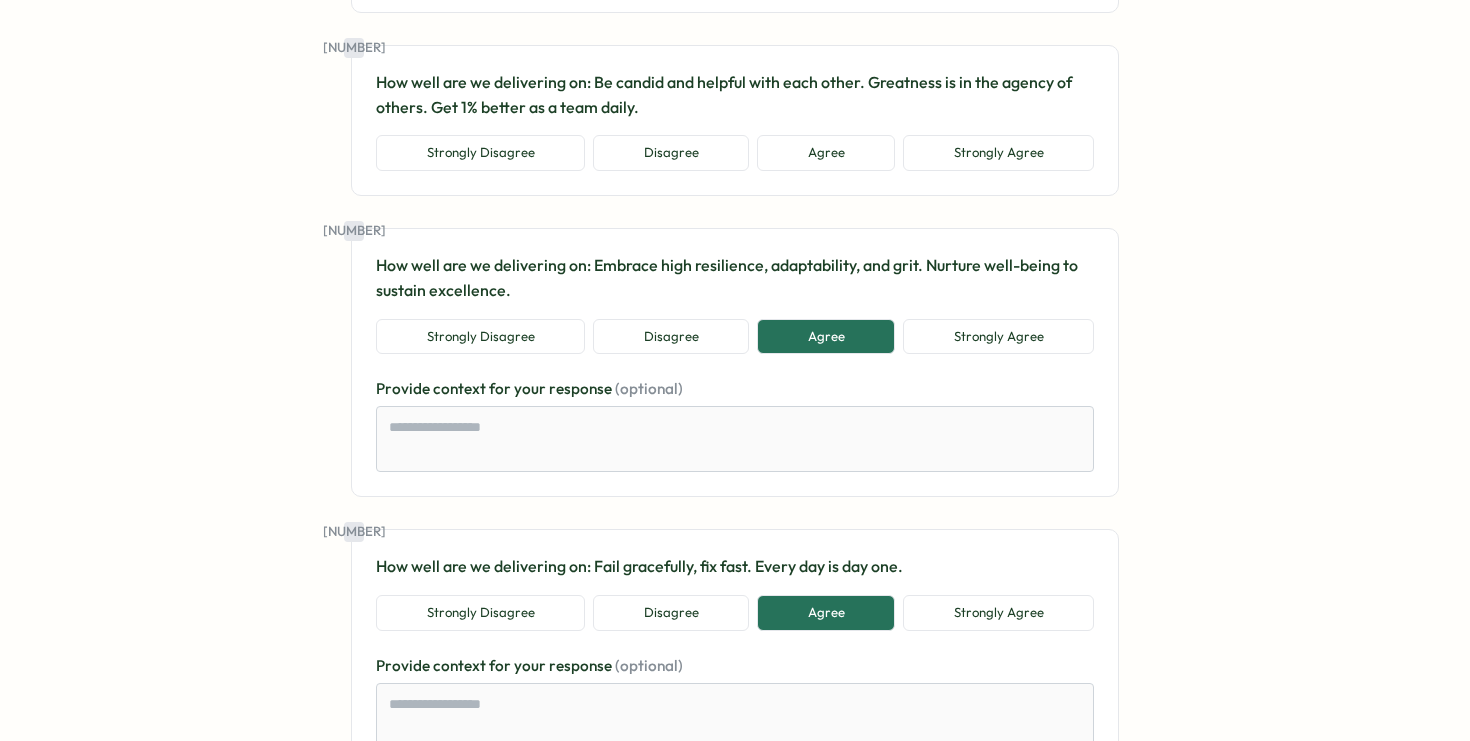 drag, startPoint x: 799, startPoint y: 171, endPoint x: 799, endPoint y: 156, distance: 15 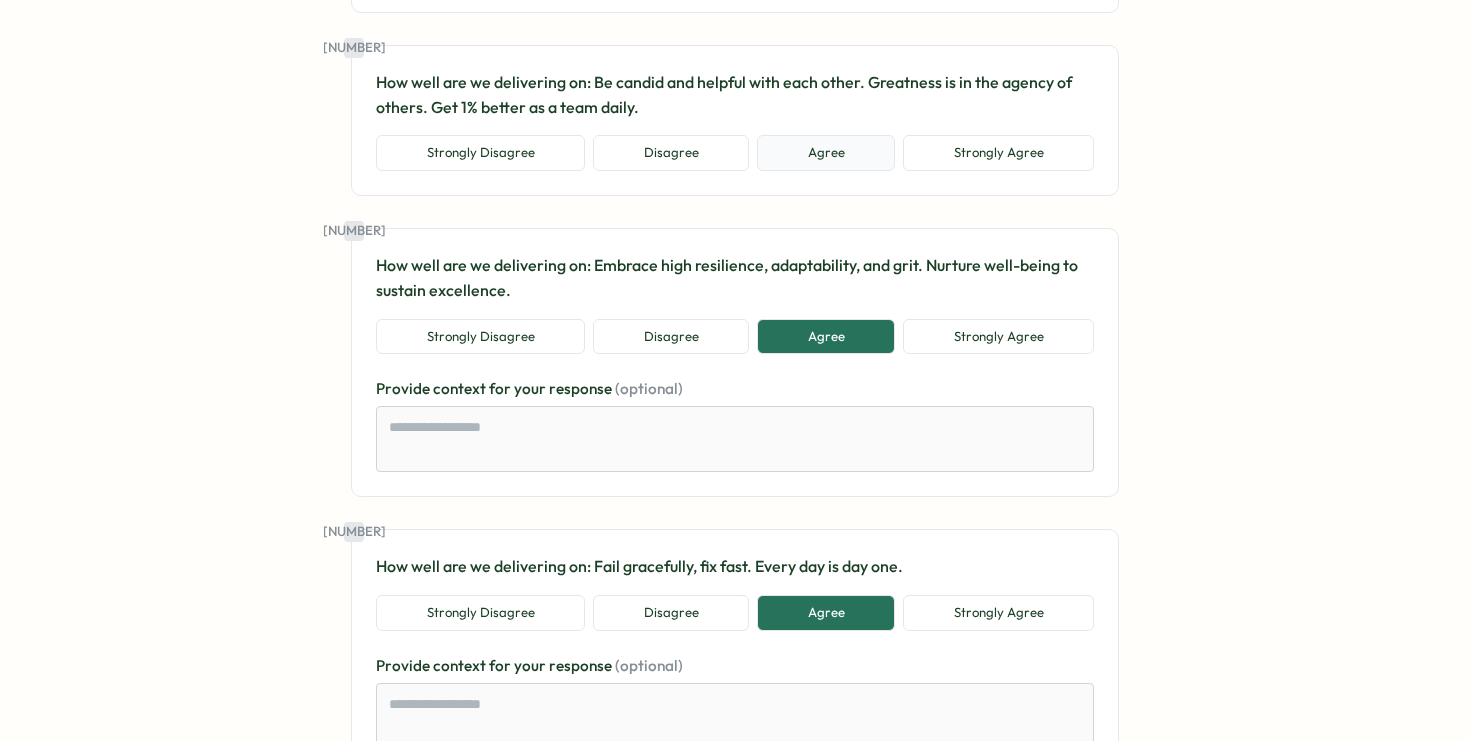 click on "Agree" at bounding box center (826, 153) 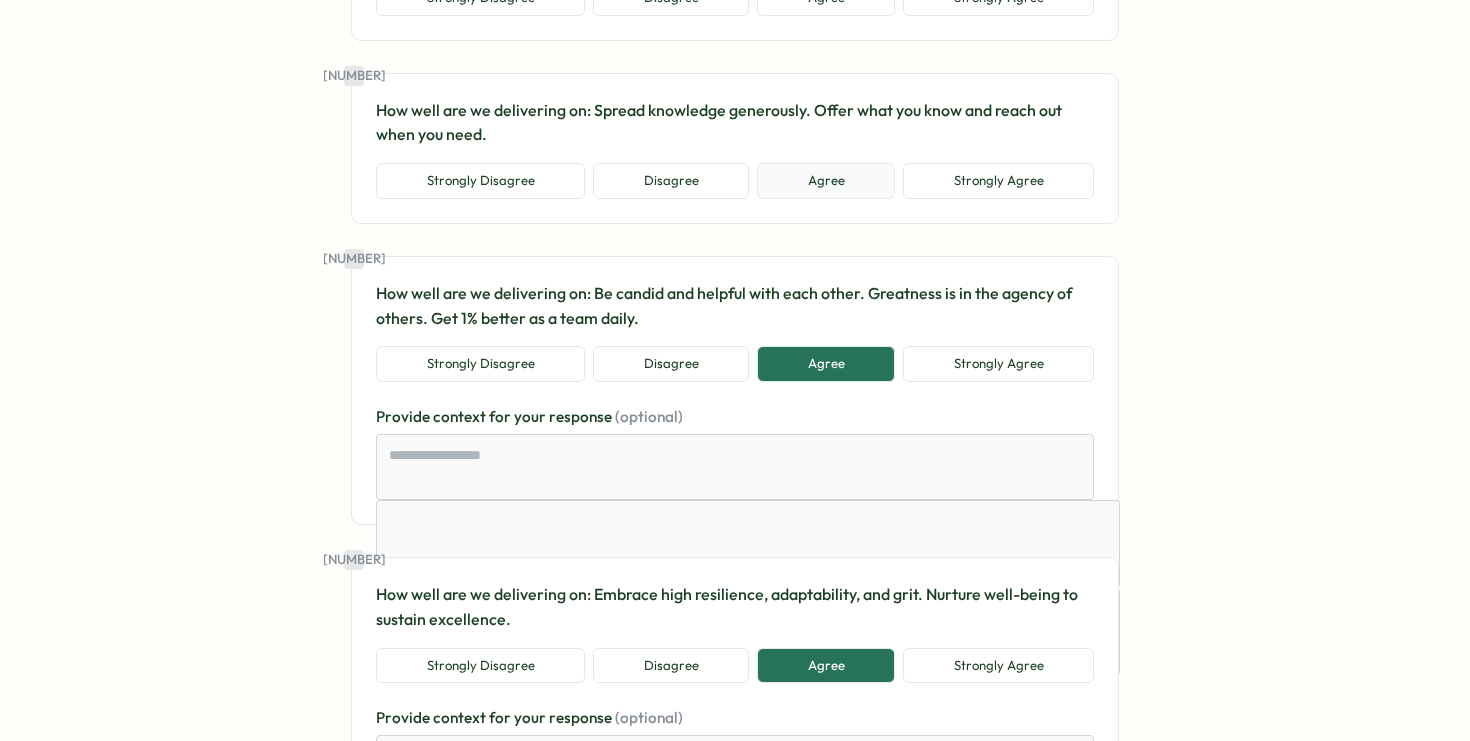 click on "Agree" at bounding box center (826, 181) 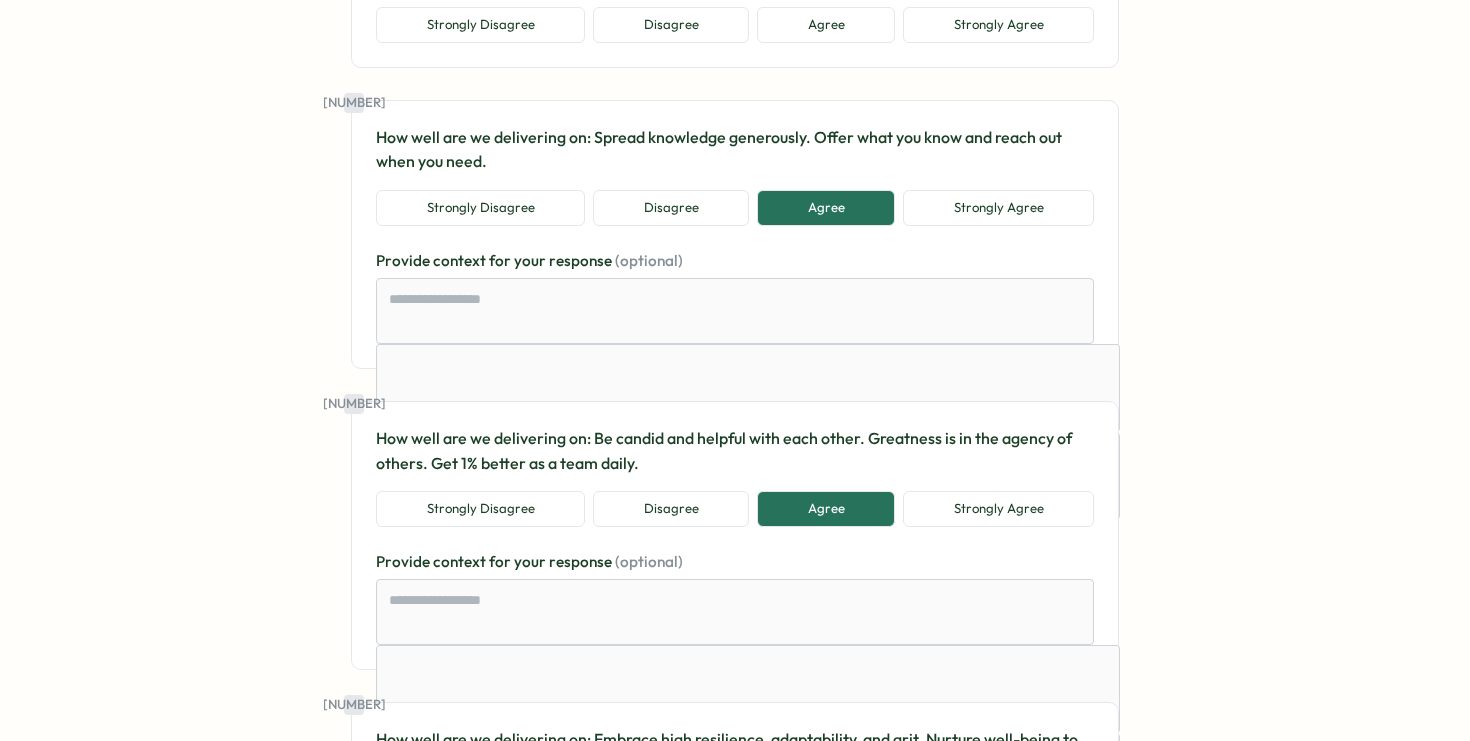 scroll, scrollTop: 13727, scrollLeft: 0, axis: vertical 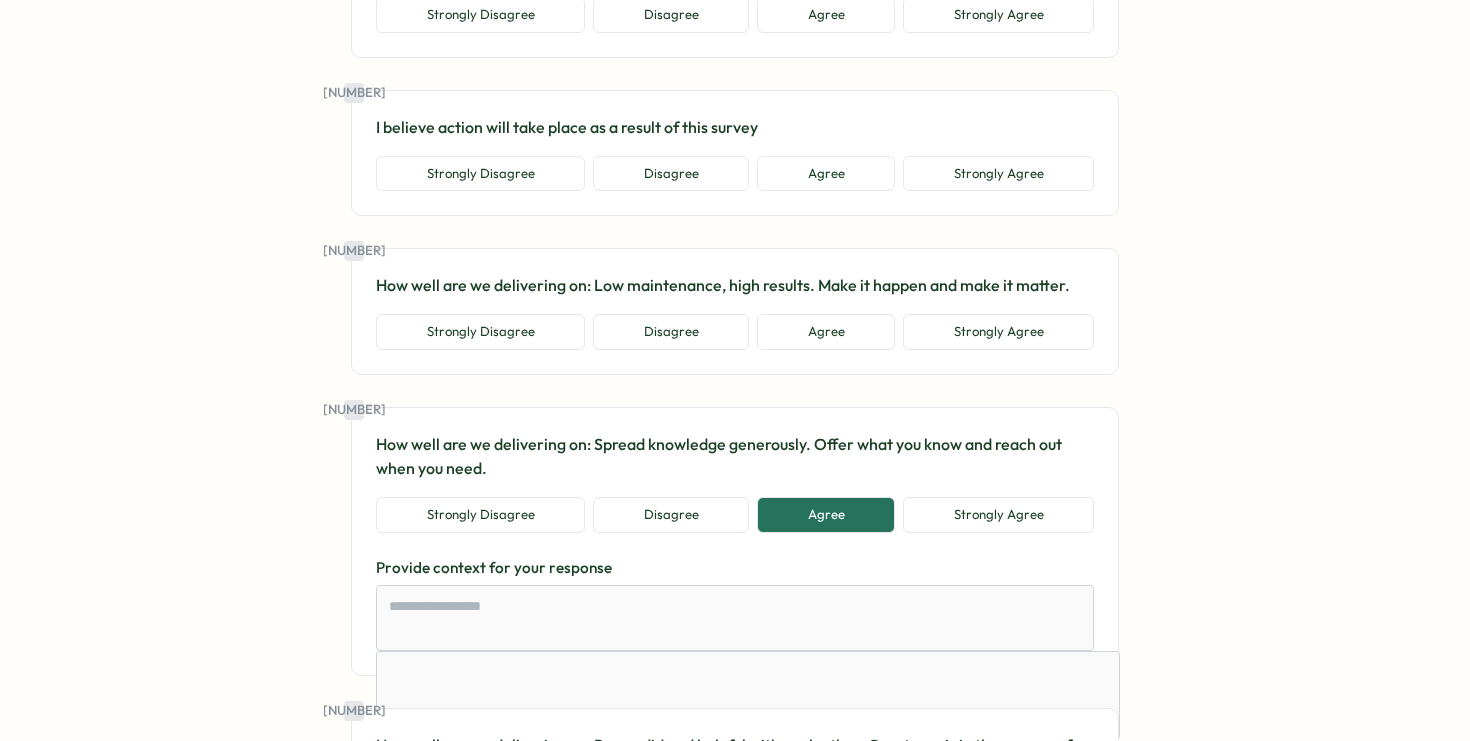 click on "[NUMBER] How well are we delivering on: Low maintenance, high results. Make it happen and make it matter. Strongly Disagree Disagree Agree Strongly Agree" at bounding box center [735, 311] 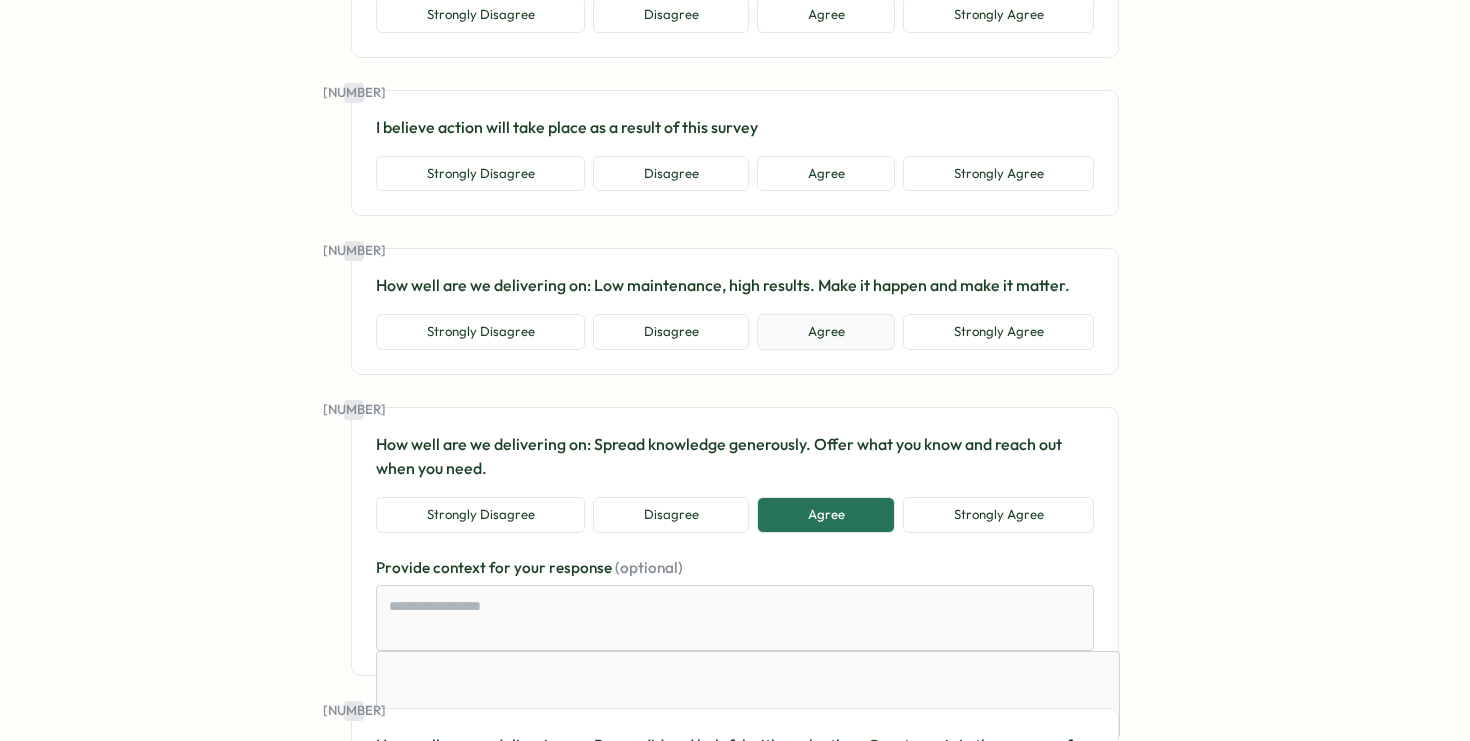click on "Agree" at bounding box center [826, 332] 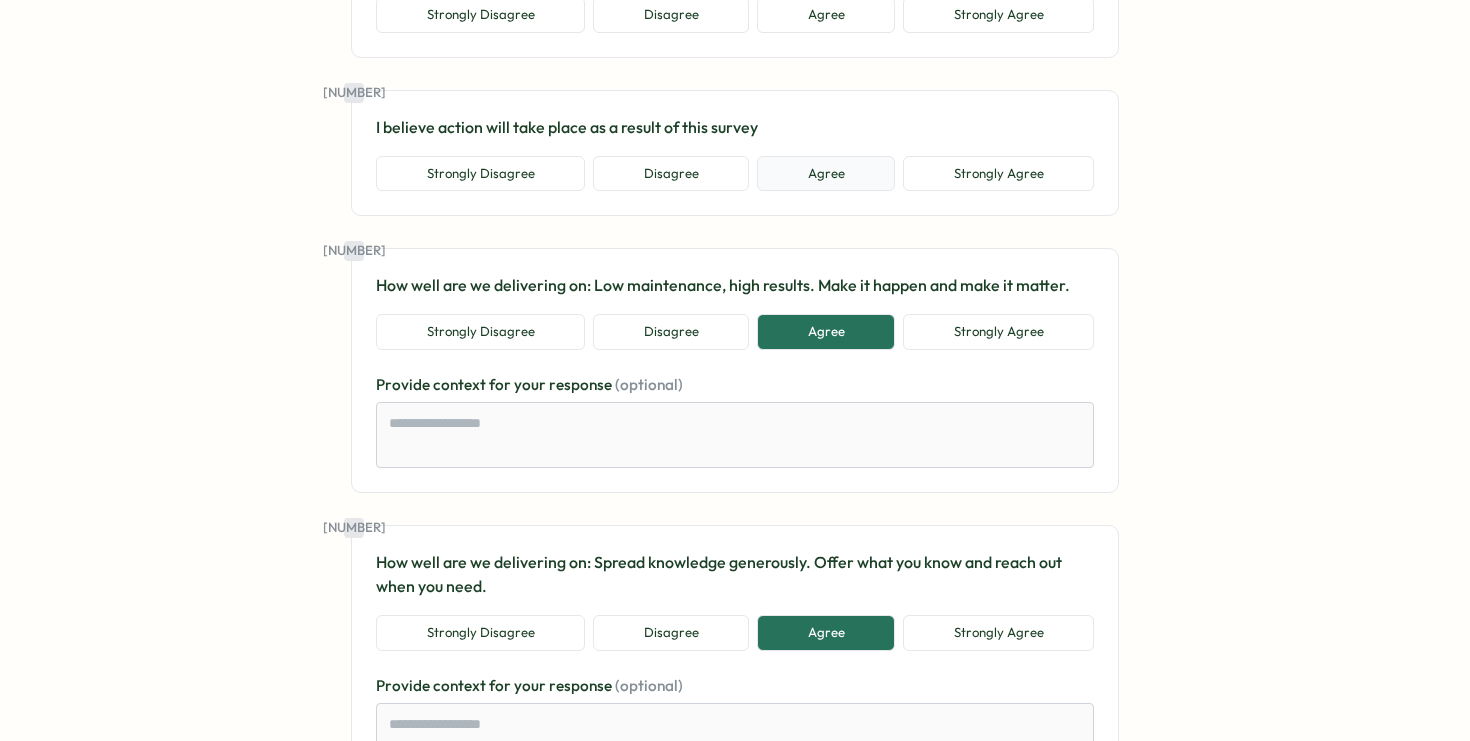 click on "Agree" at bounding box center [826, 174] 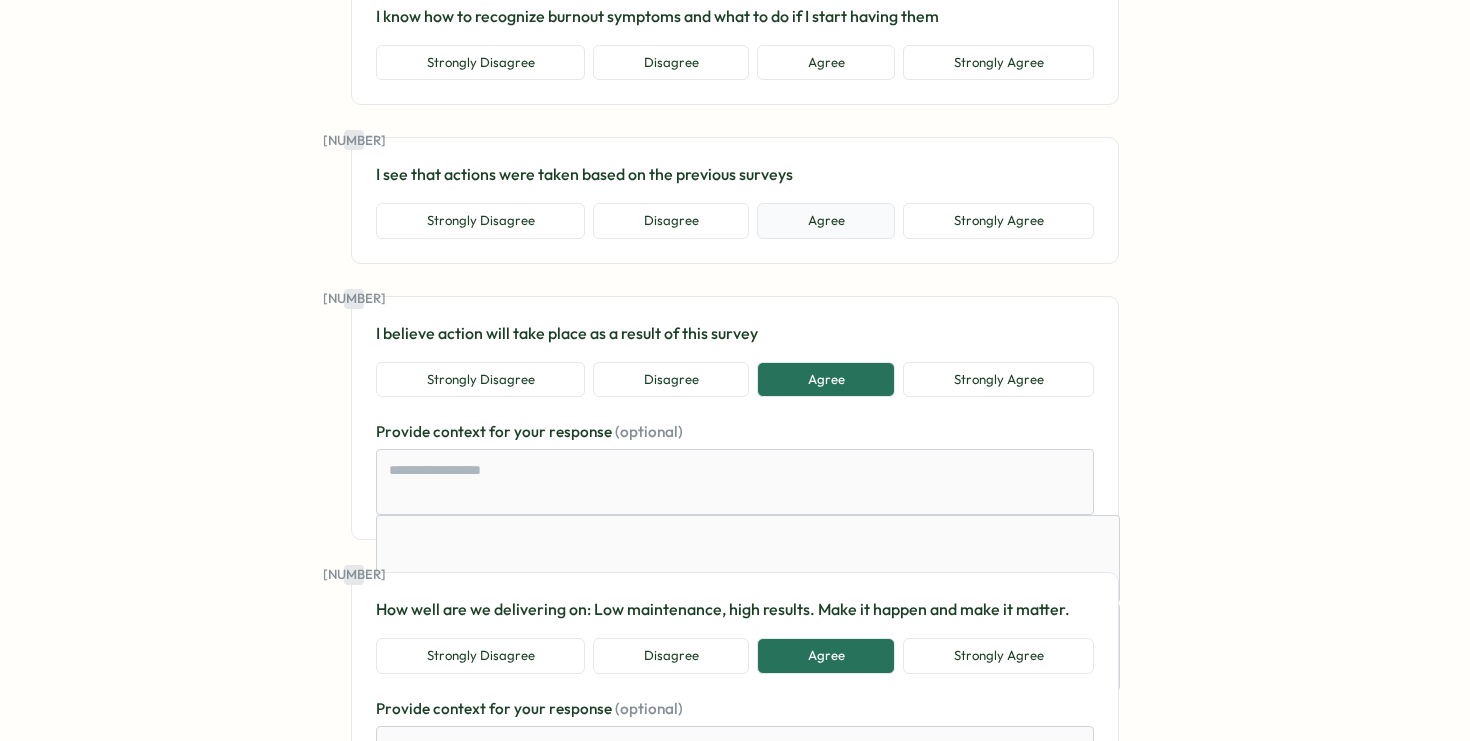 click on "Agree" at bounding box center (826, 221) 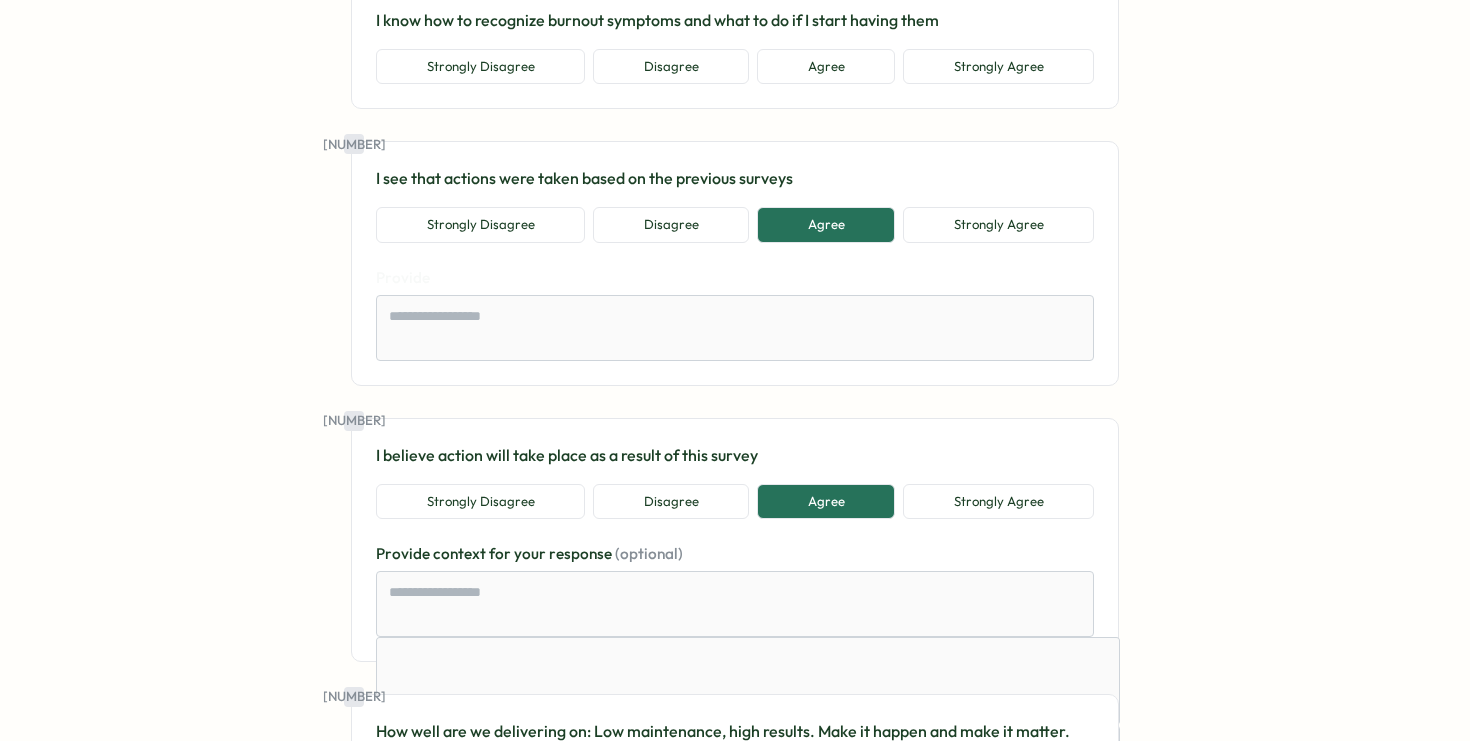 scroll, scrollTop: 13320, scrollLeft: 0, axis: vertical 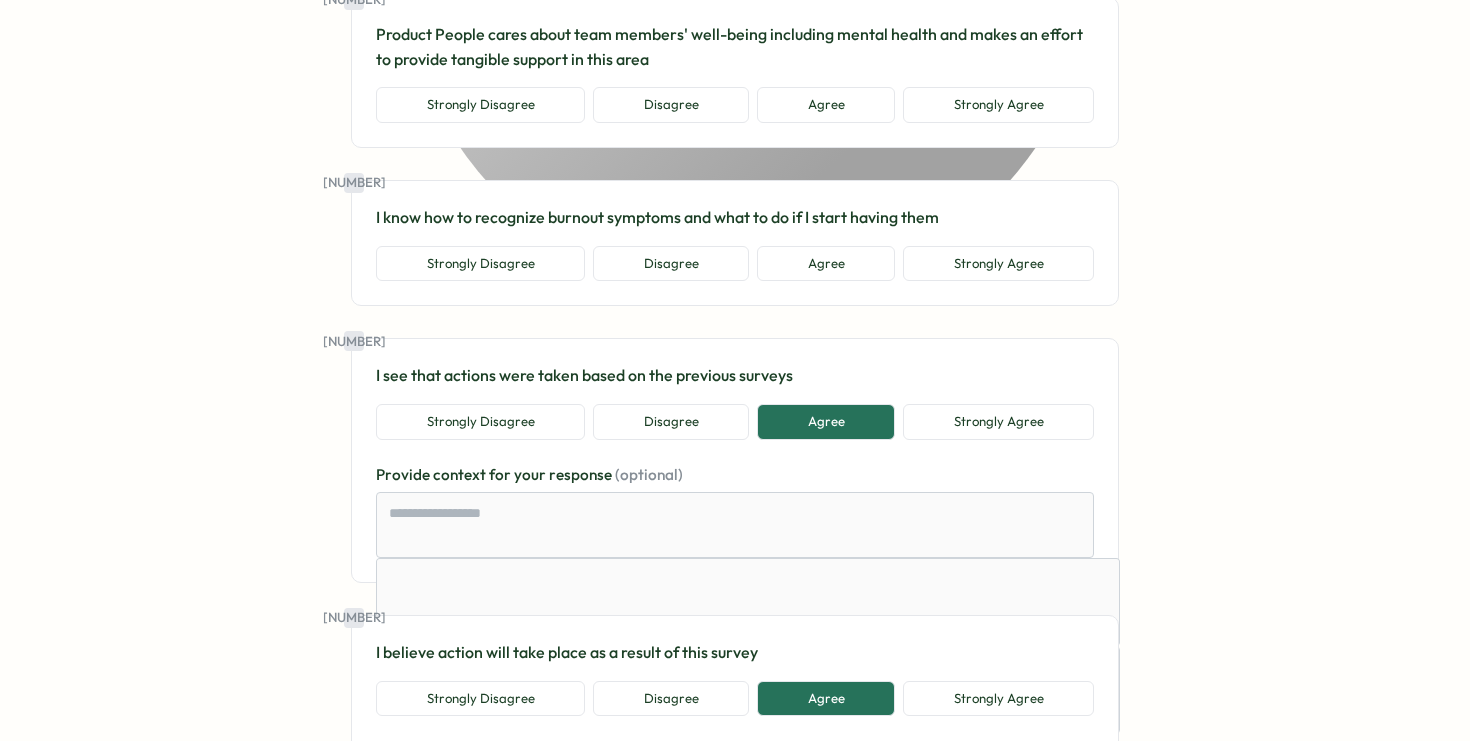 click on "I know how to recognize burnout symptoms and what to do if I start having them" at bounding box center [735, 217] 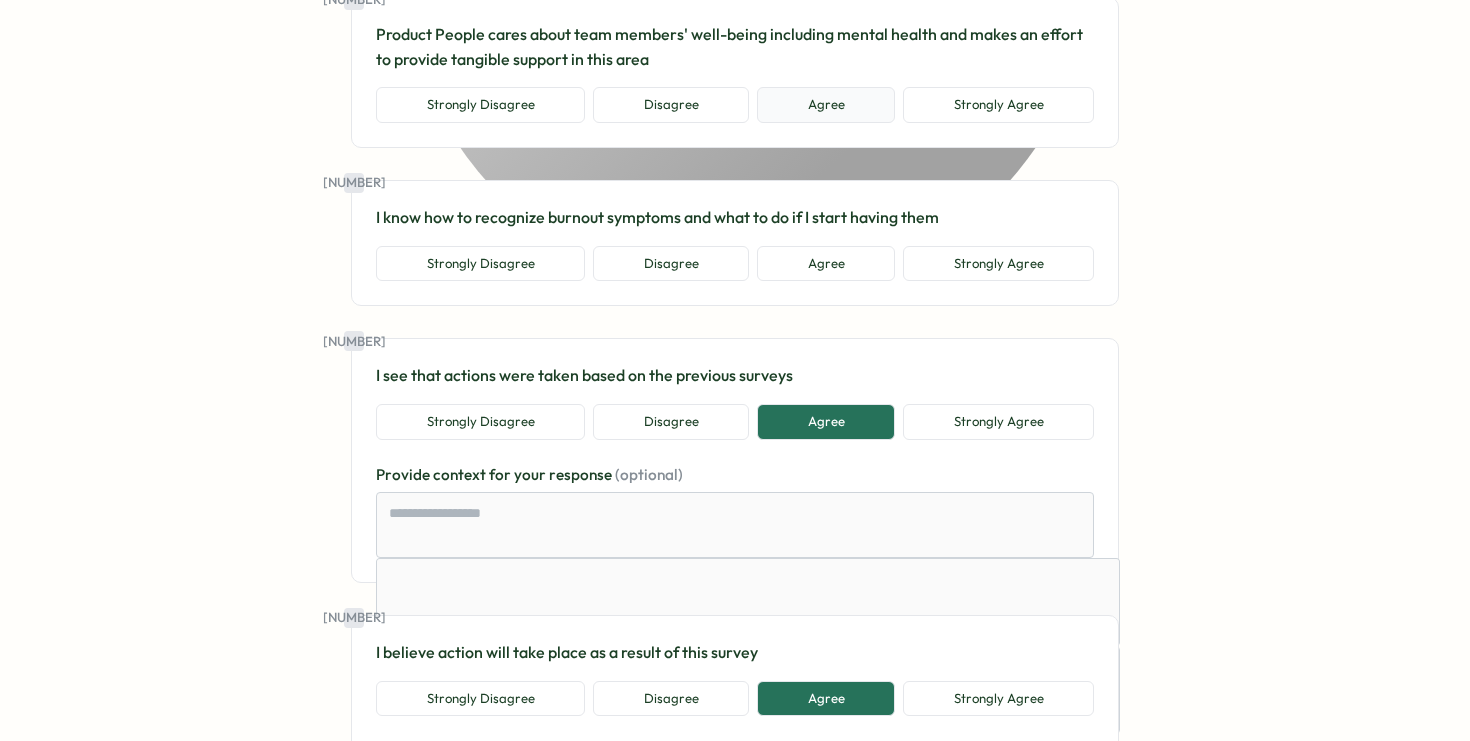 click on "Agree" at bounding box center [826, 105] 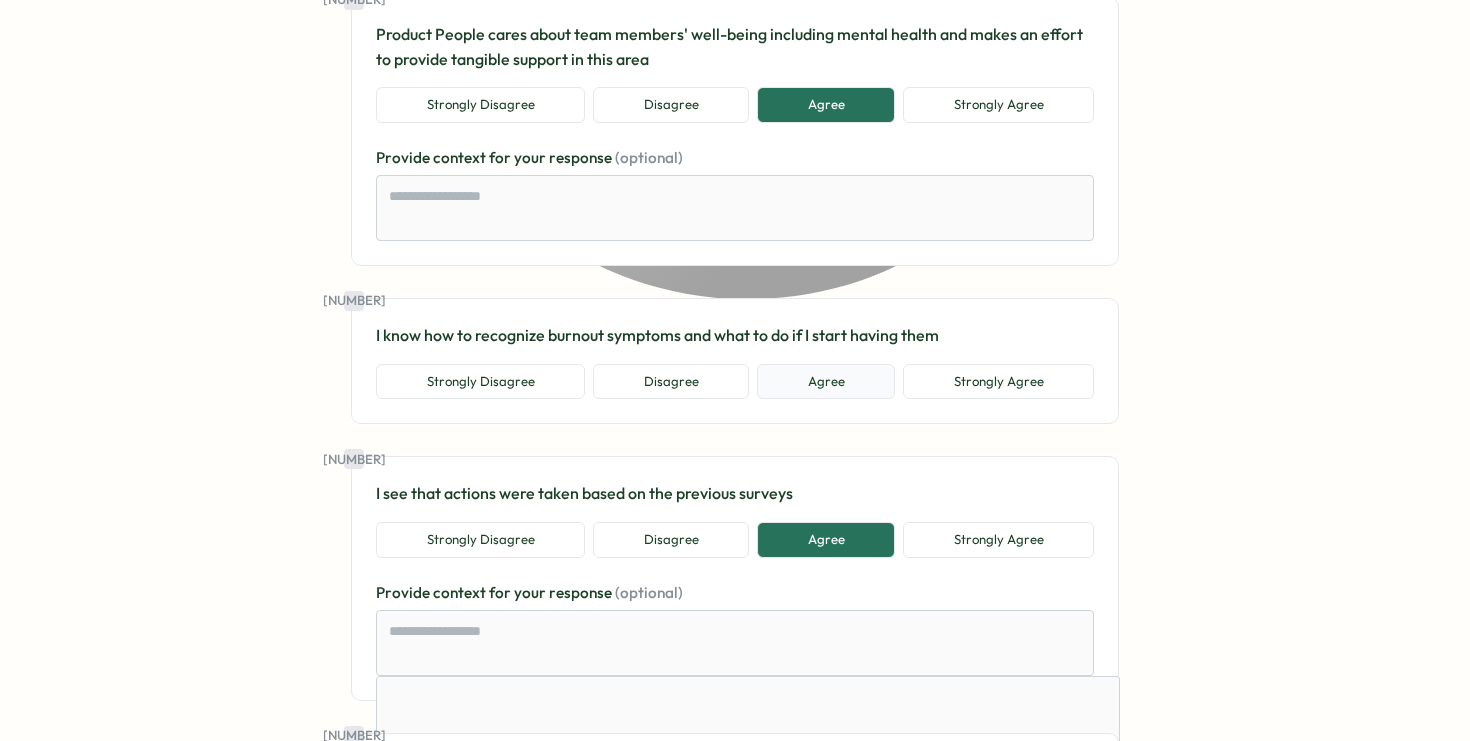 click on "Agree" at bounding box center (826, 382) 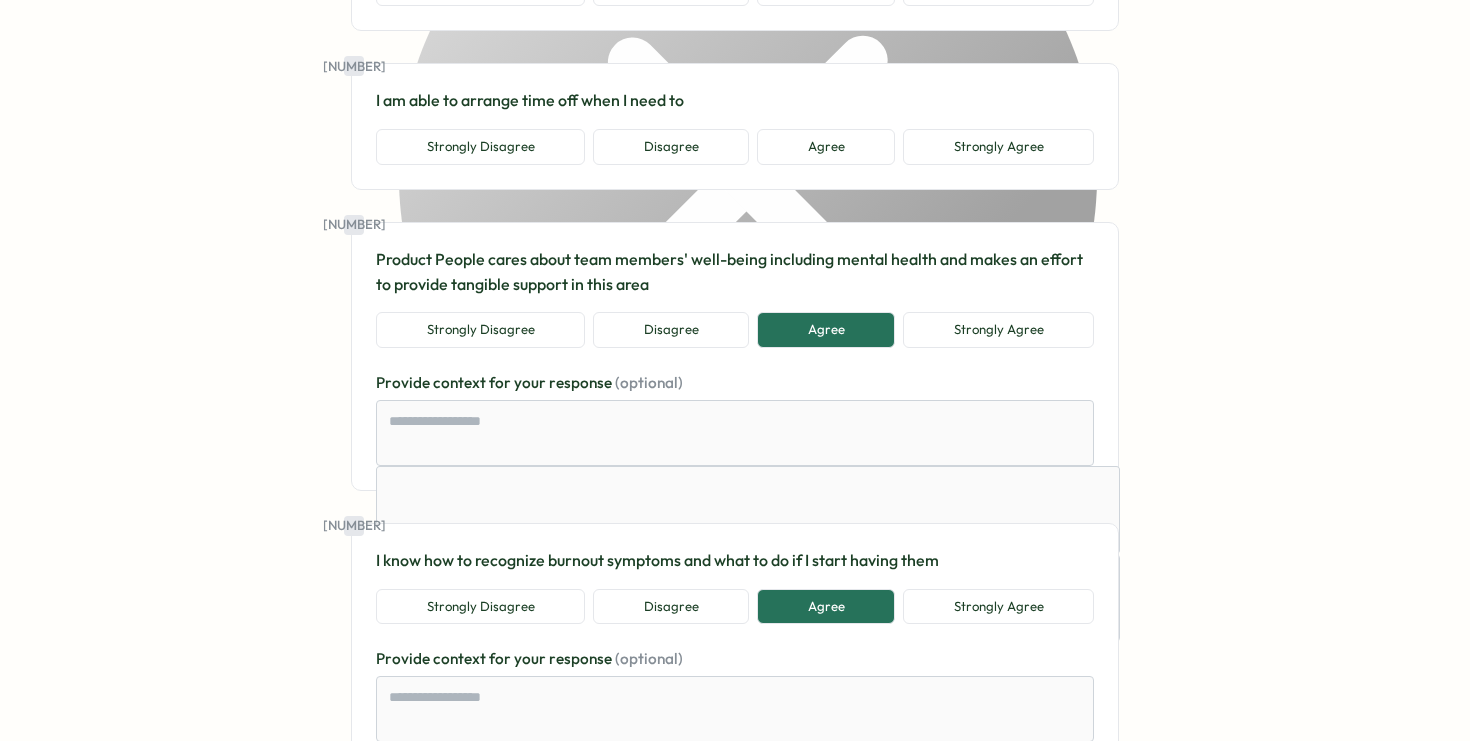 scroll, scrollTop: 12821, scrollLeft: 0, axis: vertical 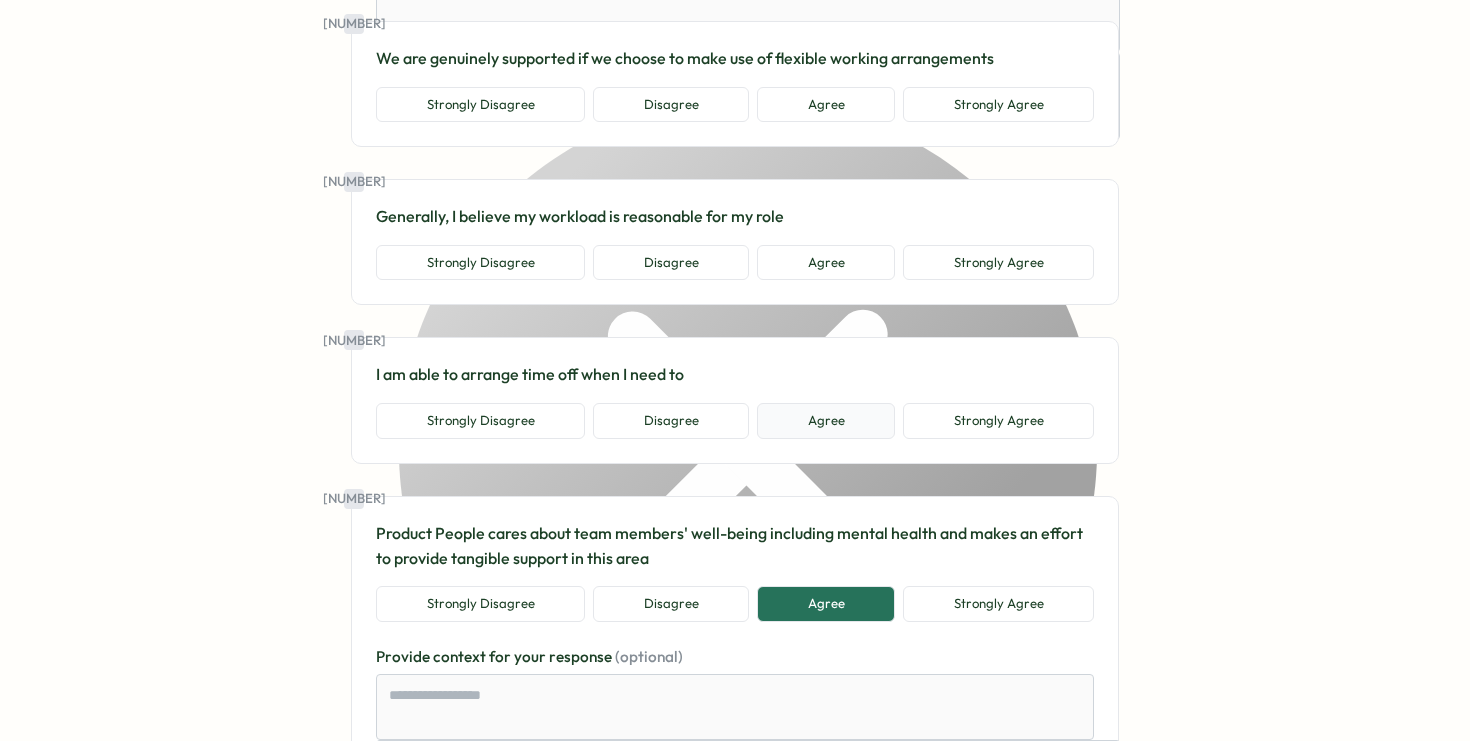 click on "Agree" at bounding box center (826, 421) 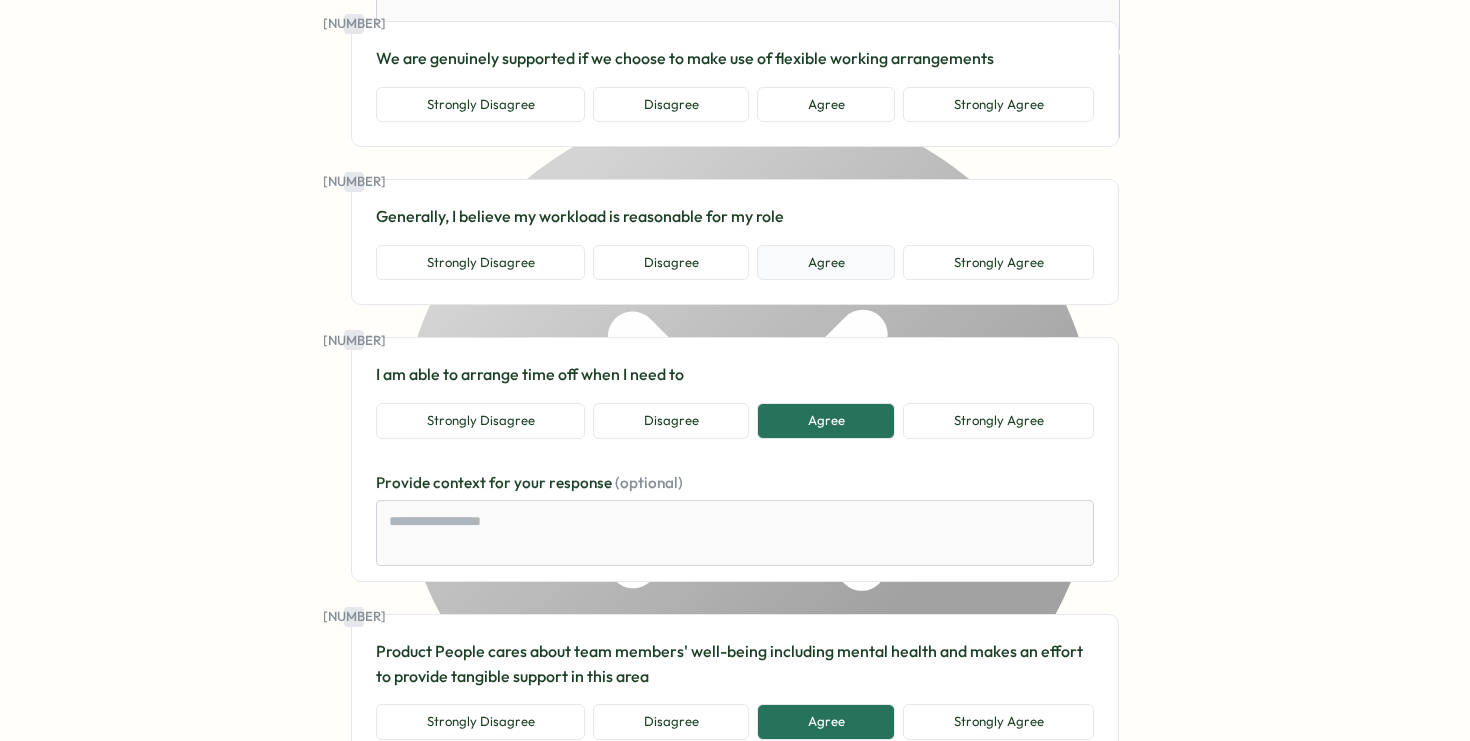 click on "Agree" at bounding box center (826, 263) 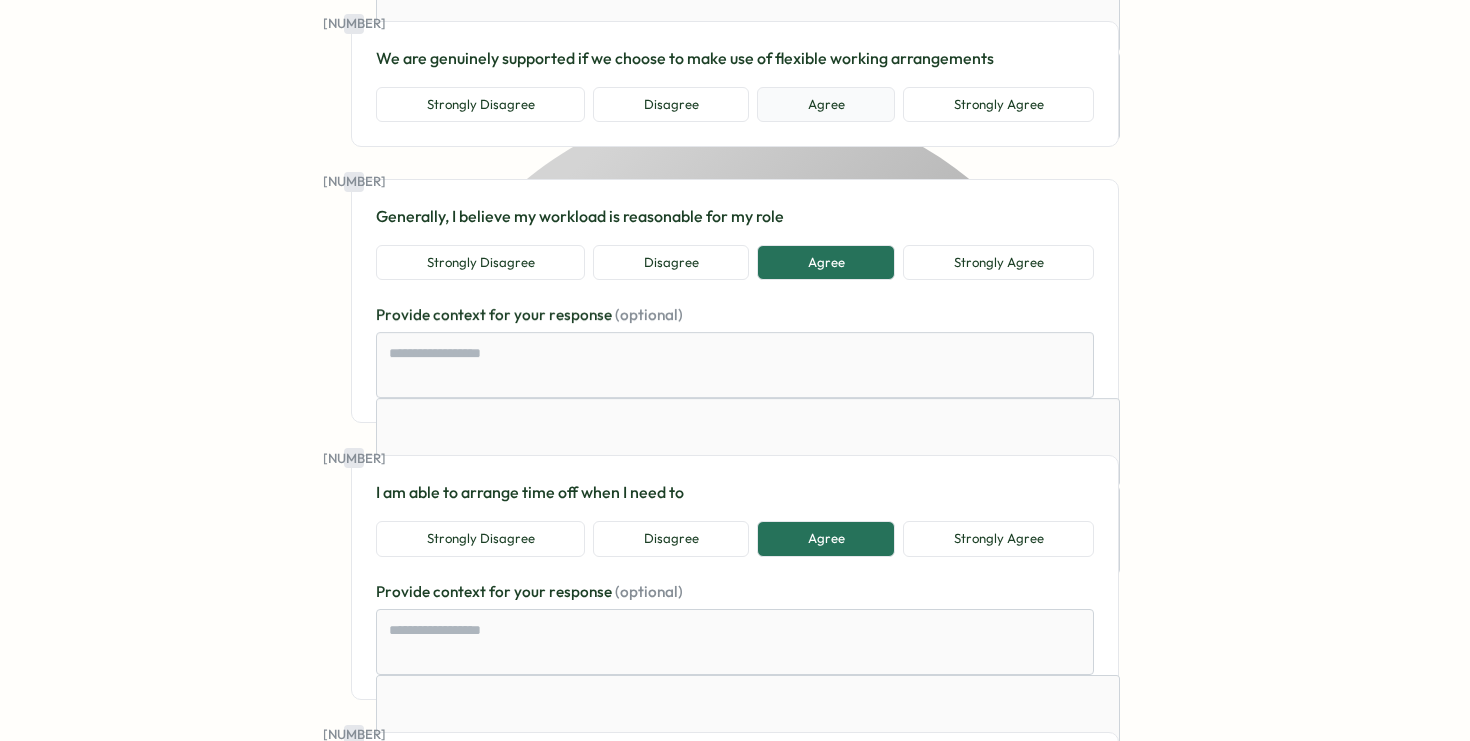click on "Agree" at bounding box center [826, 105] 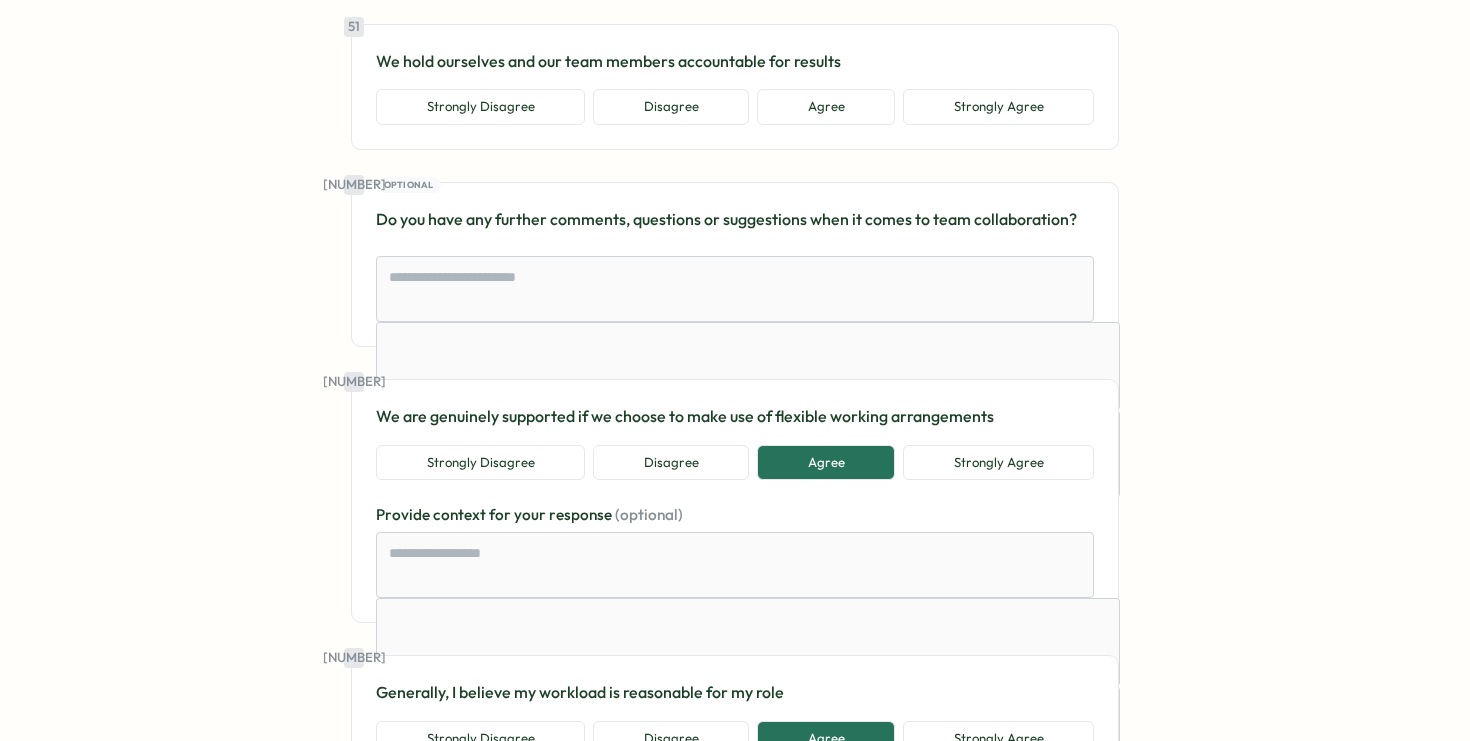 scroll, scrollTop: 12427, scrollLeft: 0, axis: vertical 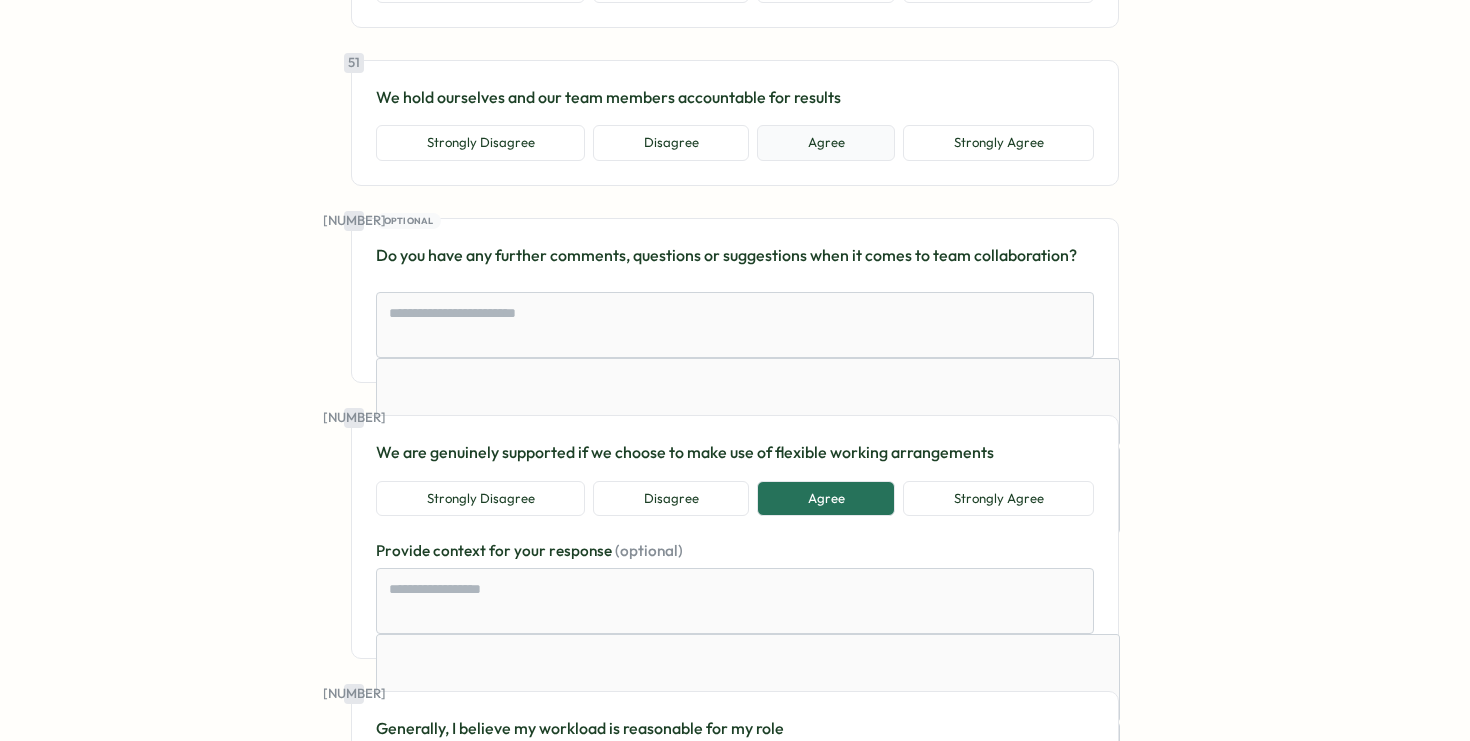click on "Agree" at bounding box center [826, 143] 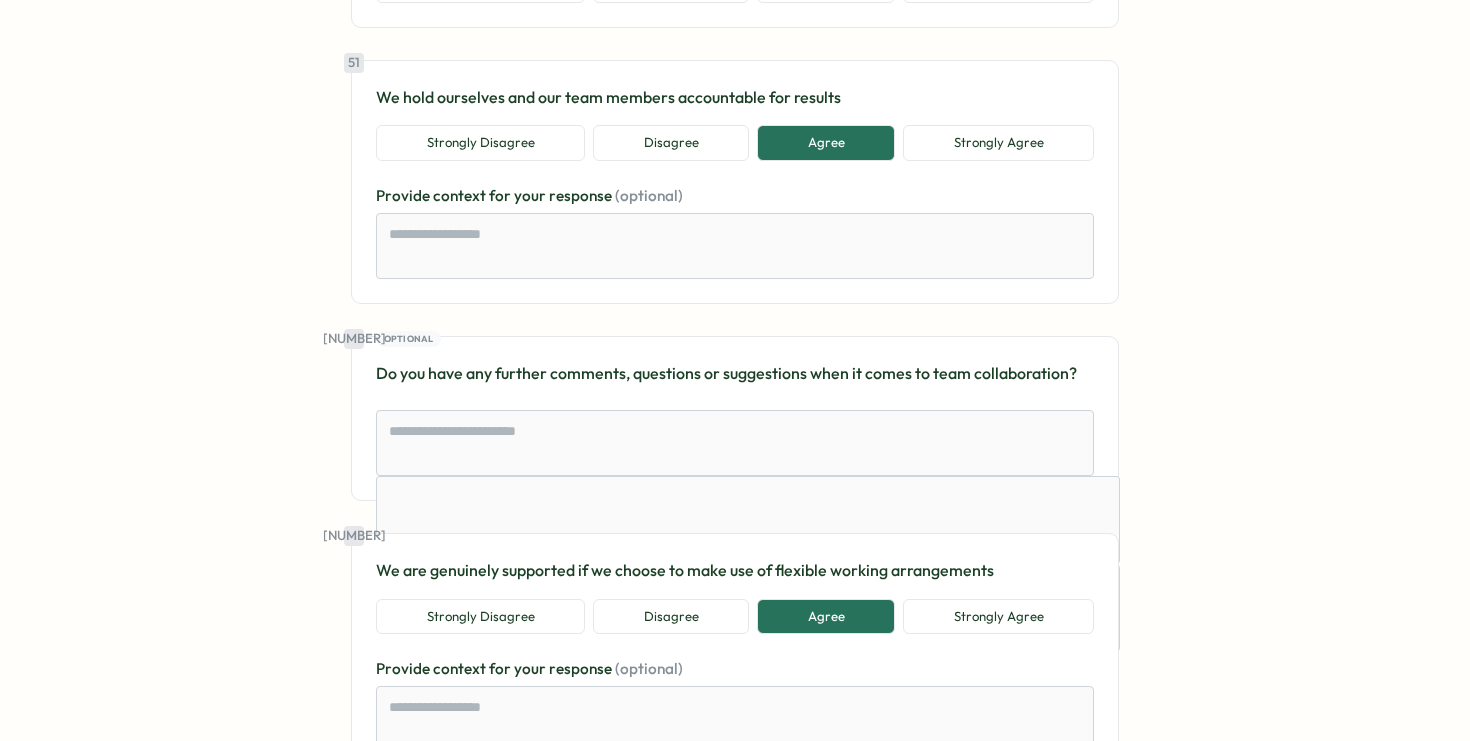 scroll, scrollTop: 12136, scrollLeft: 0, axis: vertical 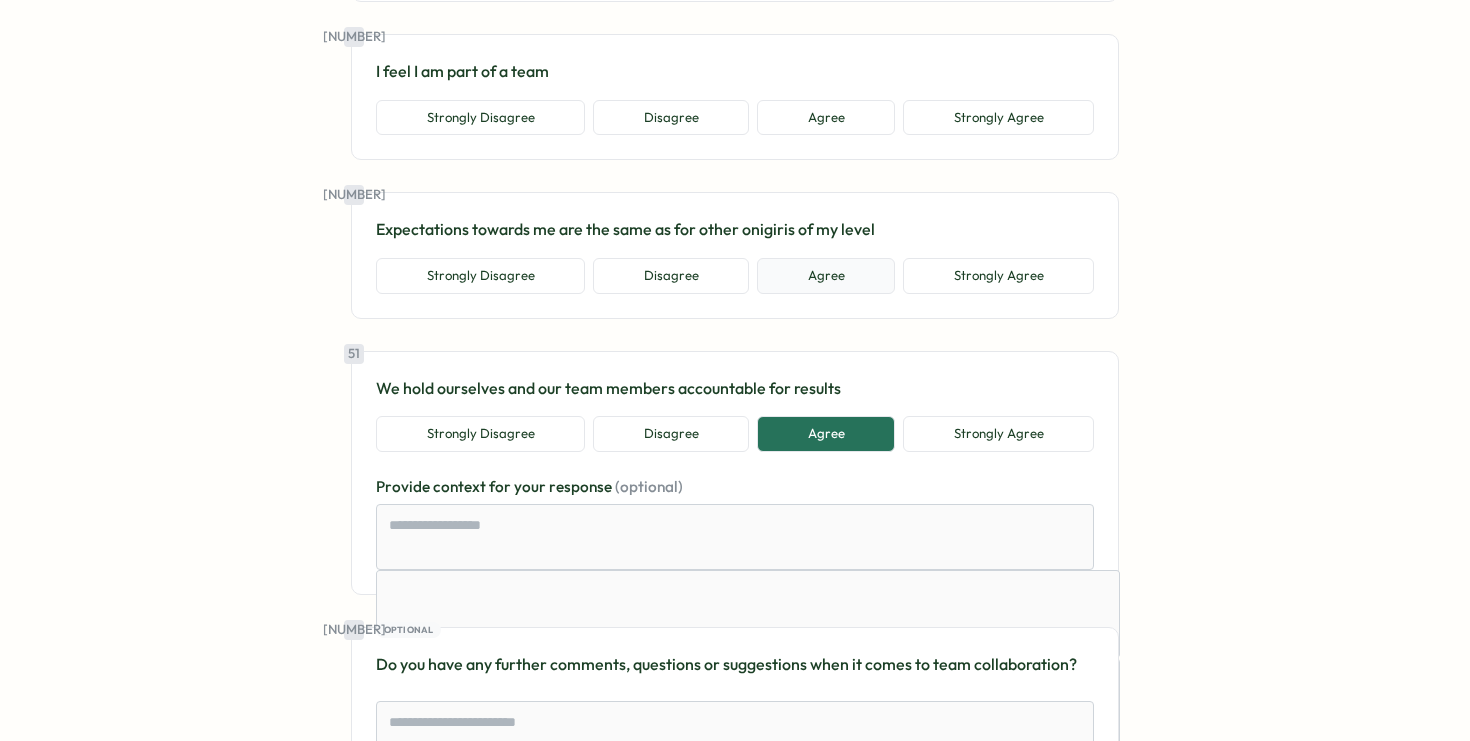 click on "Agree" at bounding box center (826, 276) 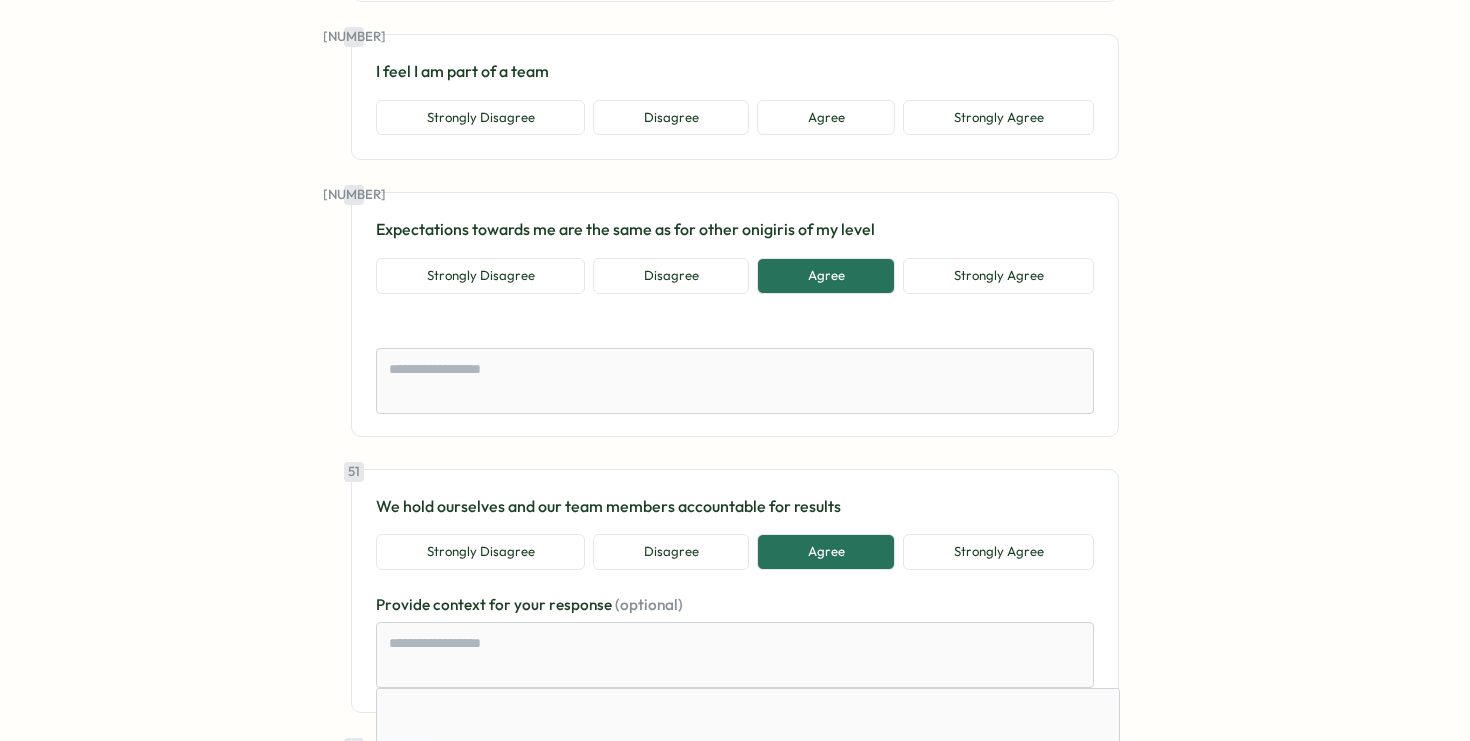 click on "49 I feel I am part of a team Strongly Disagree Disagree Agree Strongly Agree" at bounding box center (735, 97) 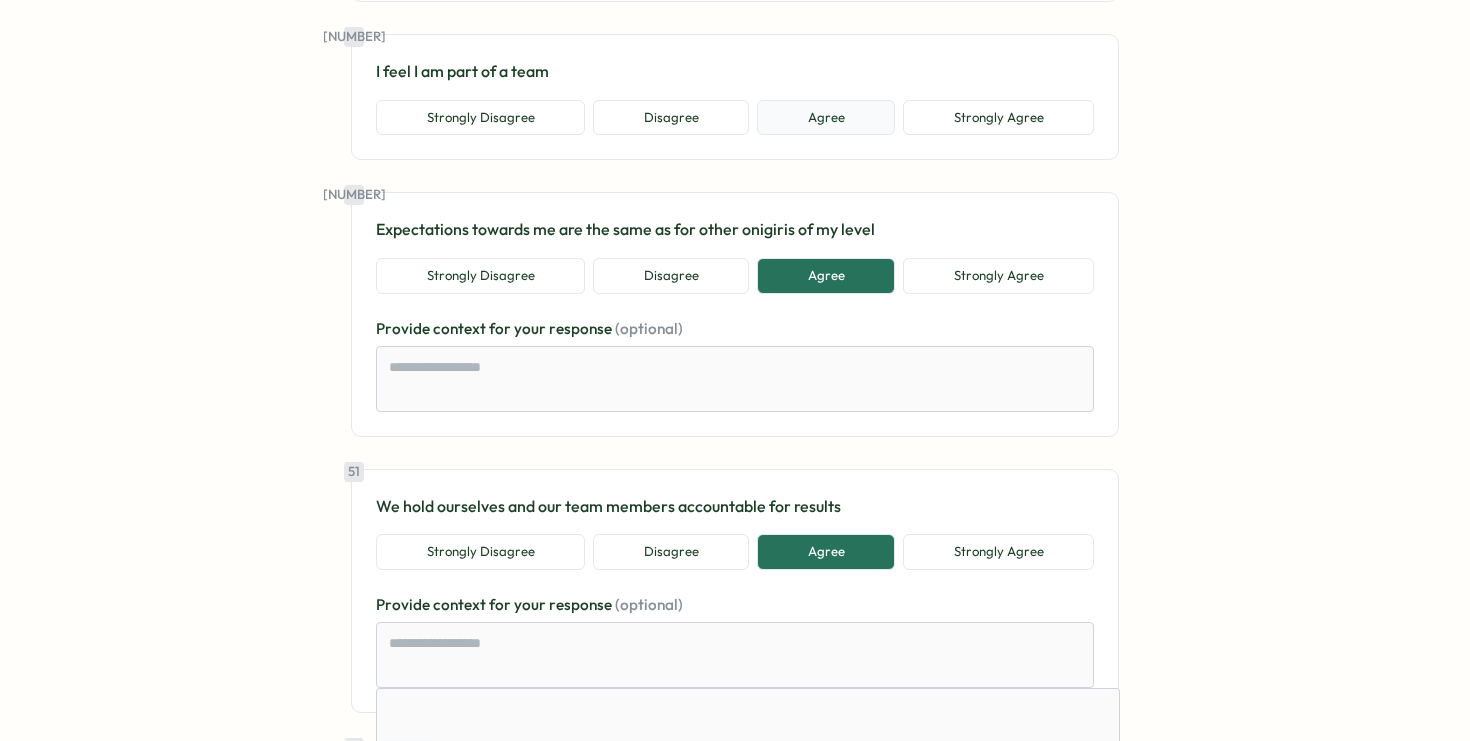 click on "Agree" at bounding box center [826, 118] 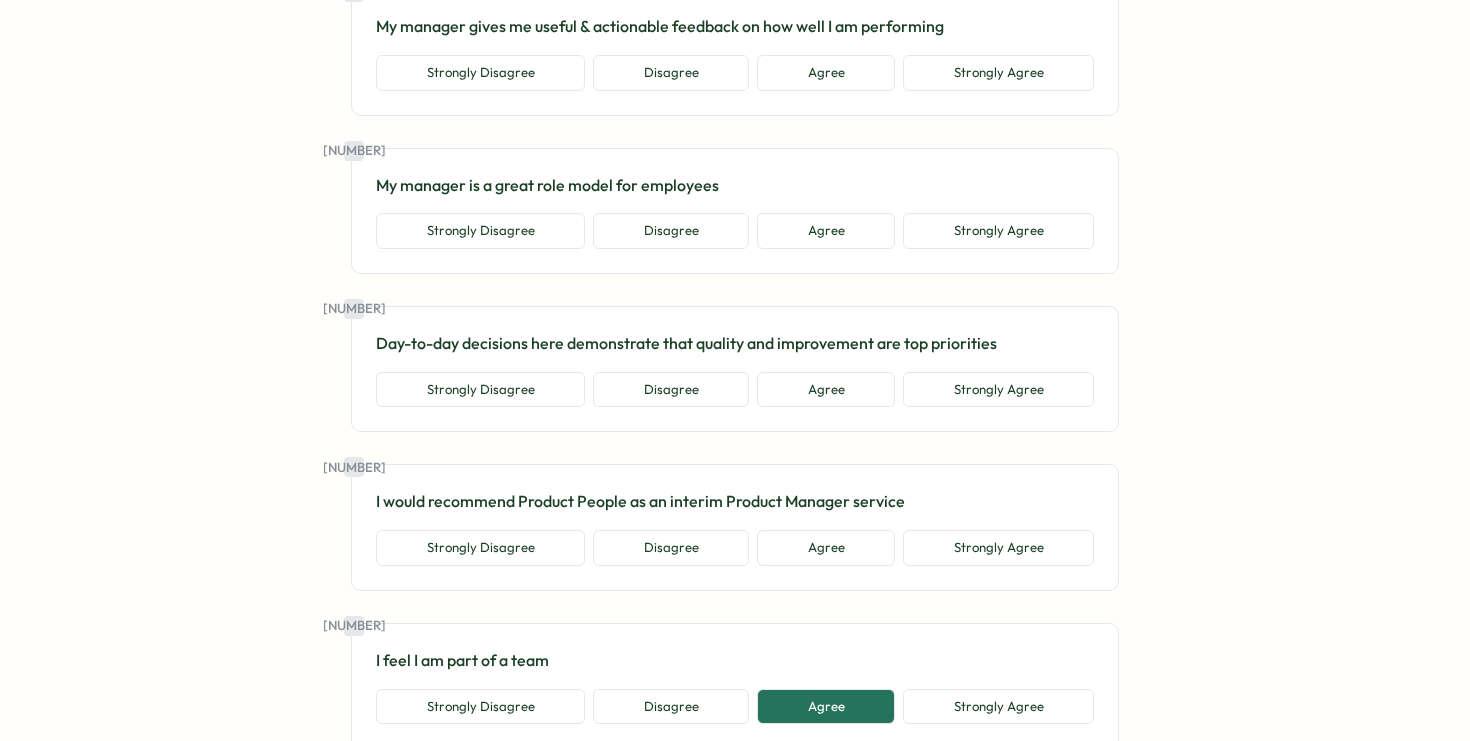 scroll, scrollTop: 11551, scrollLeft: 0, axis: vertical 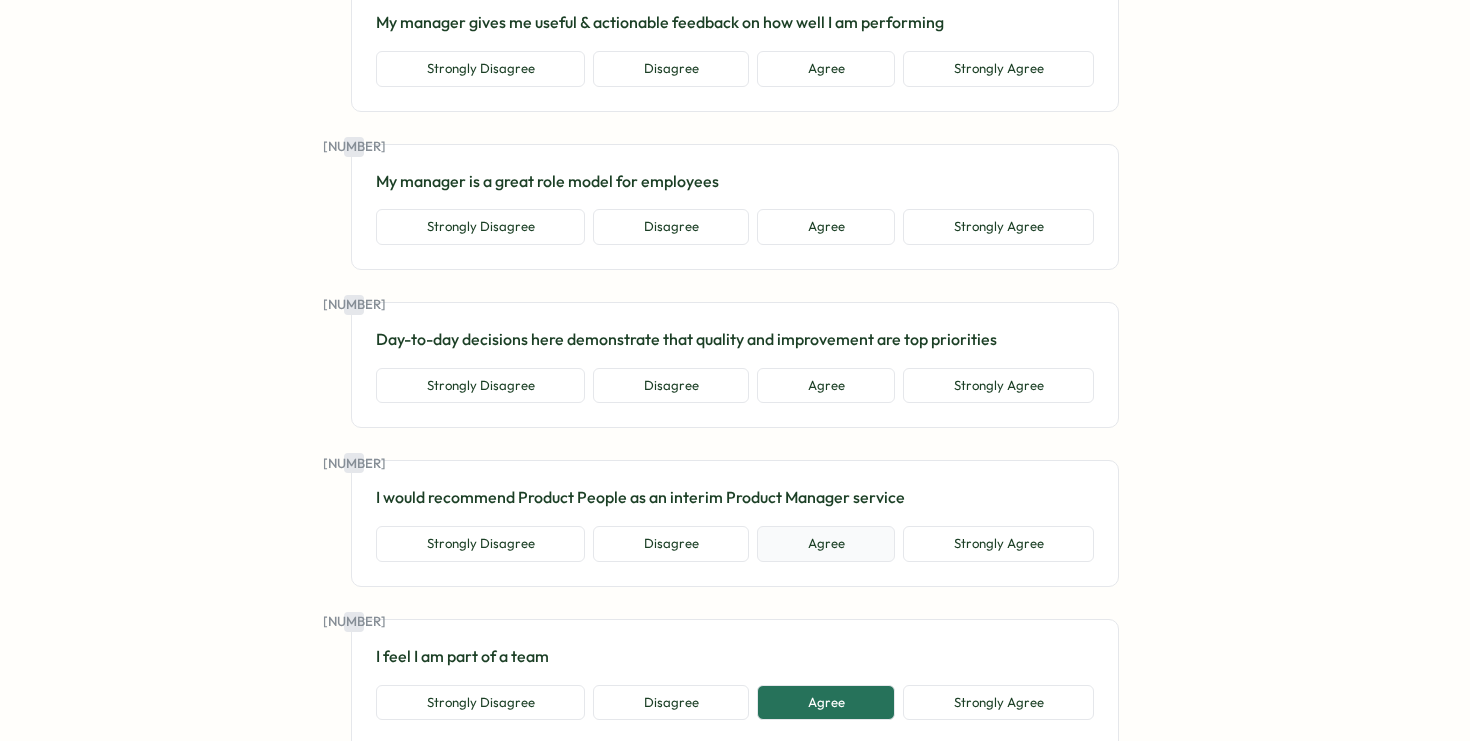 click on "Agree" at bounding box center [826, 544] 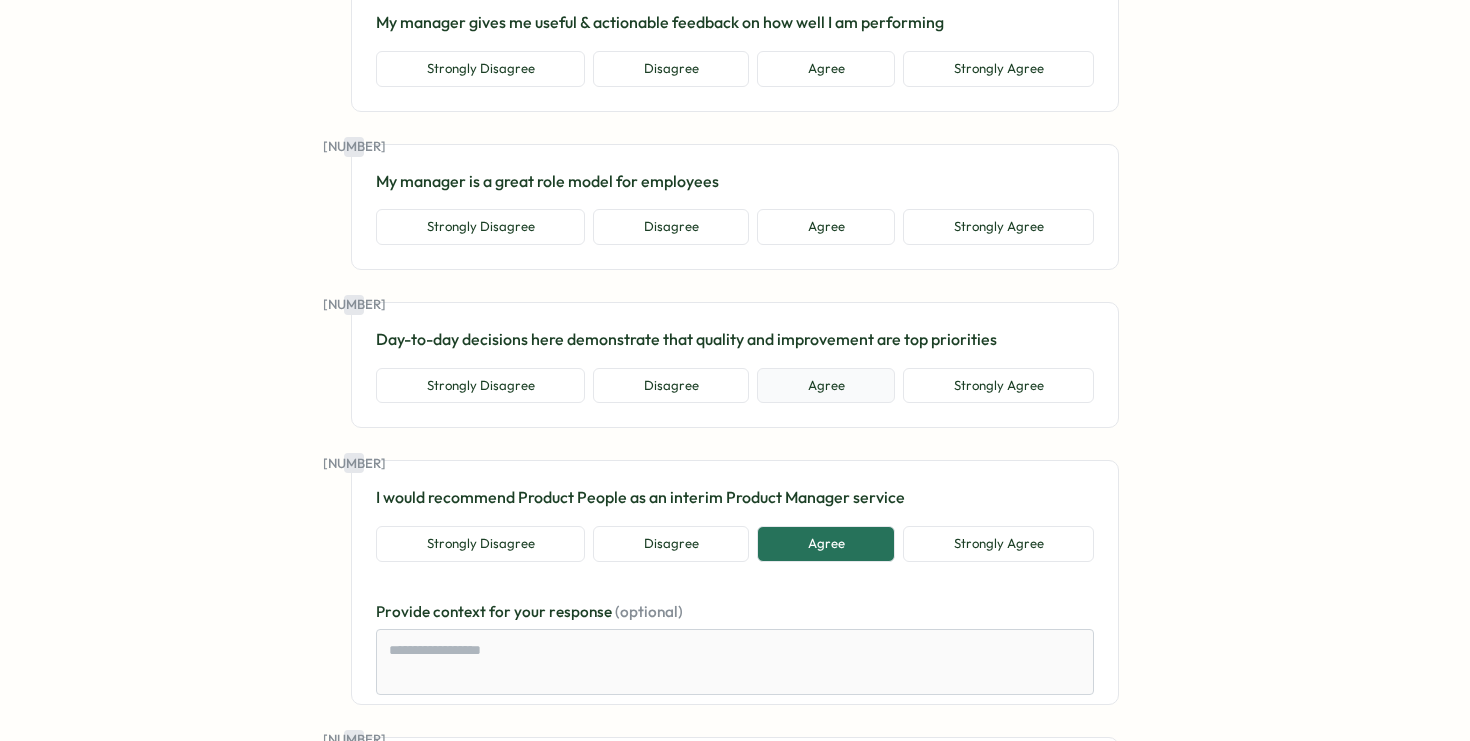click on "Agree" at bounding box center [826, 386] 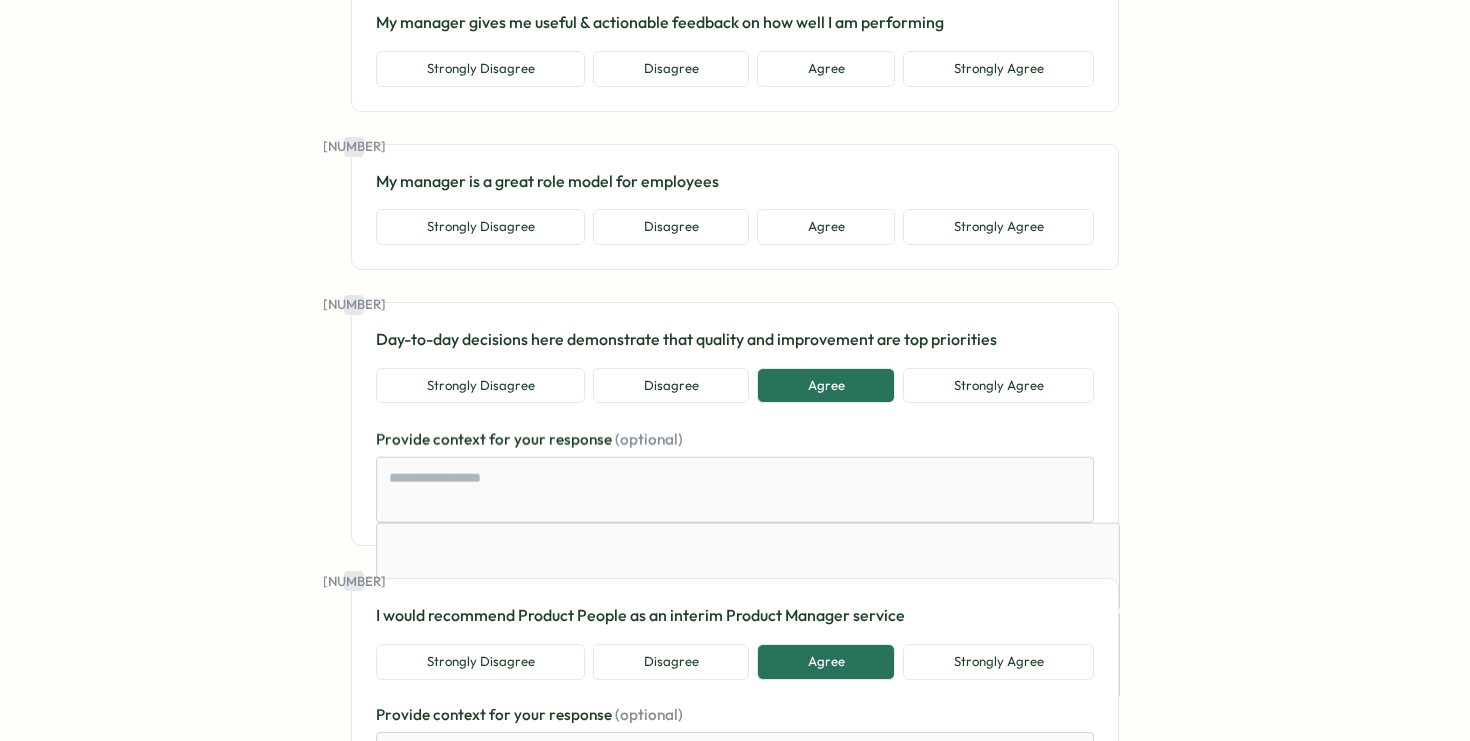 click on "[NUMBER] My manager is a great role model for employees Strongly Disagree Disagree Agree Strongly Agree" at bounding box center [735, 207] 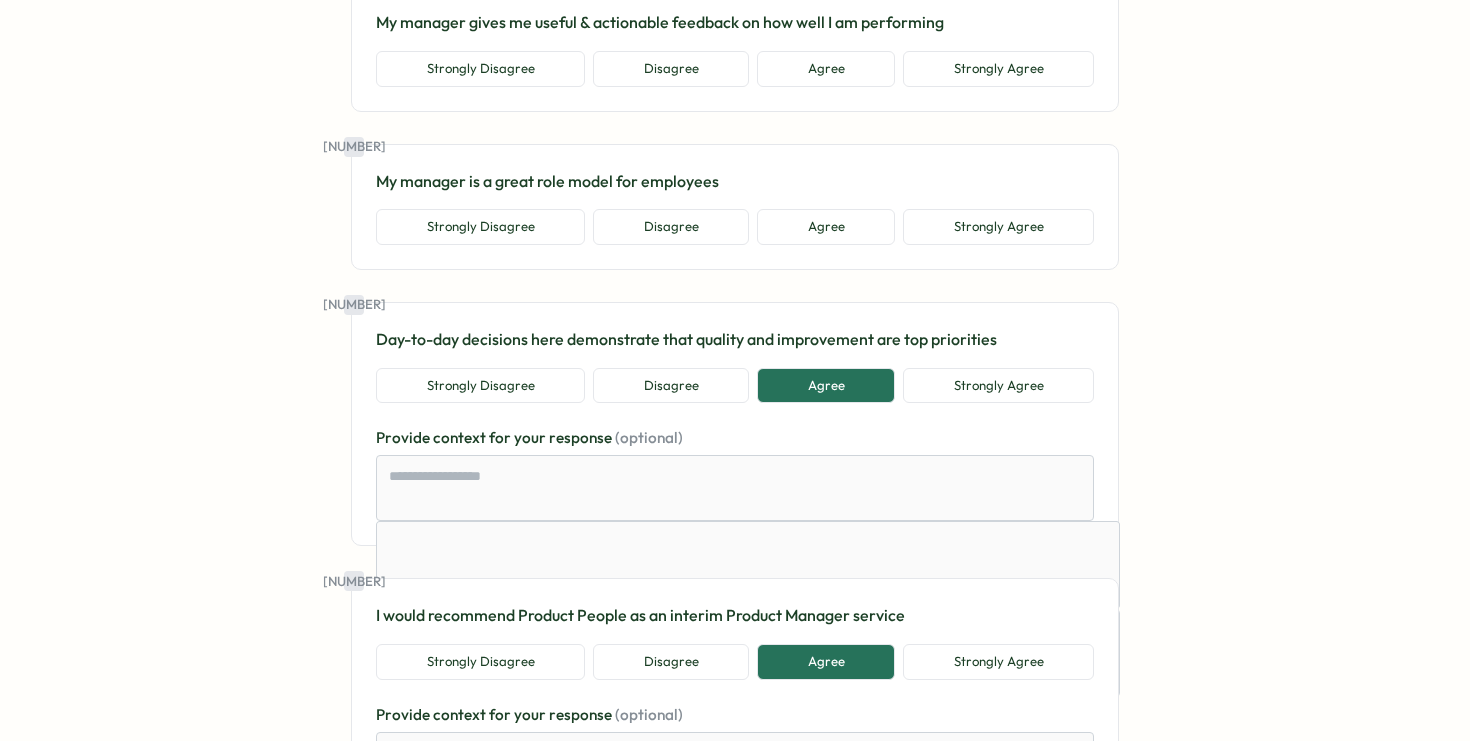 drag, startPoint x: 833, startPoint y: 207, endPoint x: 842, endPoint y: 158, distance: 49.819675 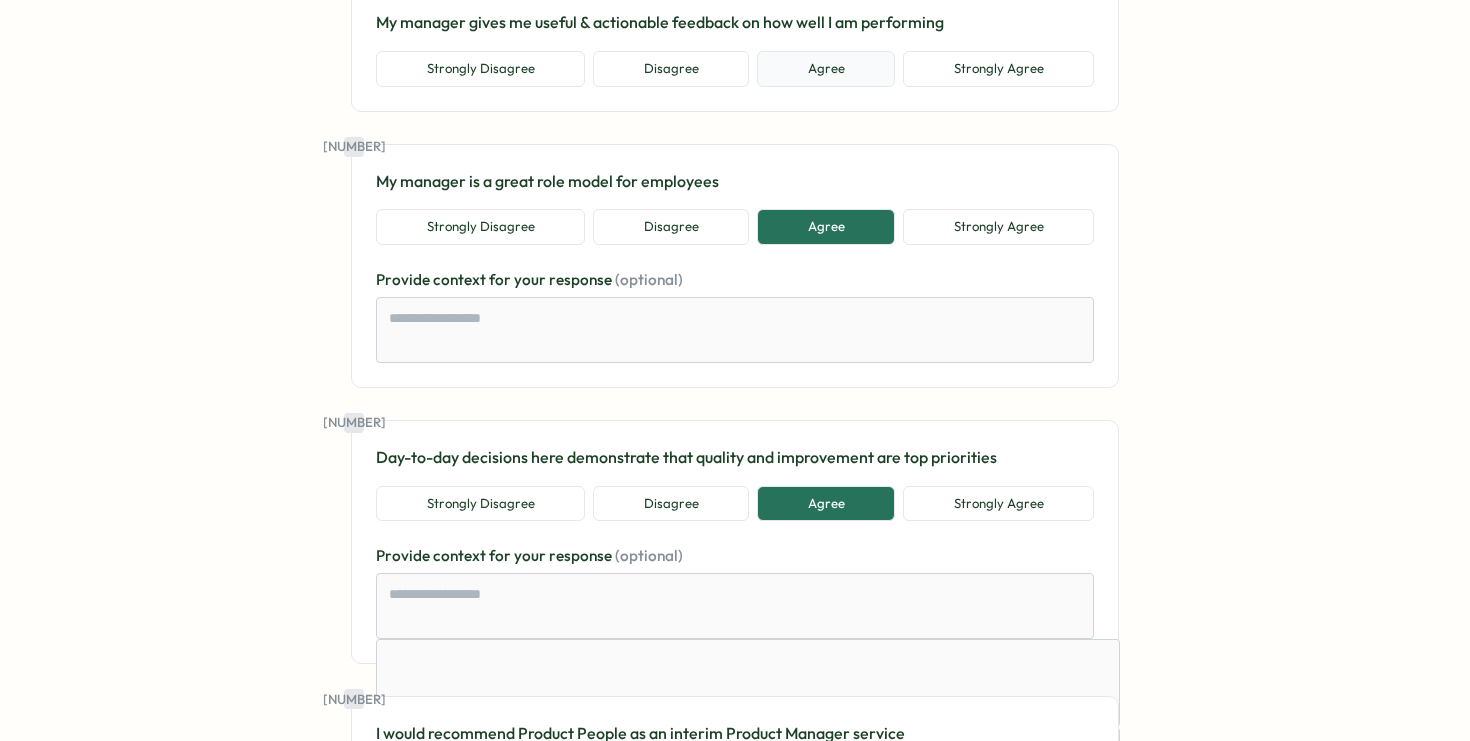 click on "Agree" at bounding box center (826, 69) 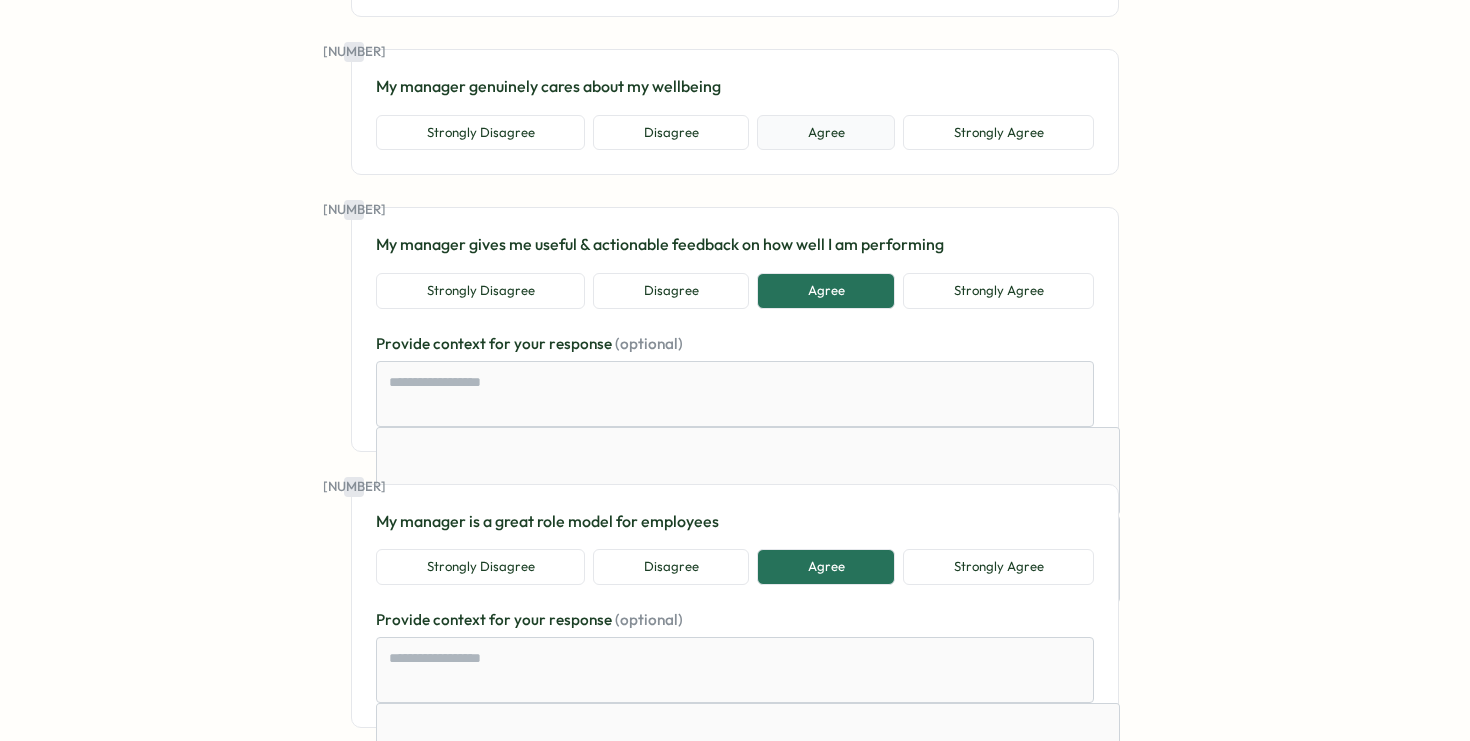 click on "Agree" at bounding box center (826, 133) 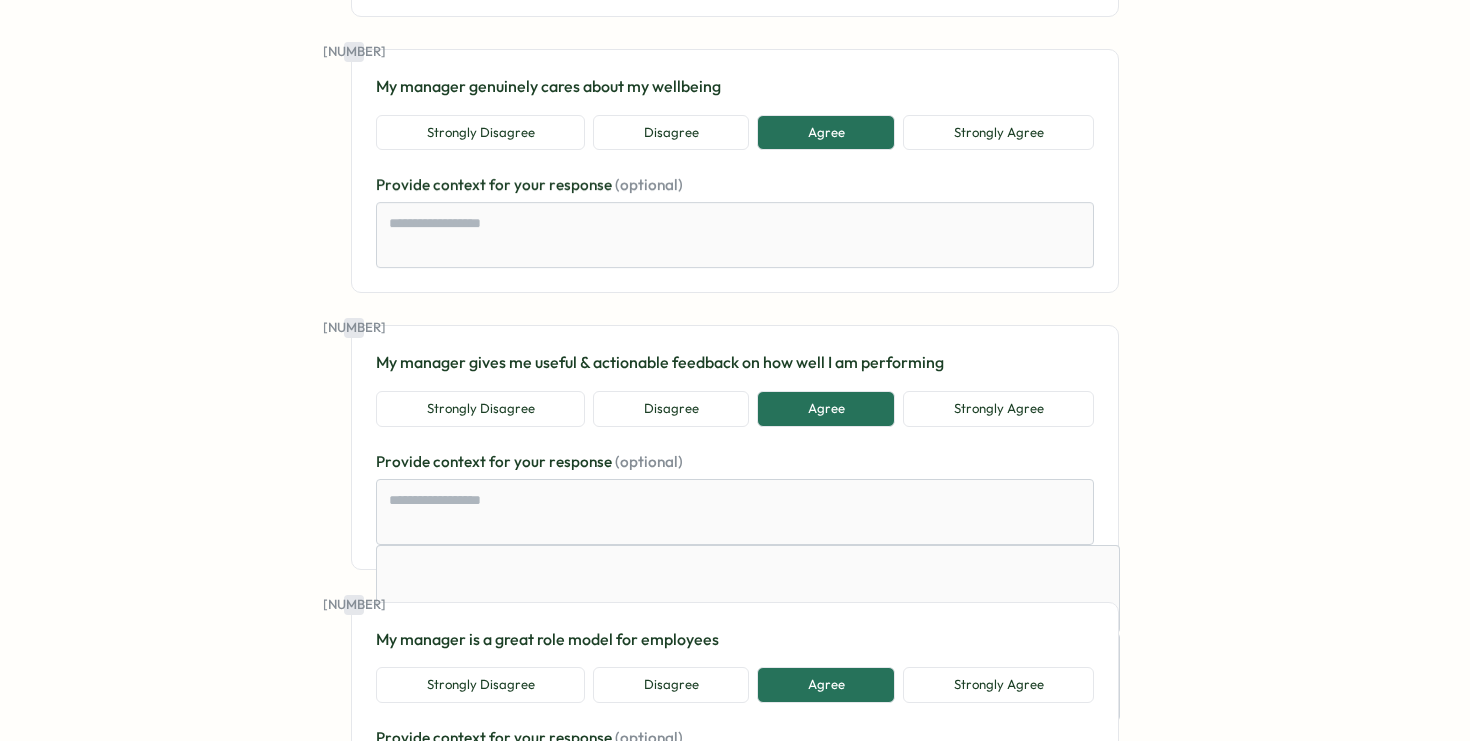 scroll, scrollTop: 10950, scrollLeft: 0, axis: vertical 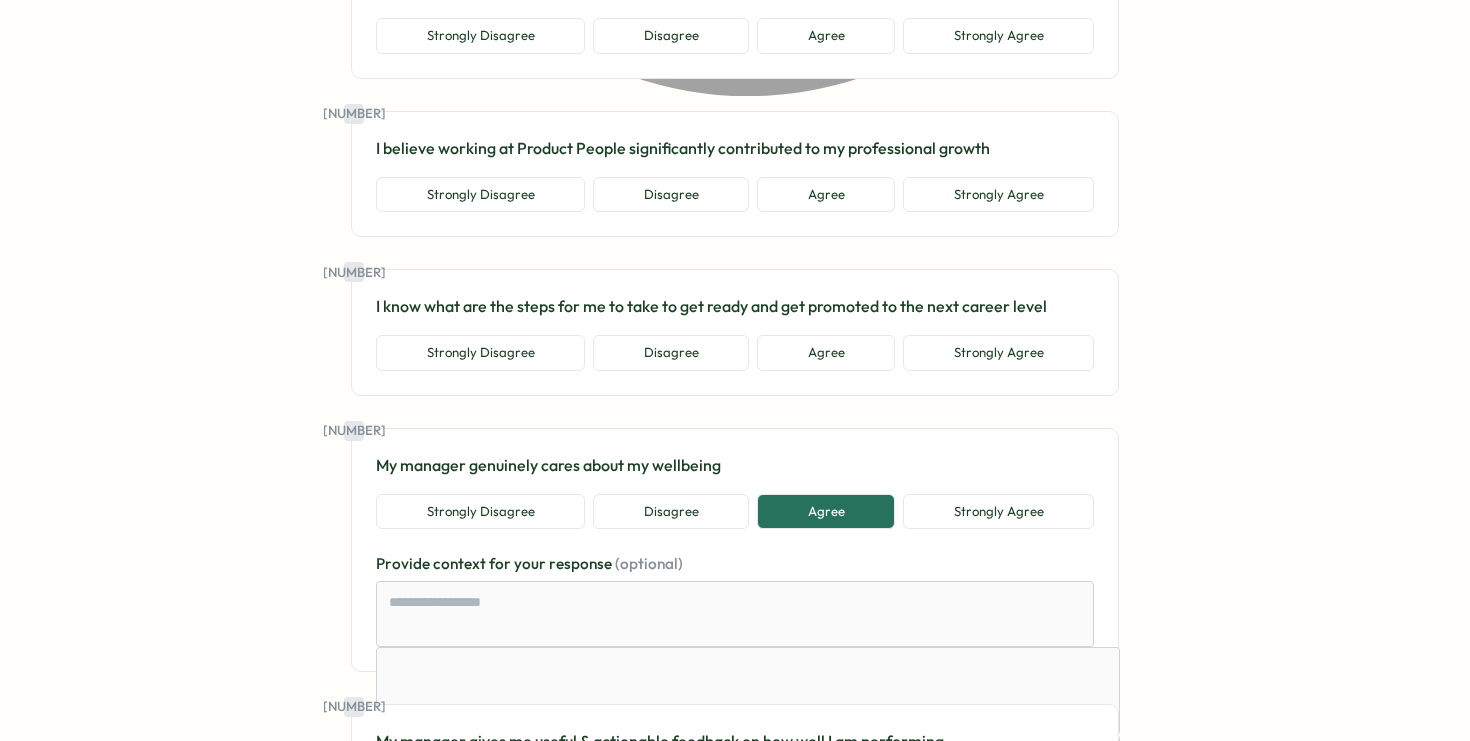 click on "[NUMBER] I know what are the steps for me to take to get ready and get promoted to the next career level Strongly Disagree Disagree Agree Strongly Agree" at bounding box center [735, 332] 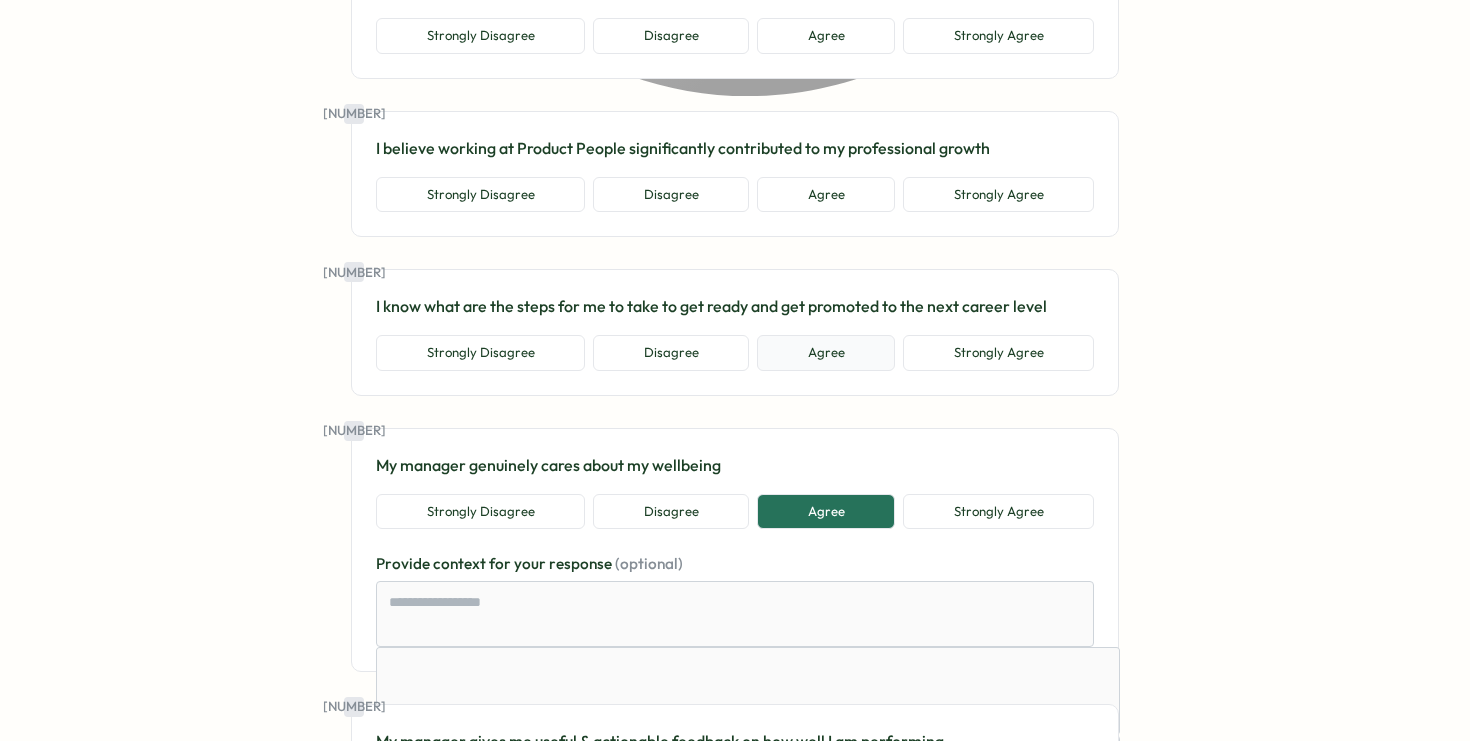 click on "Agree" at bounding box center (826, 353) 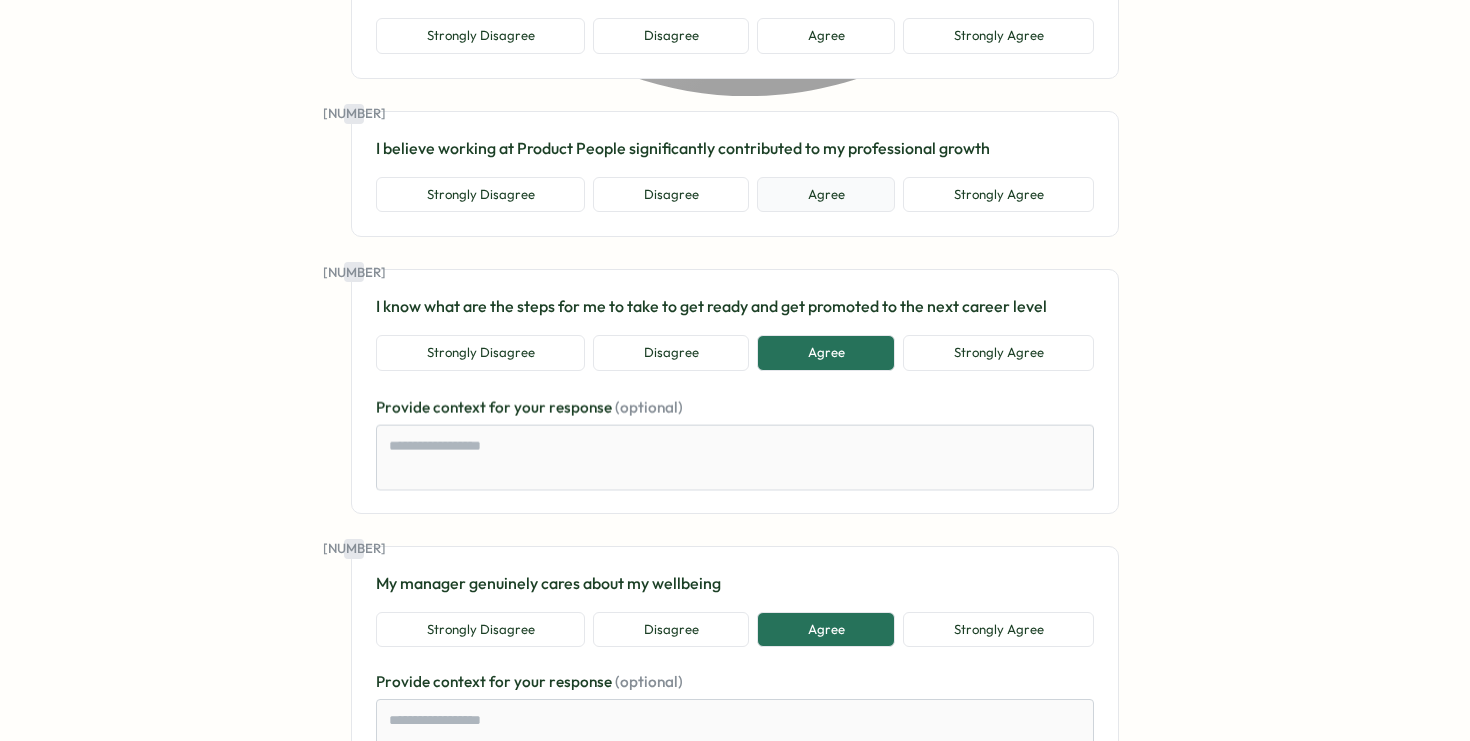 click on "Agree" at bounding box center (826, 195) 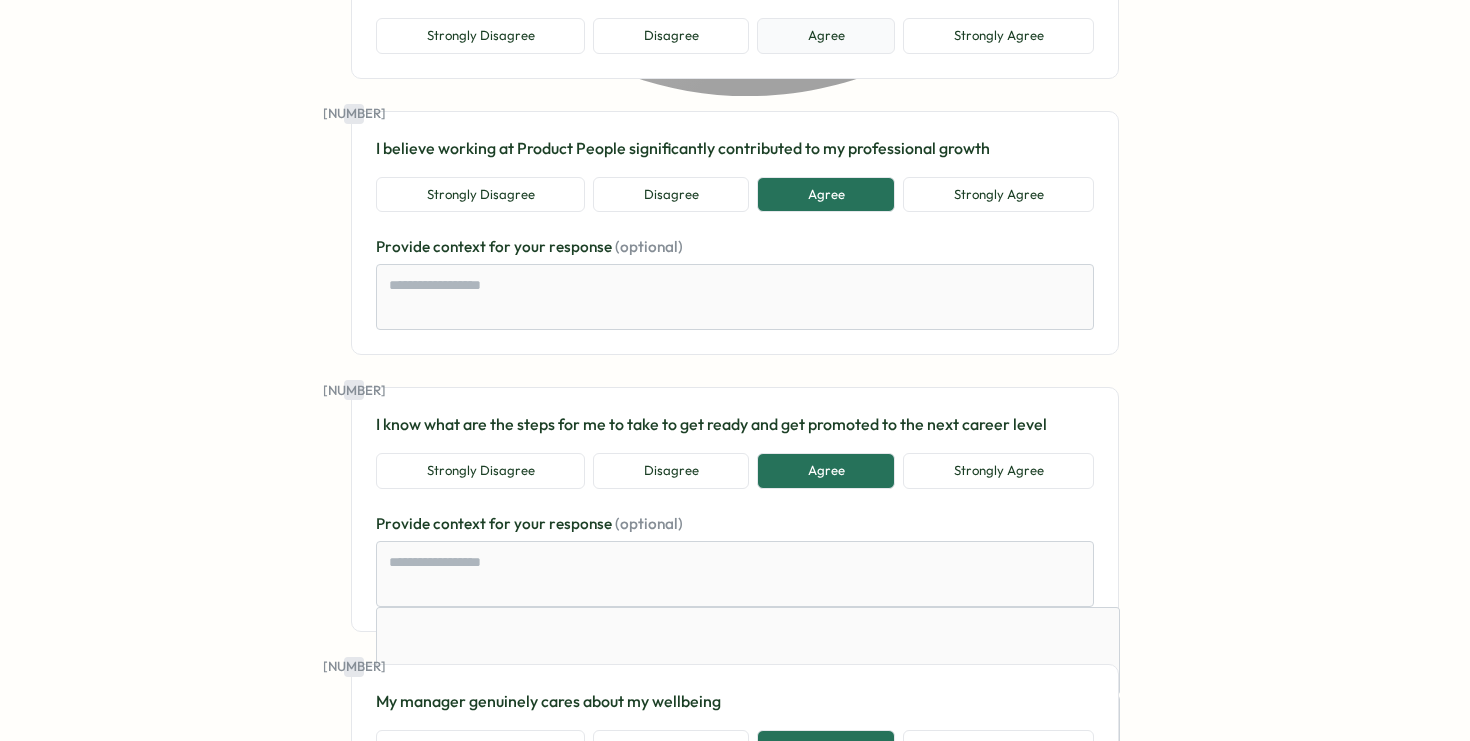 click on "Agree" at bounding box center (826, 36) 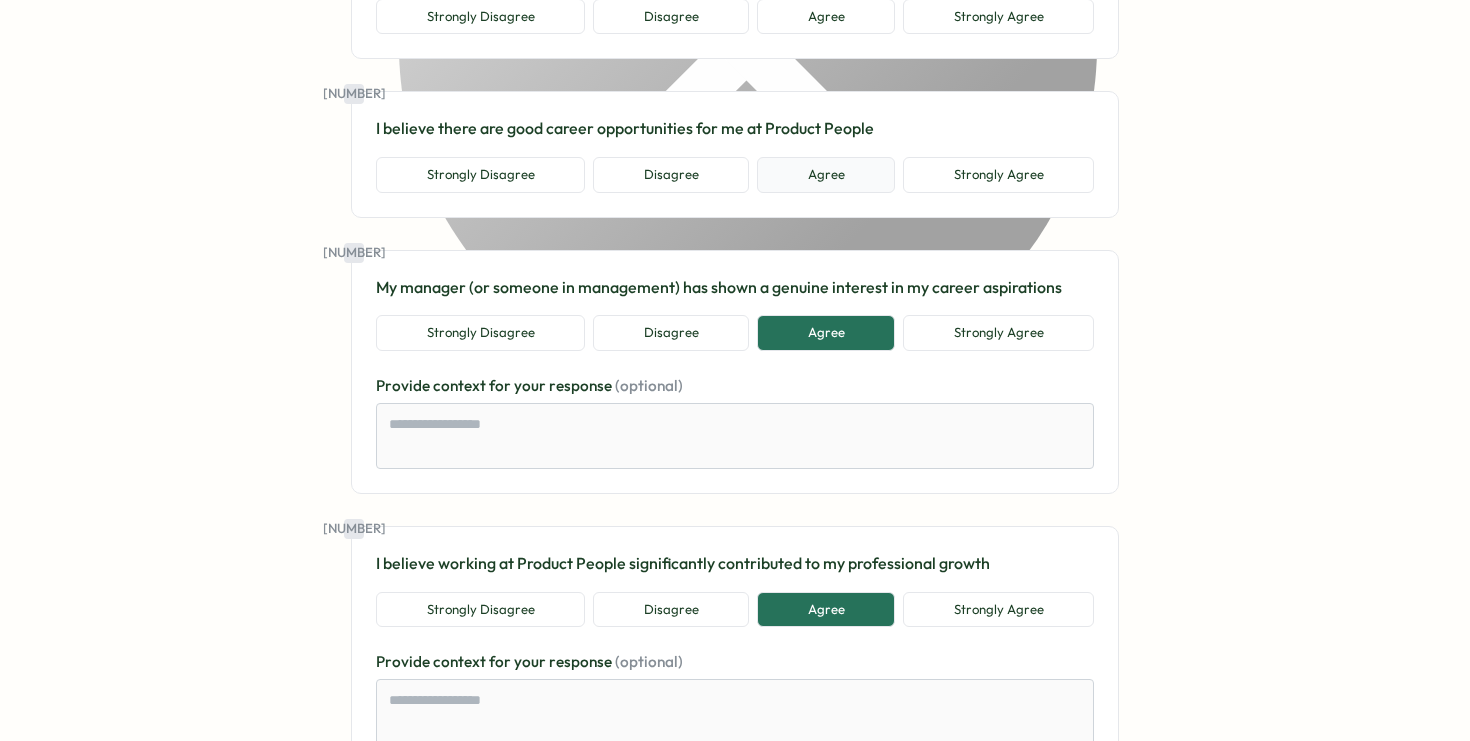 click on "Agree" at bounding box center [826, 175] 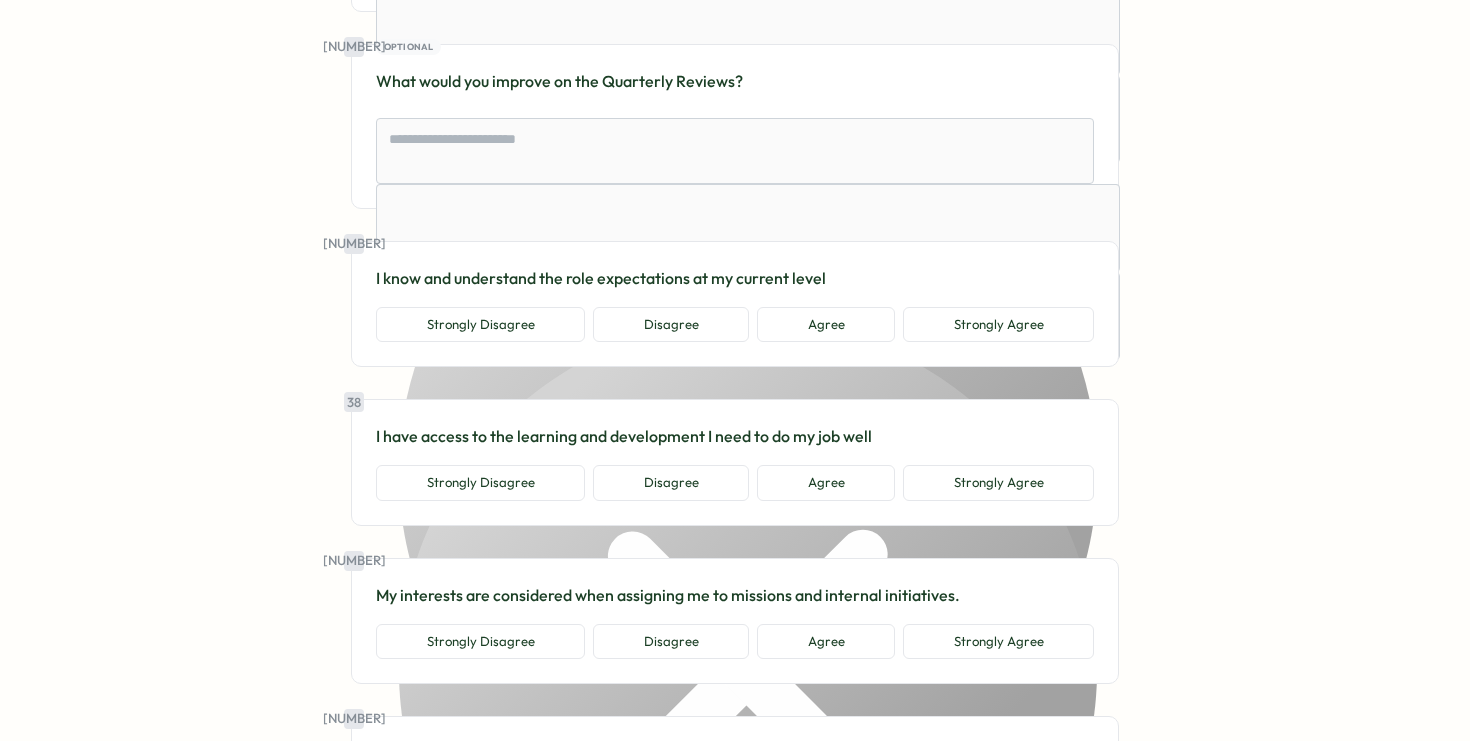 scroll, scrollTop: 10160, scrollLeft: 0, axis: vertical 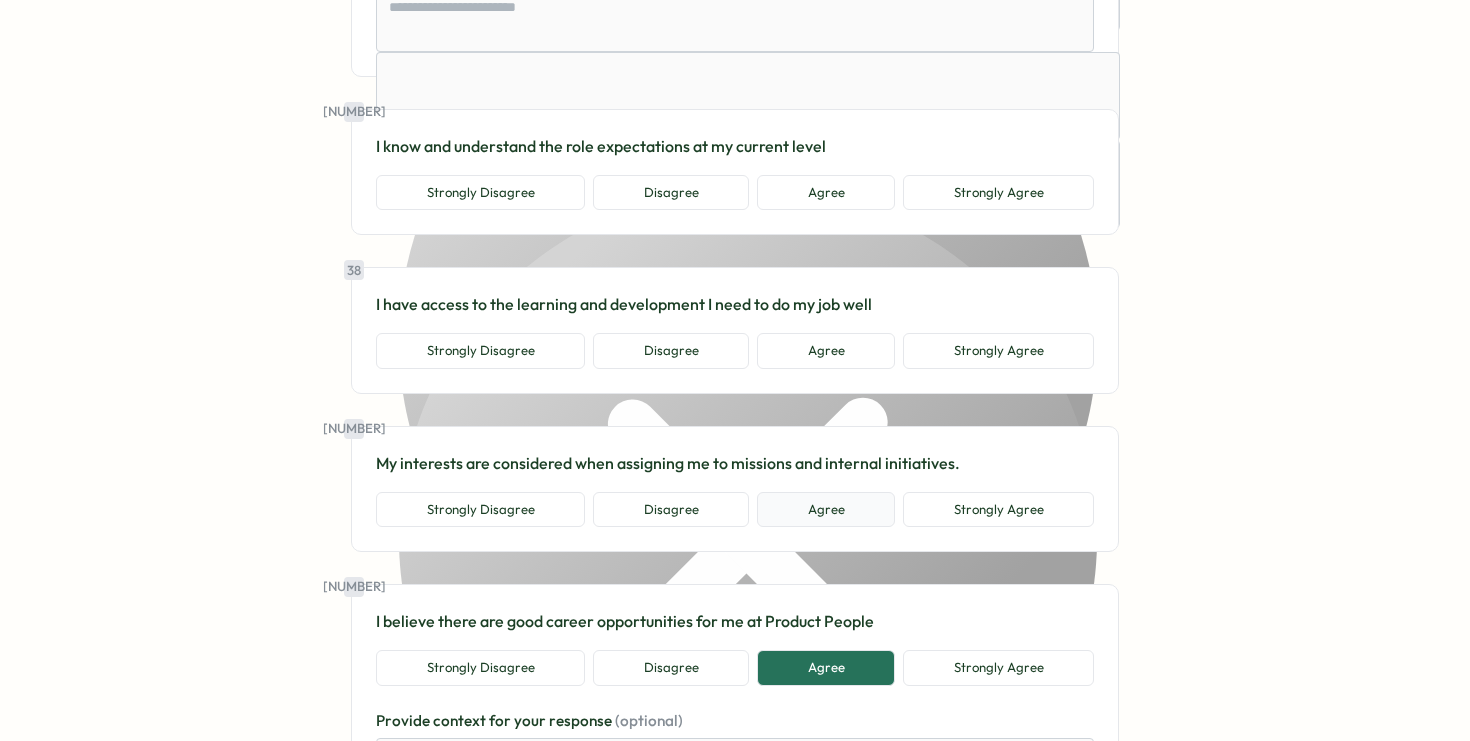 click on "Agree" at bounding box center [826, 510] 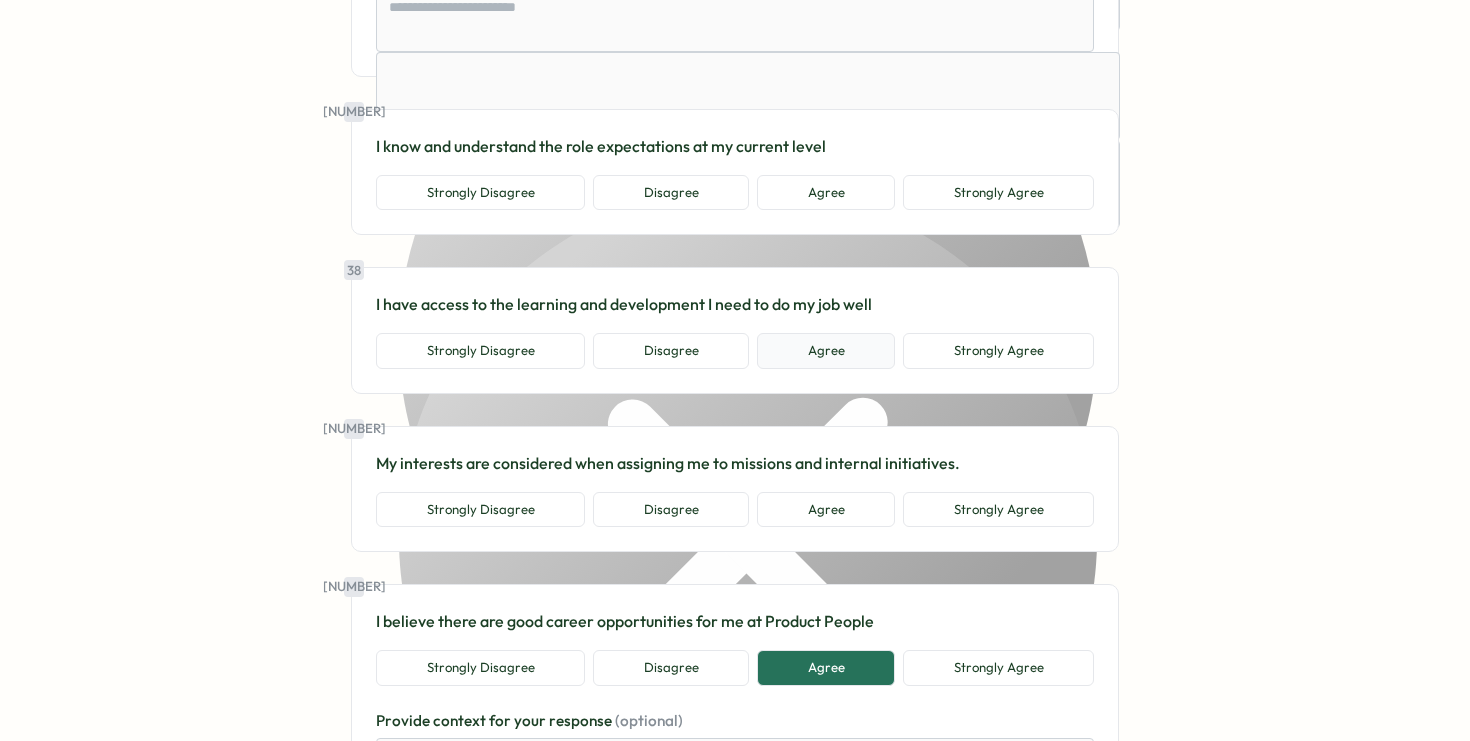 click on "Agree" at bounding box center (826, 351) 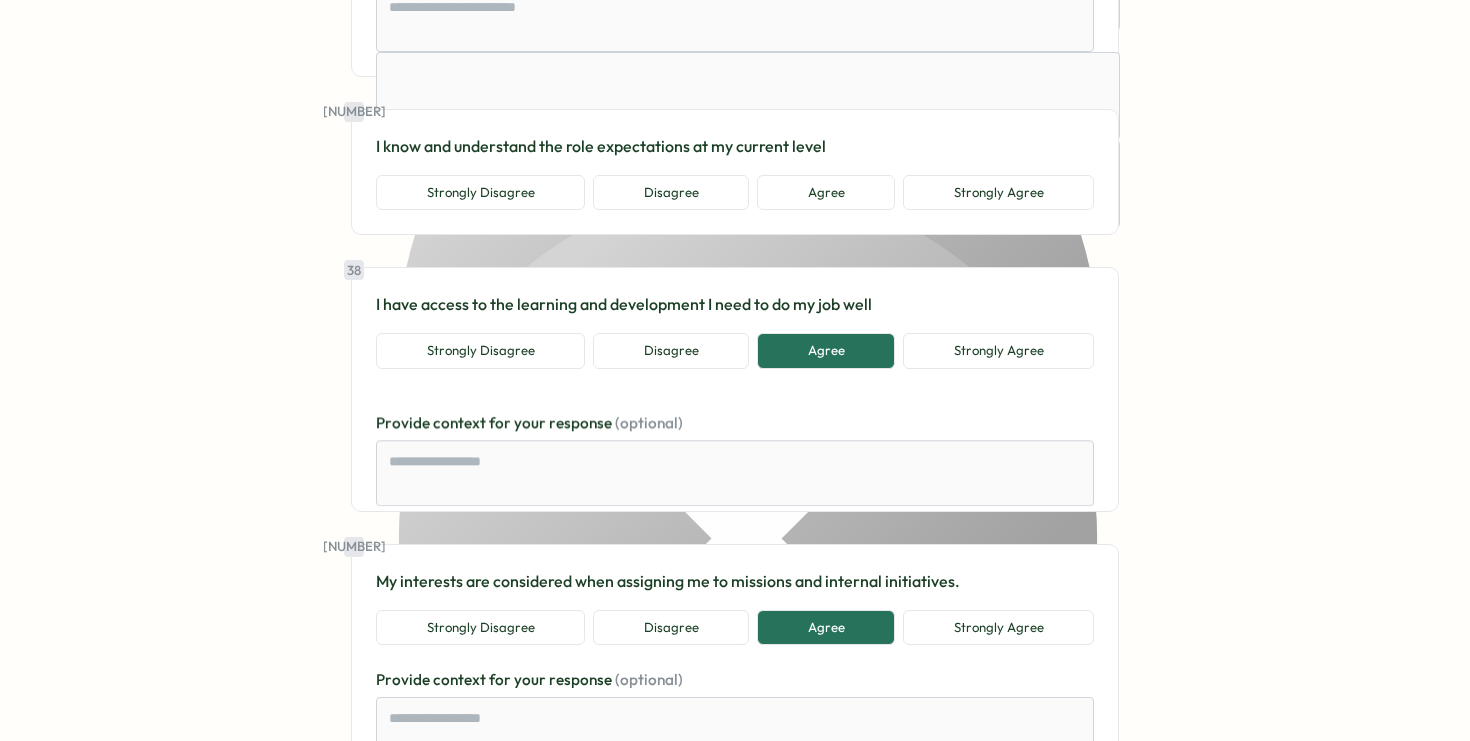 scroll, scrollTop: 10164, scrollLeft: 0, axis: vertical 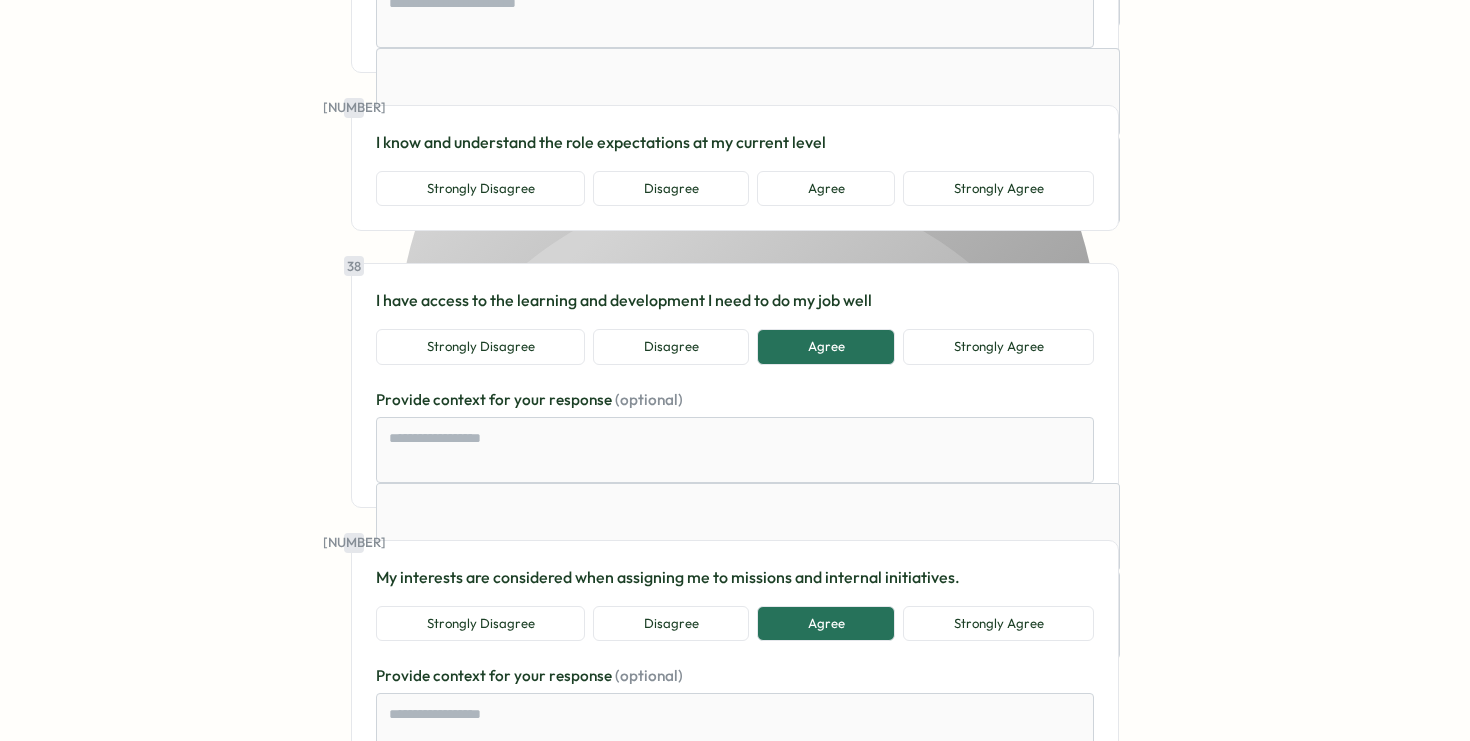 click on "37 I know and understand the role expectations at my current level Strongly Disagree Disagree Agree Strongly Agree" at bounding box center (735, 168) 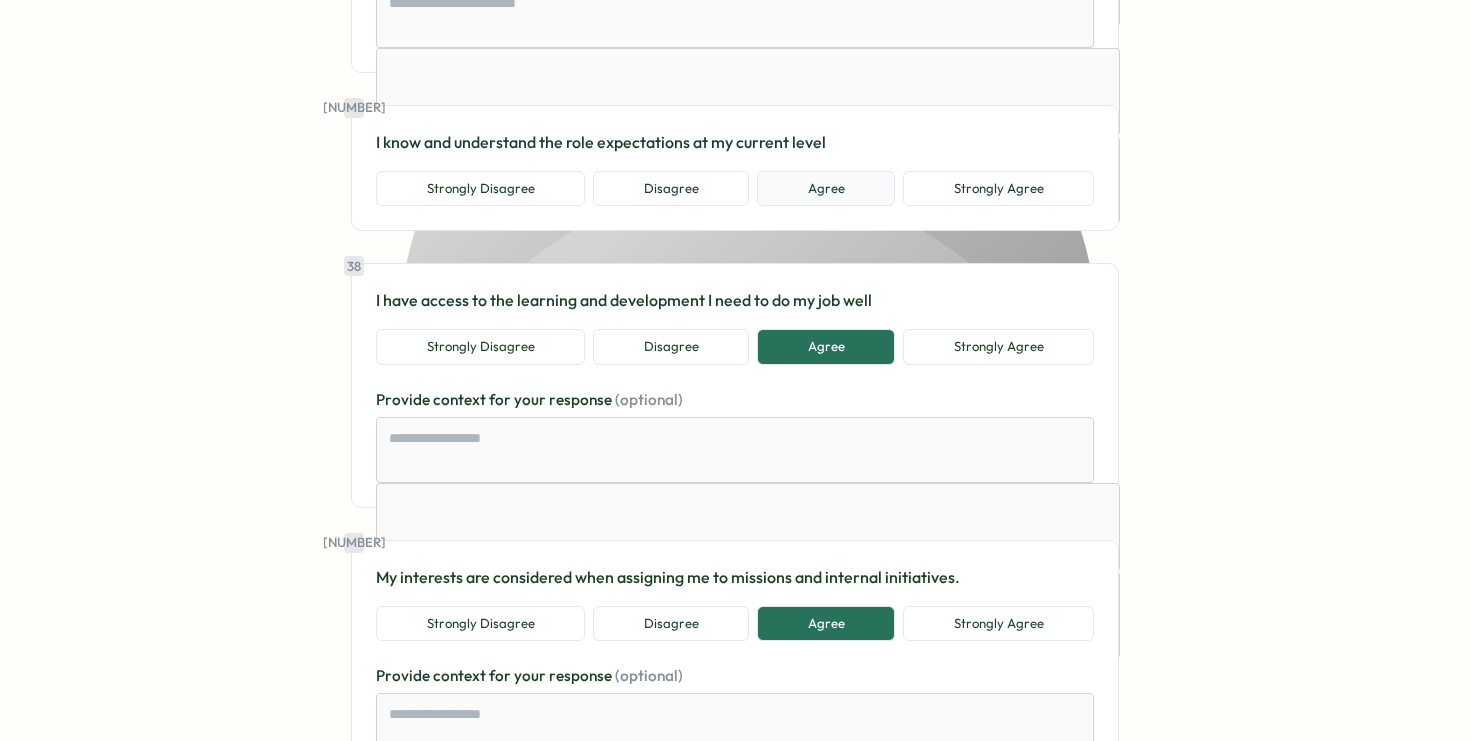 click on "Agree" at bounding box center [826, 189] 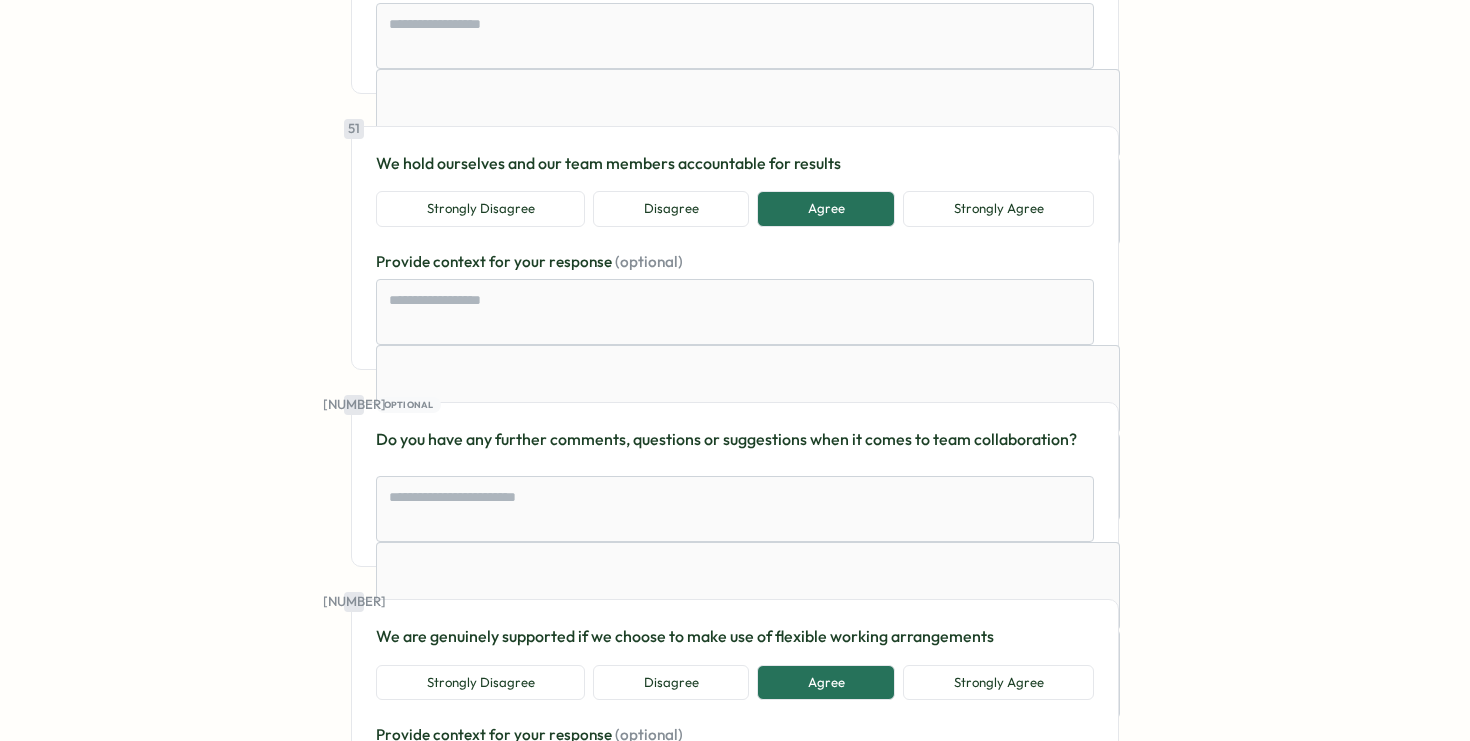 scroll, scrollTop: 19999, scrollLeft: 0, axis: vertical 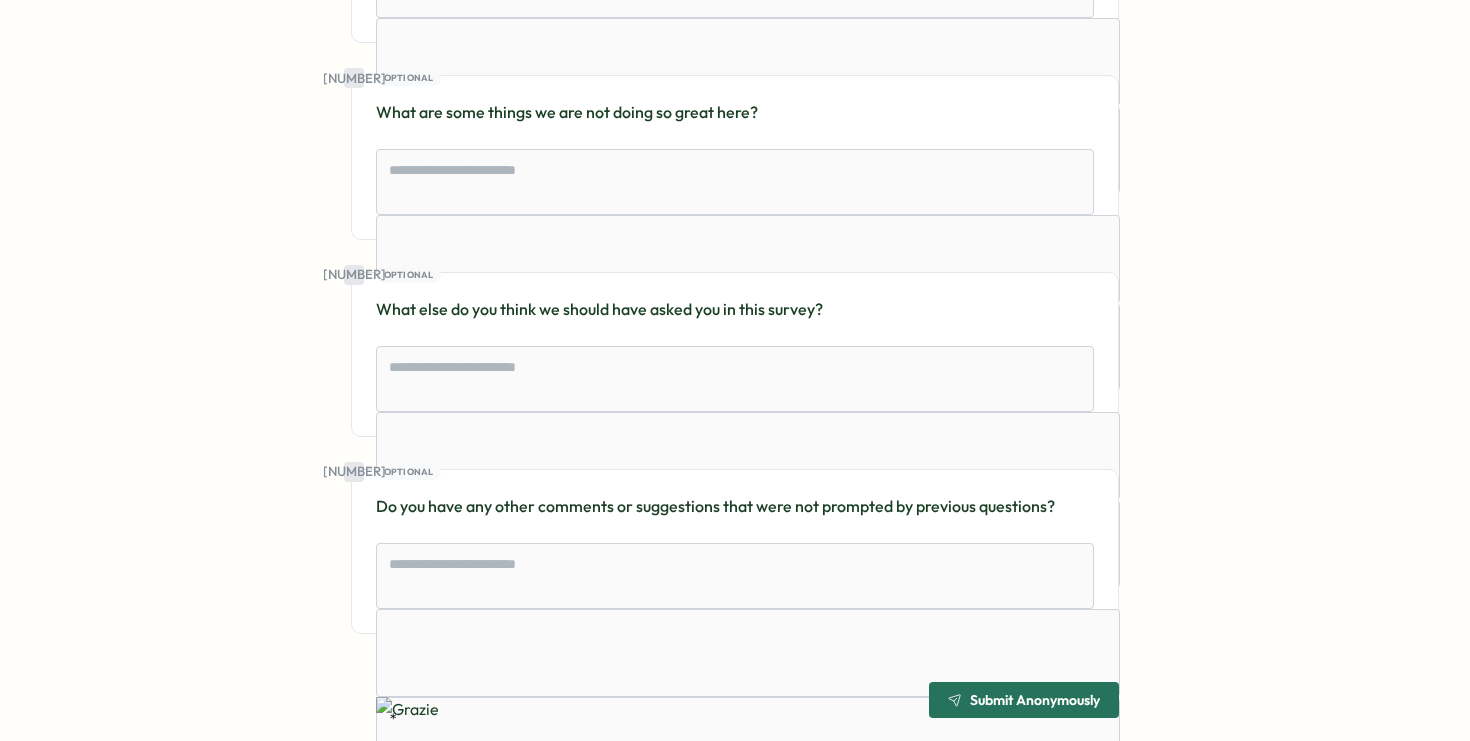 click on "Submit Anonymously" at bounding box center [1024, 700] 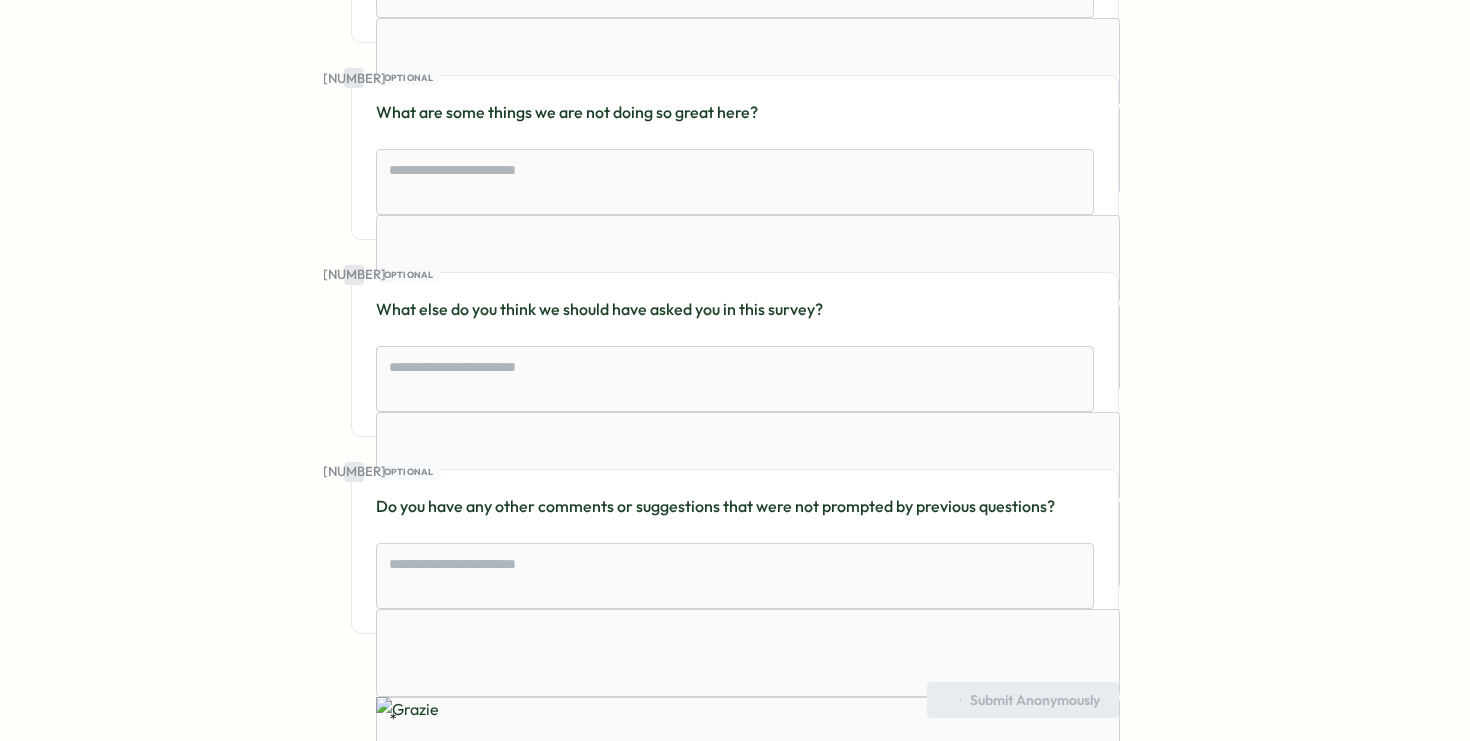 scroll, scrollTop: 12, scrollLeft: 0, axis: vertical 